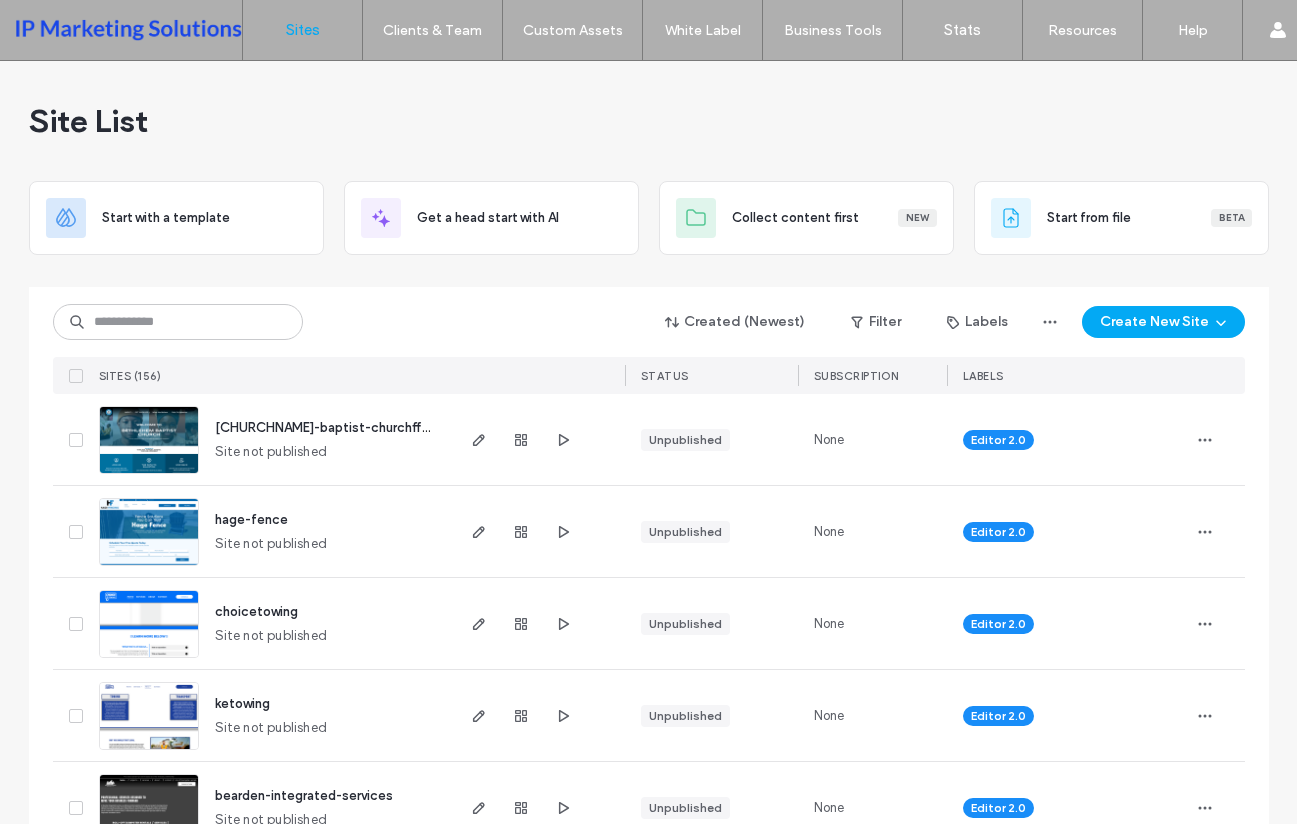 scroll, scrollTop: 0, scrollLeft: 0, axis: both 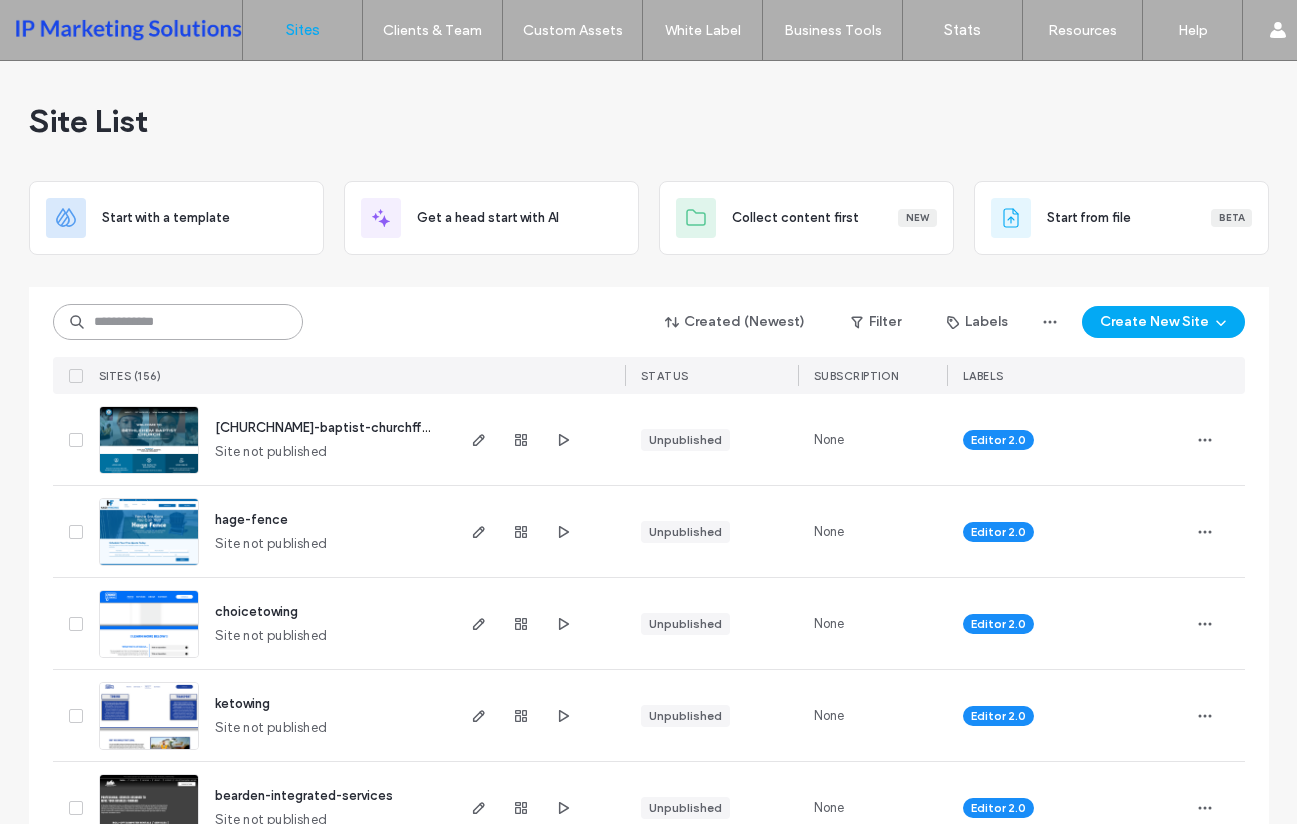 click at bounding box center (178, 322) 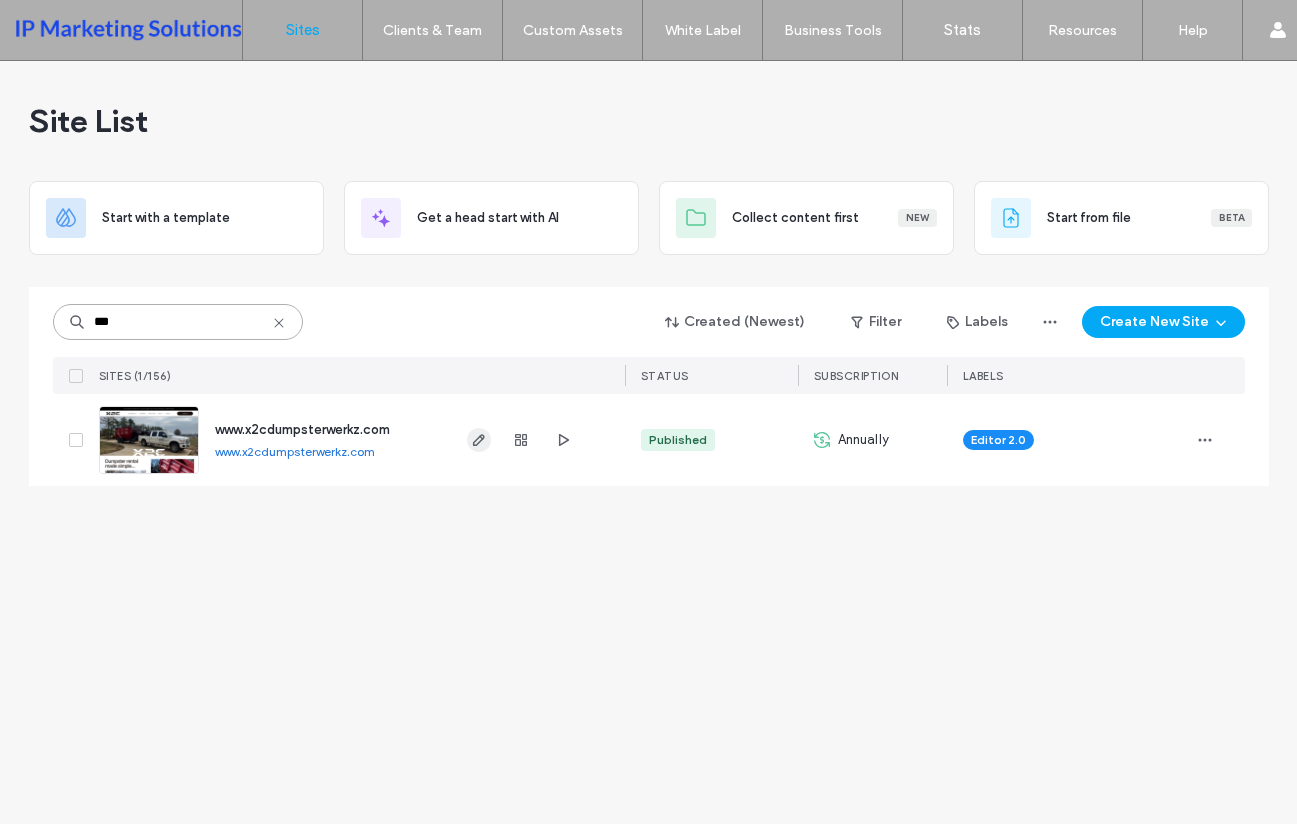 type on "***" 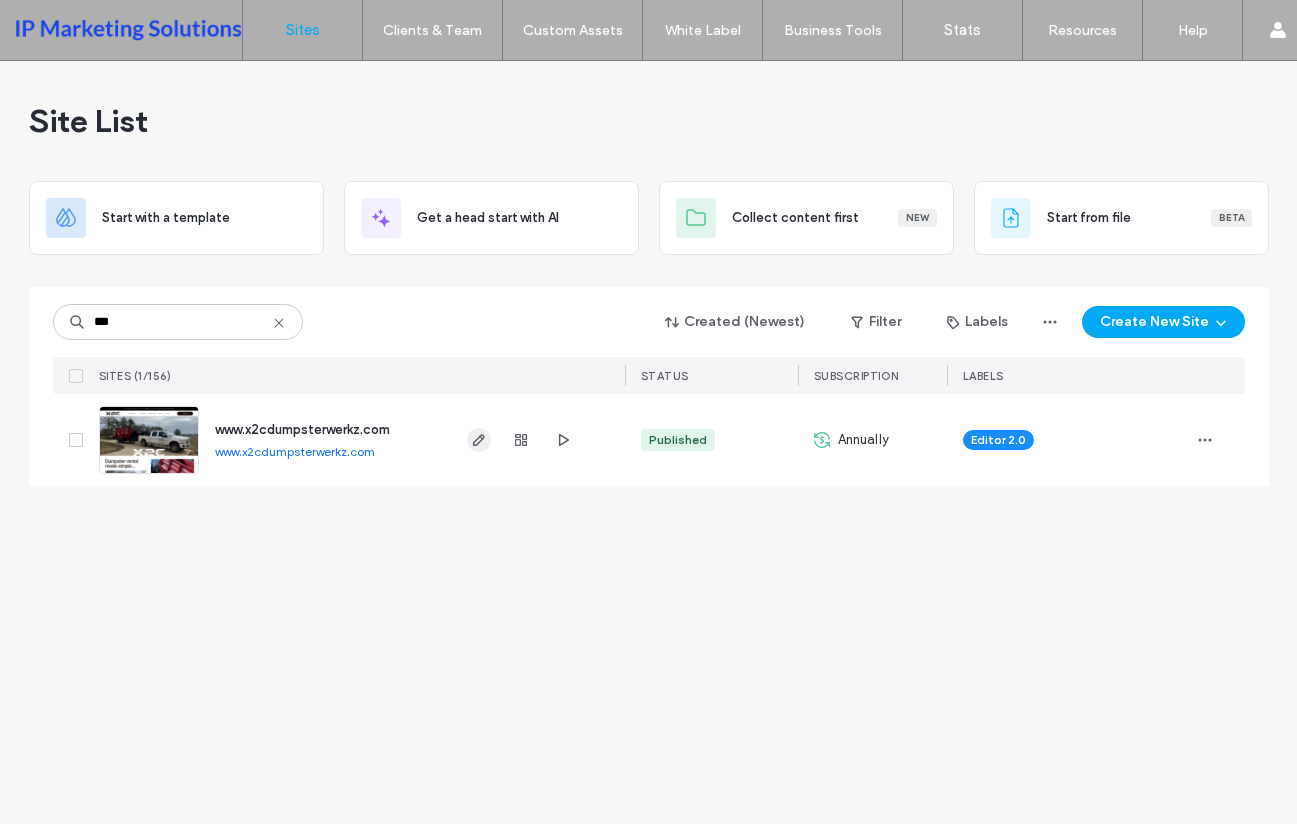 click 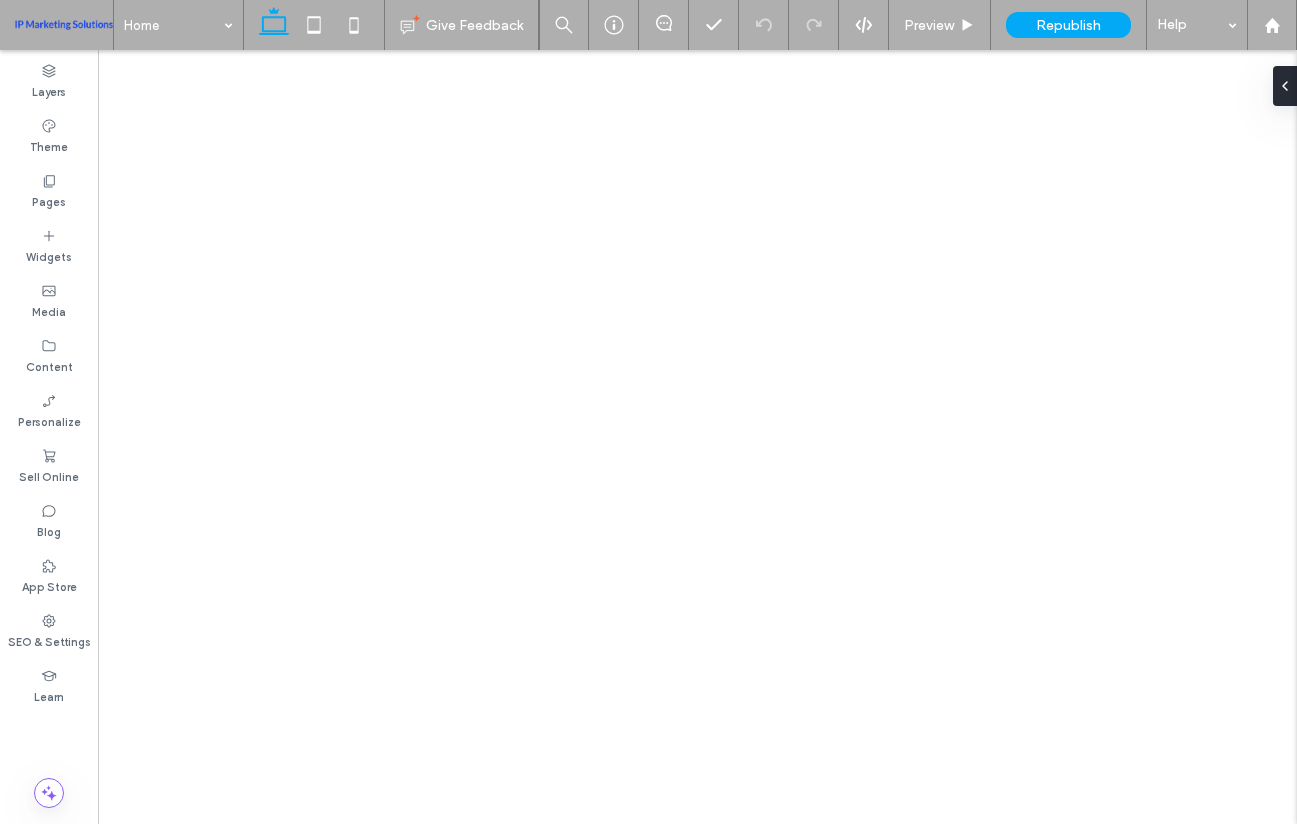 click on "SEO & Settings" at bounding box center (49, 640) 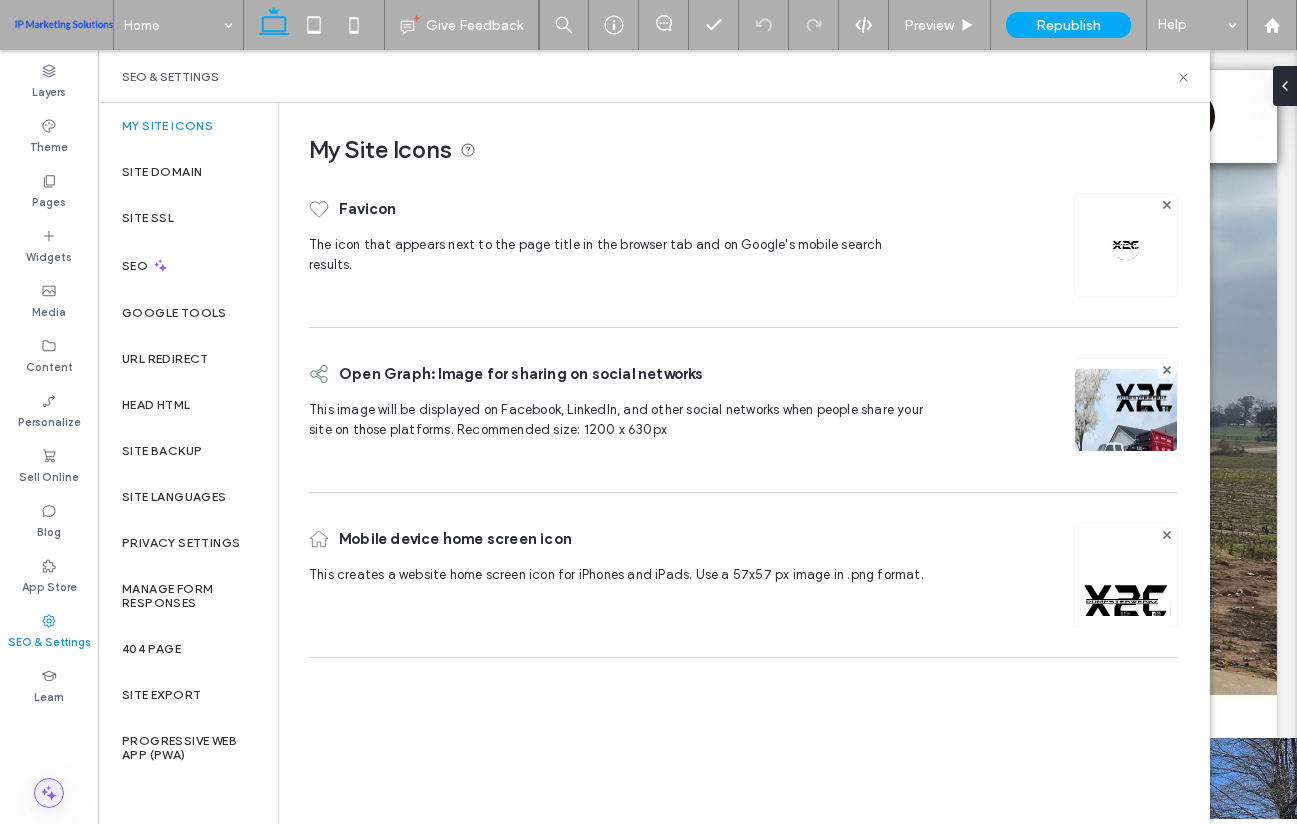 scroll, scrollTop: 0, scrollLeft: 0, axis: both 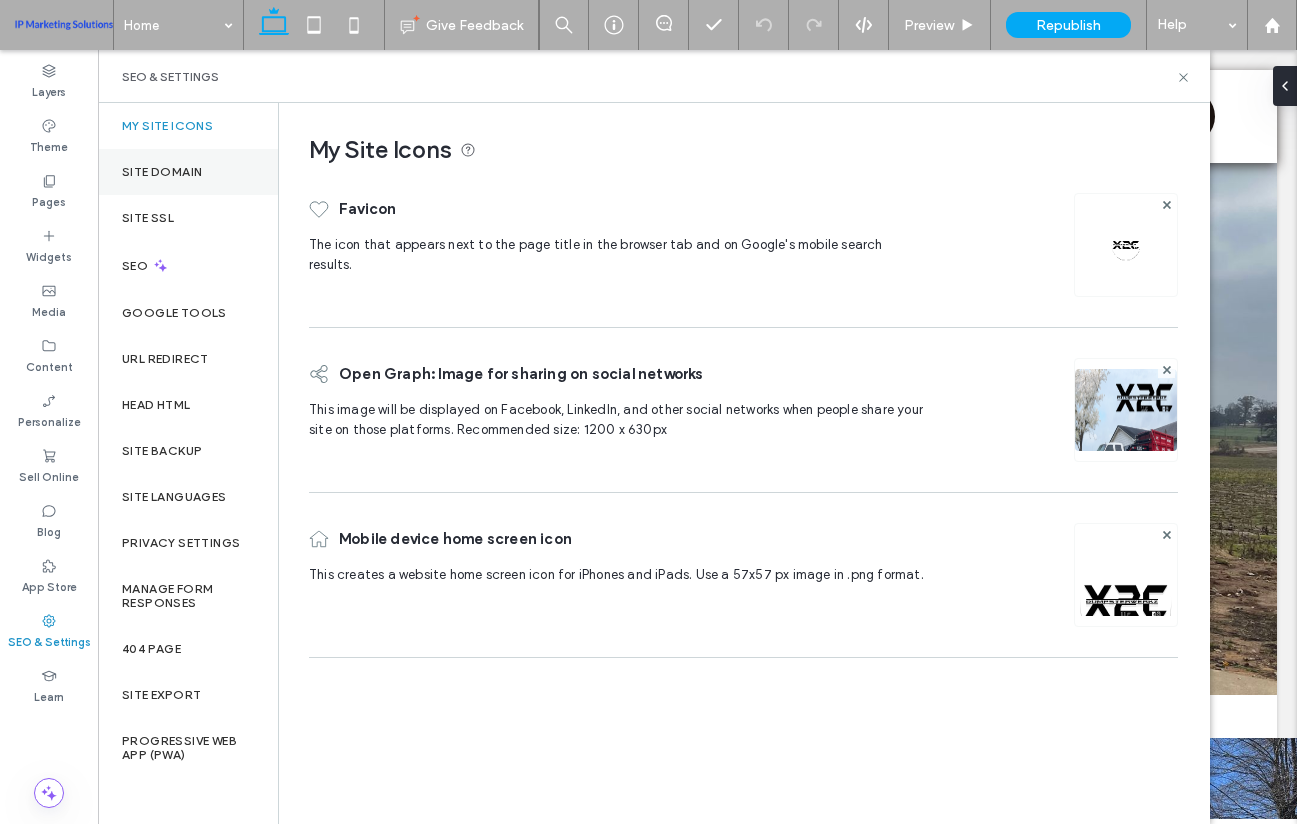 click on "Site Domain" at bounding box center (188, 172) 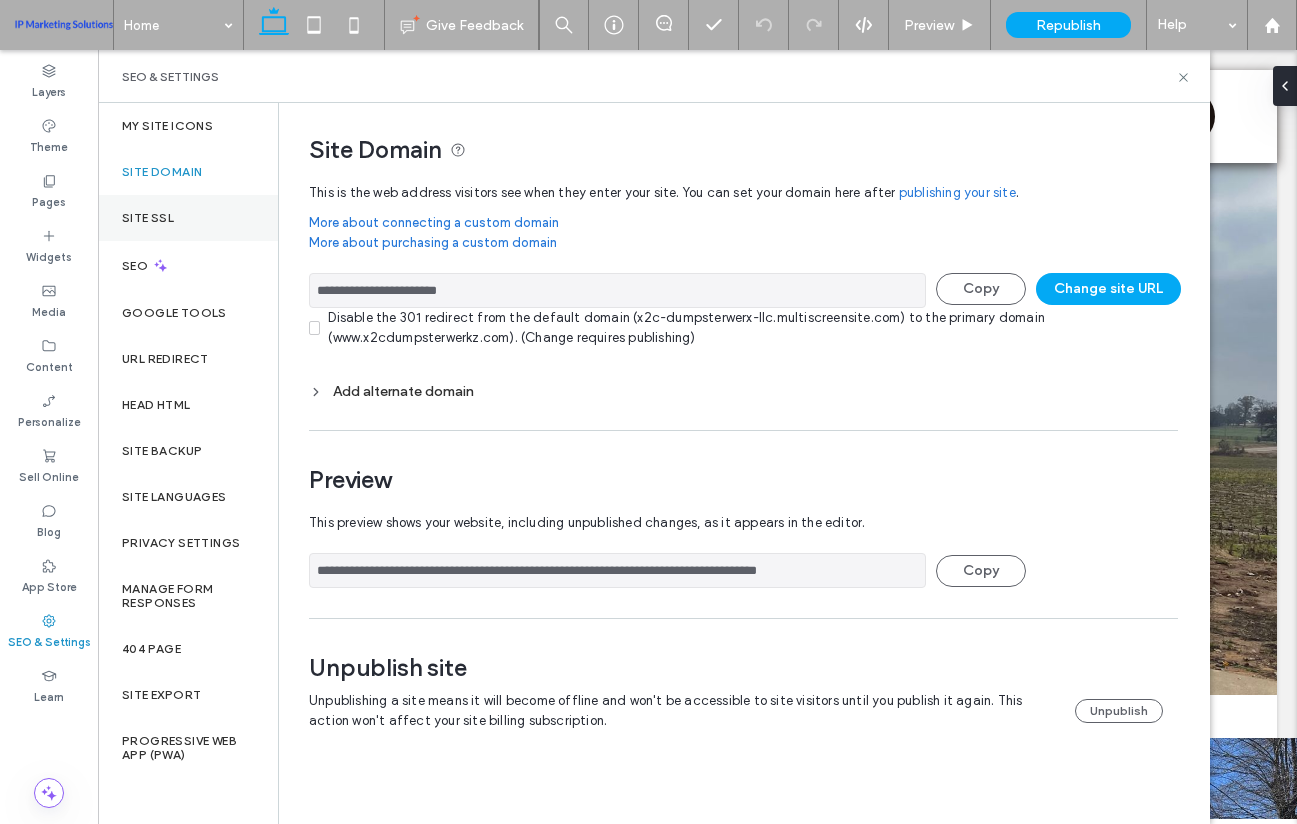 click on "Site SSL" at bounding box center (188, 218) 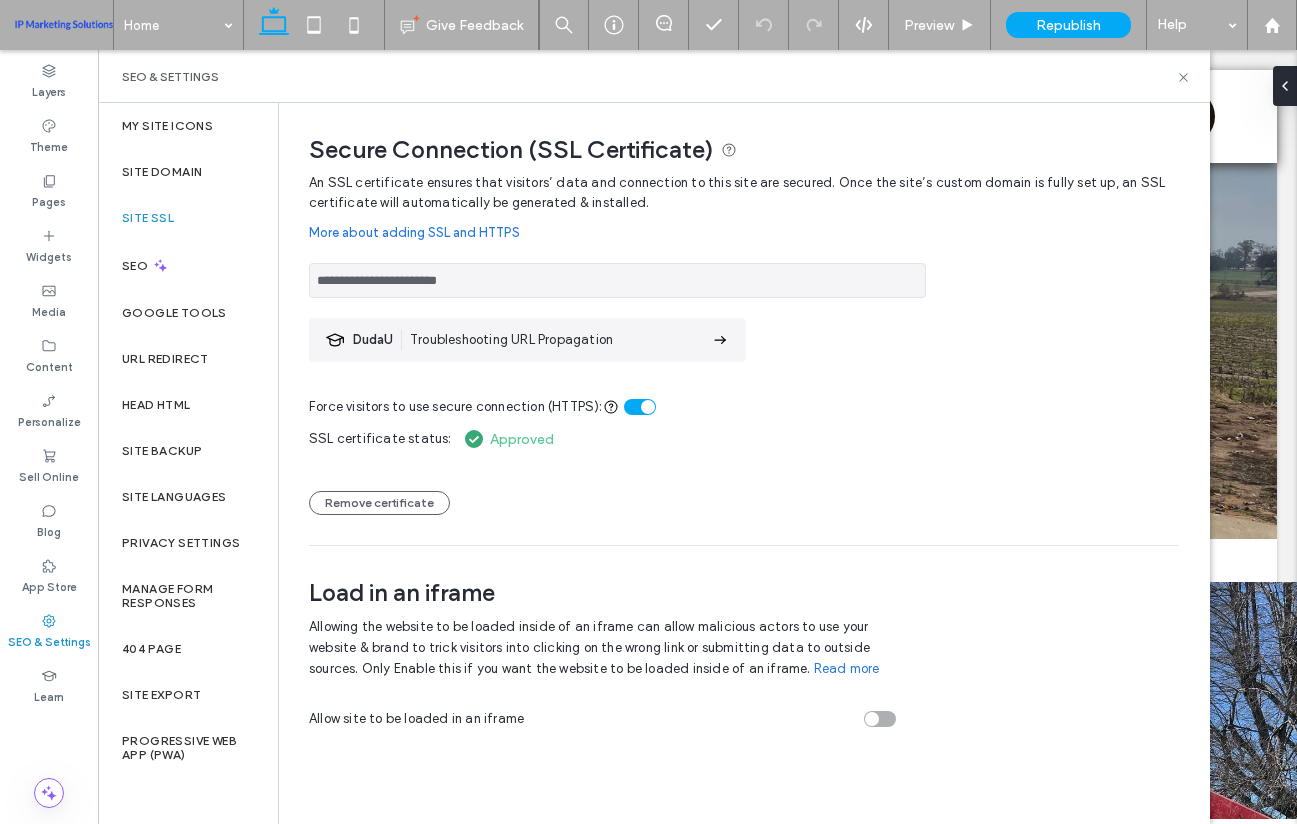scroll, scrollTop: 200, scrollLeft: 0, axis: vertical 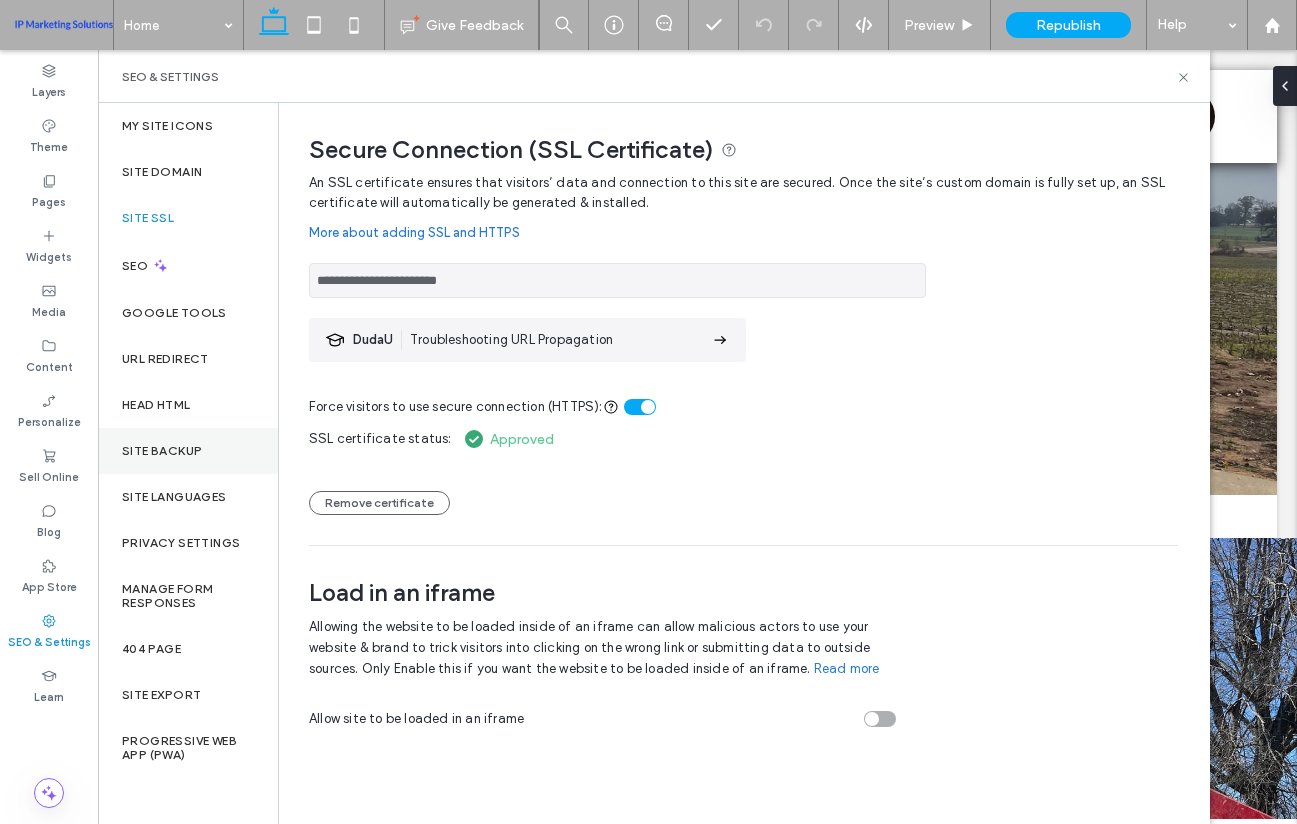 click on "Site Backup" at bounding box center [188, 451] 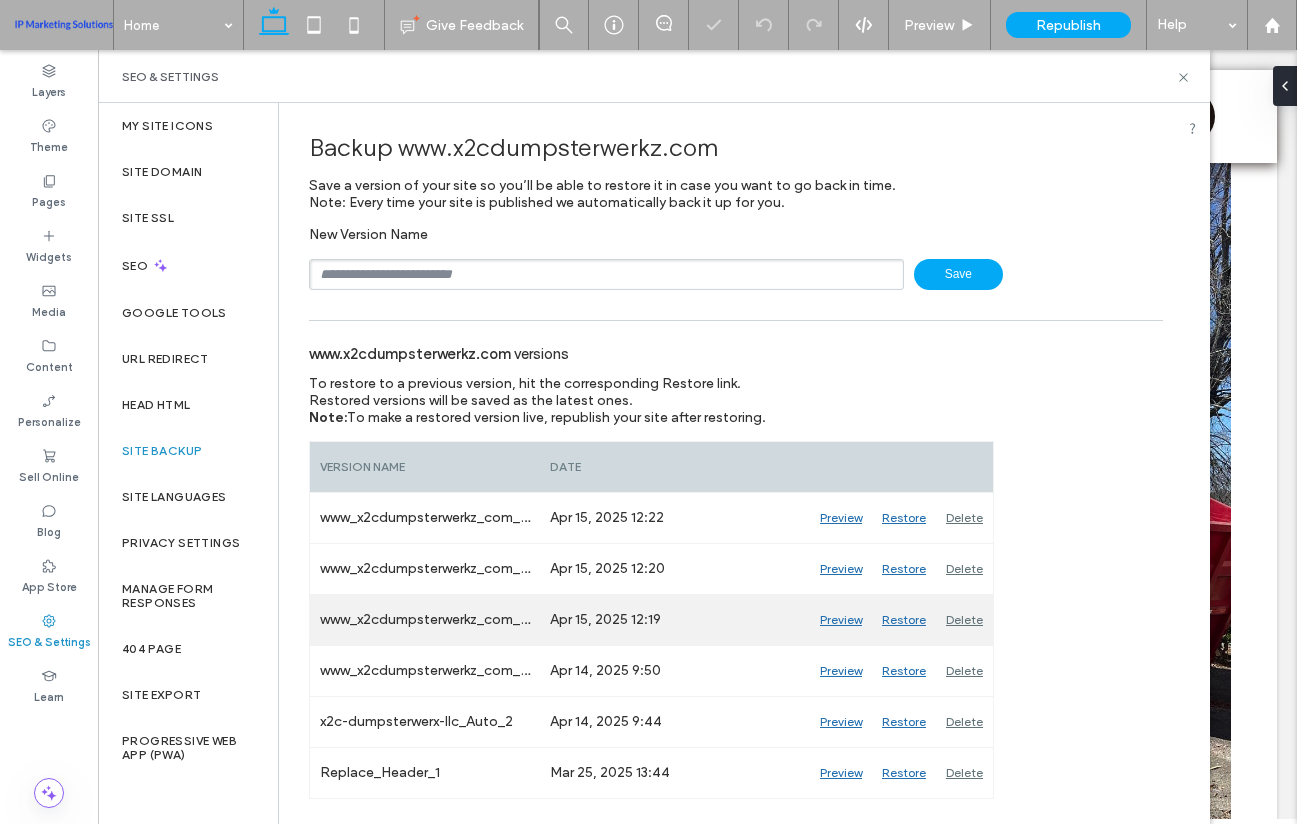 scroll, scrollTop: 700, scrollLeft: 0, axis: vertical 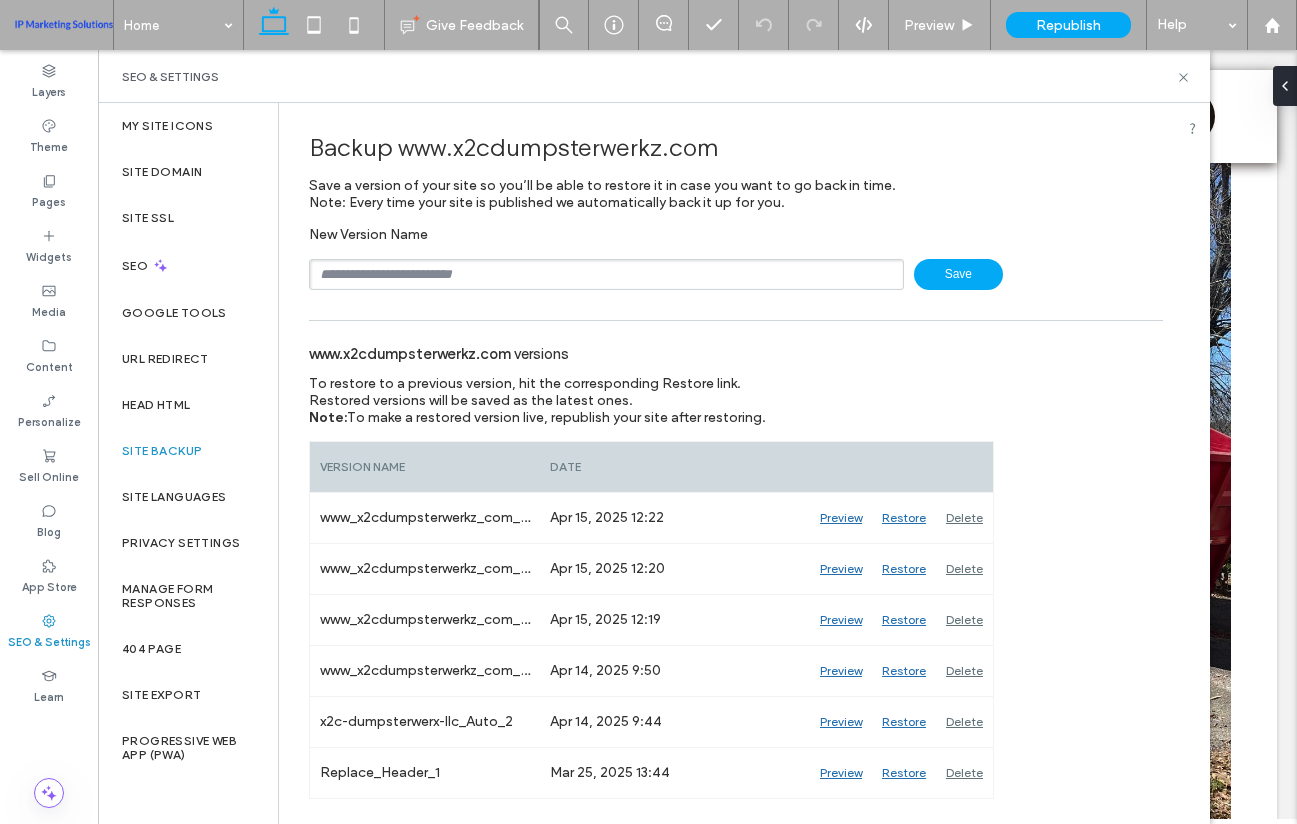 click on "SEO & Settings" at bounding box center [654, 76] 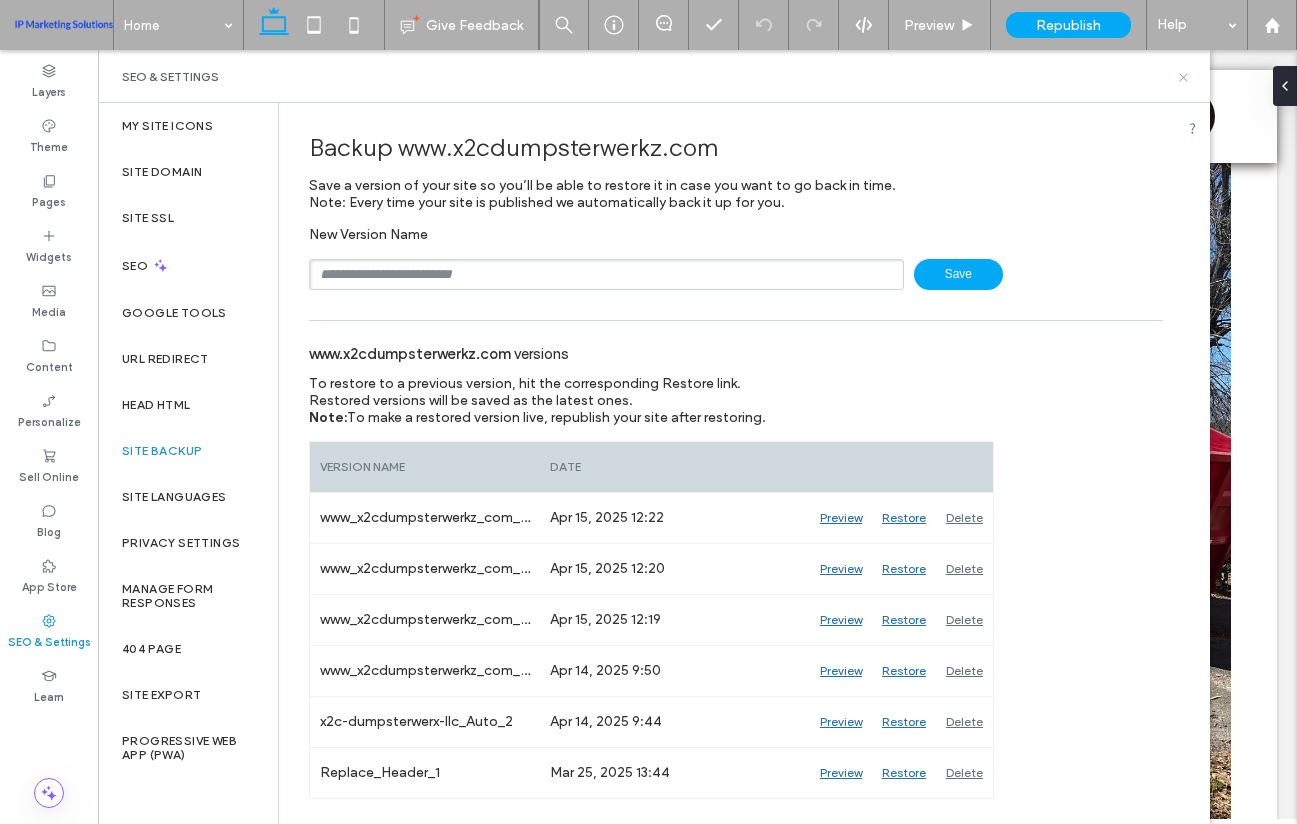 click 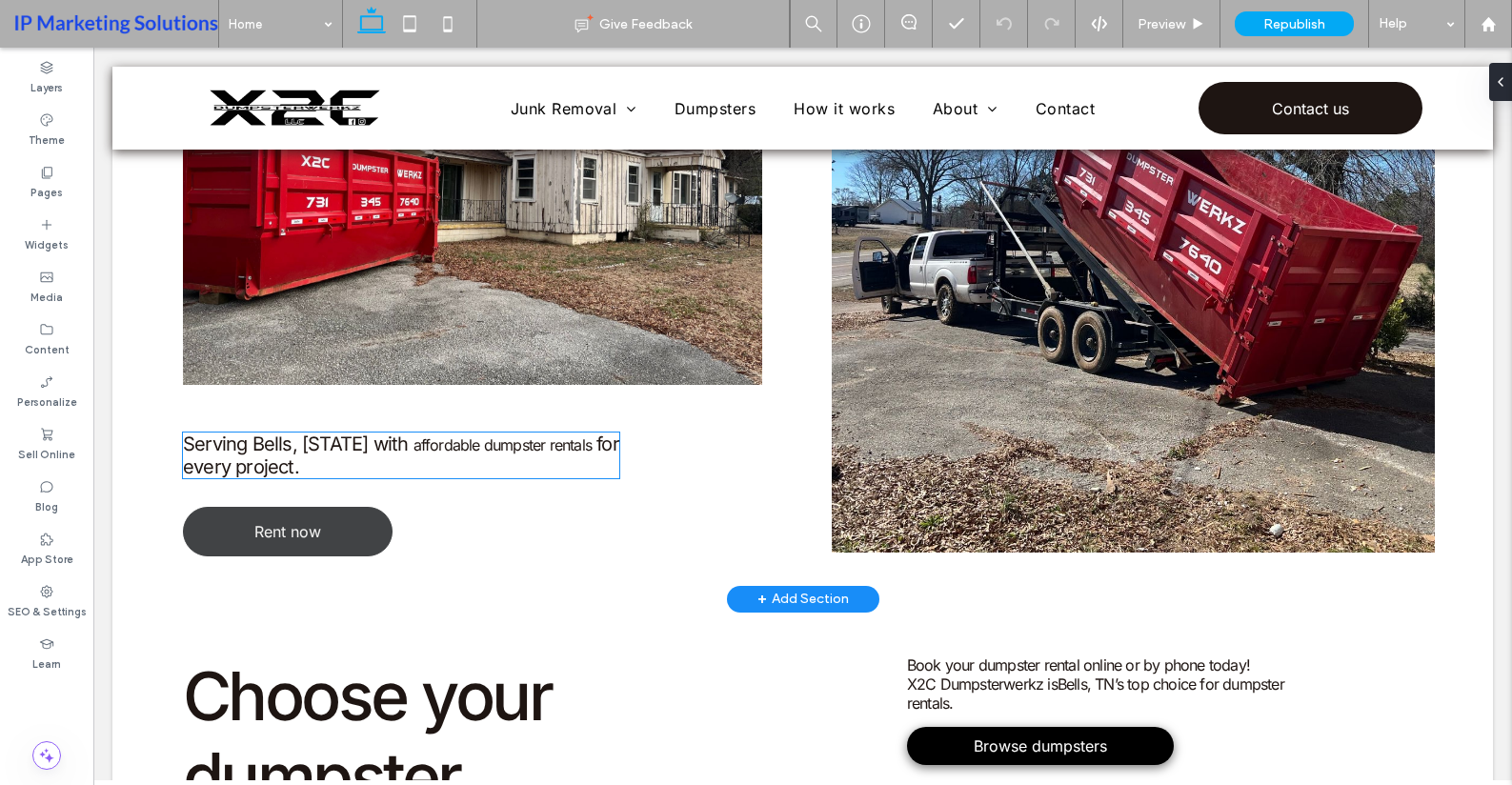 scroll, scrollTop: 996, scrollLeft: 0, axis: vertical 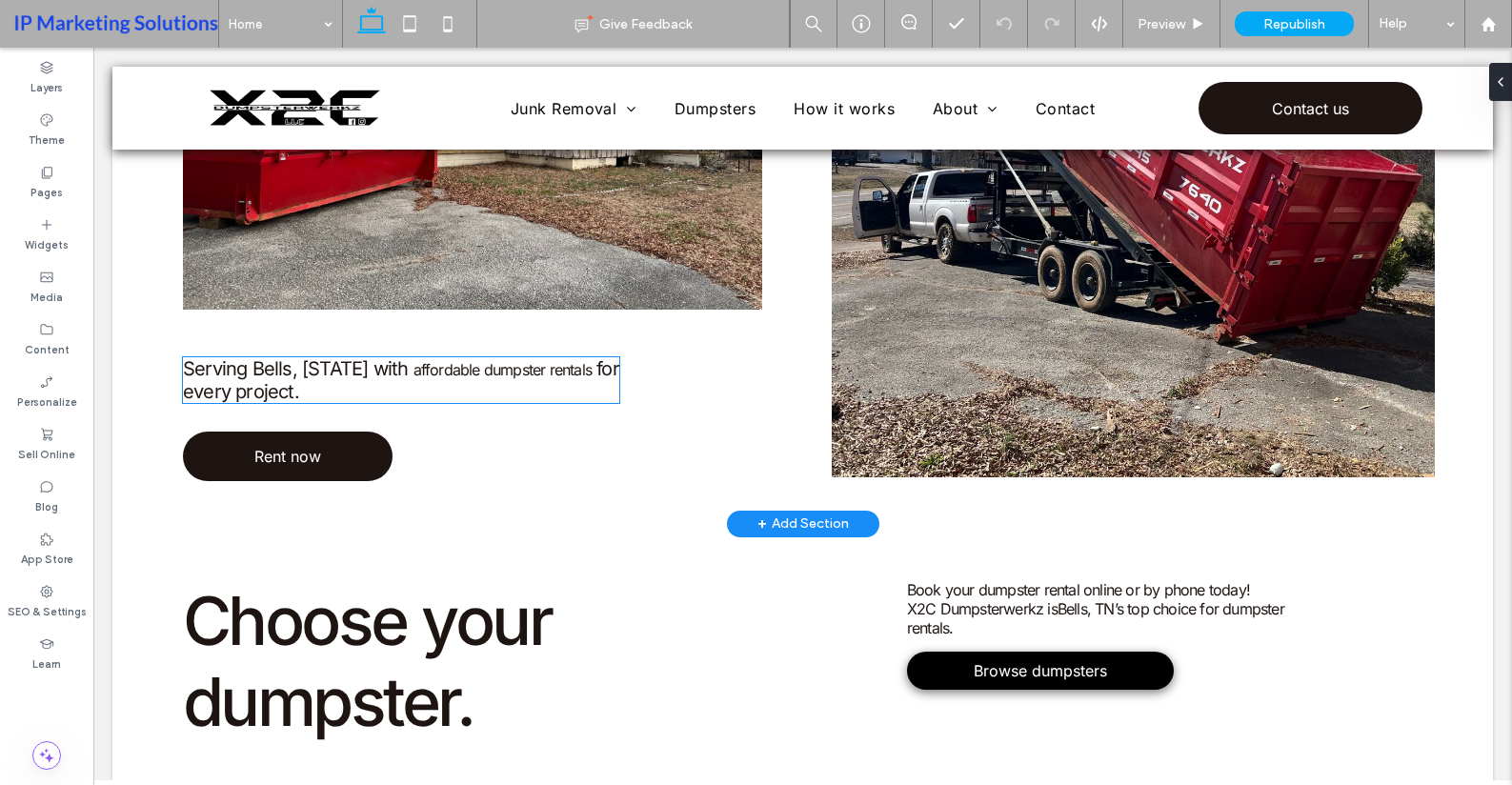 click on "Serving Bells, TN with" at bounding box center (295, 369) 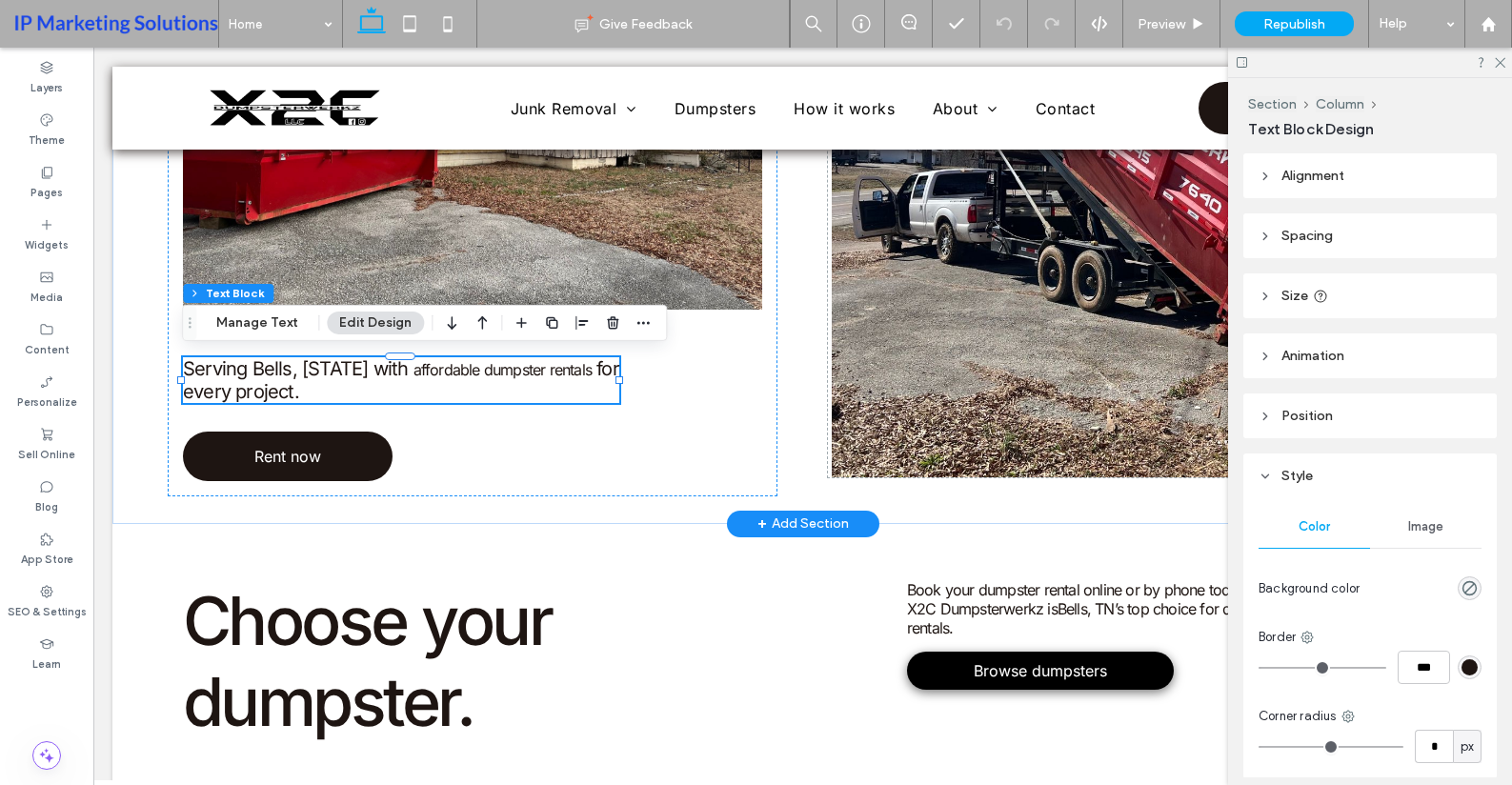 click on "Serving Bells, TN with" at bounding box center (295, 369) 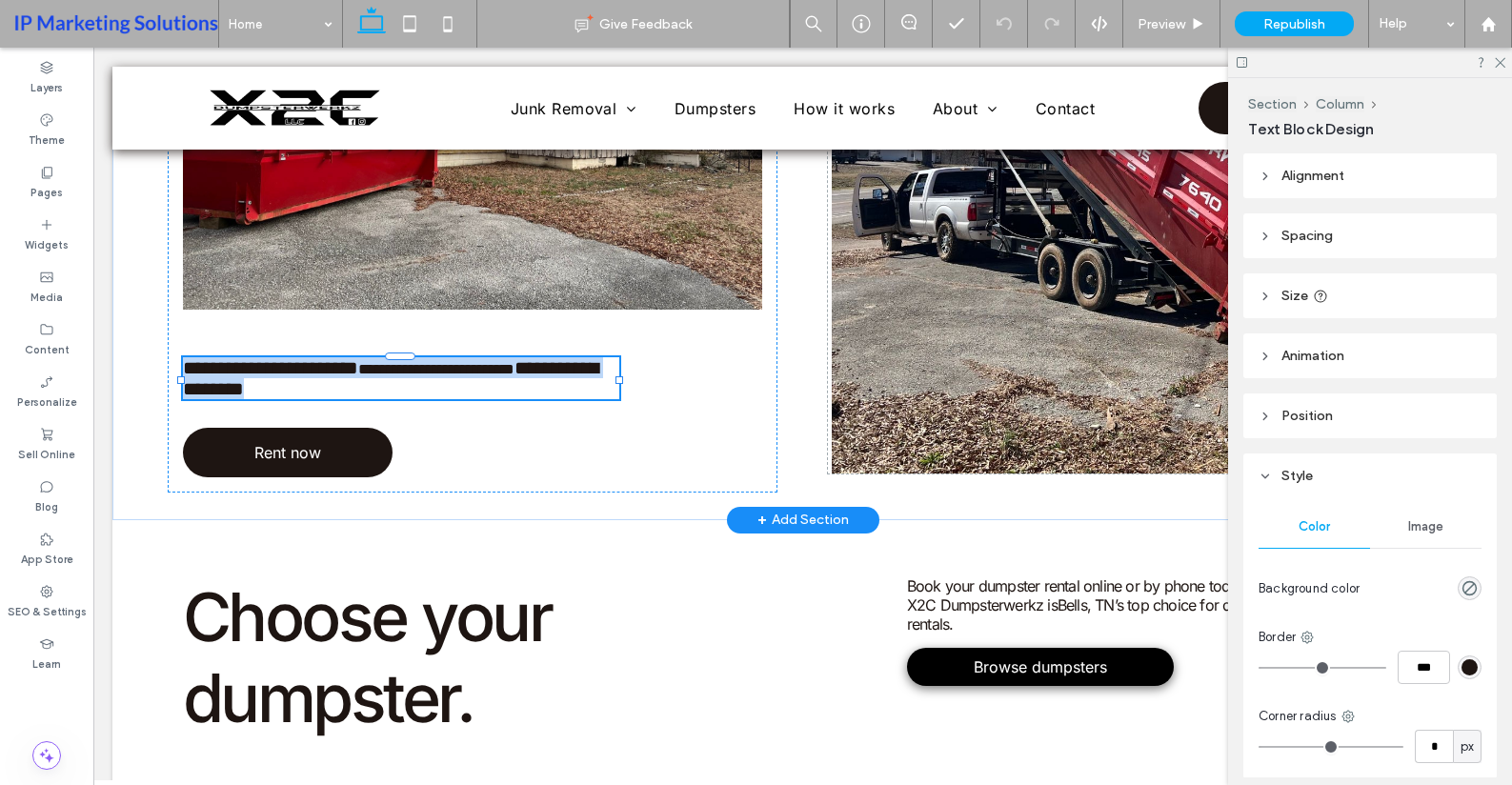 type on "*****" 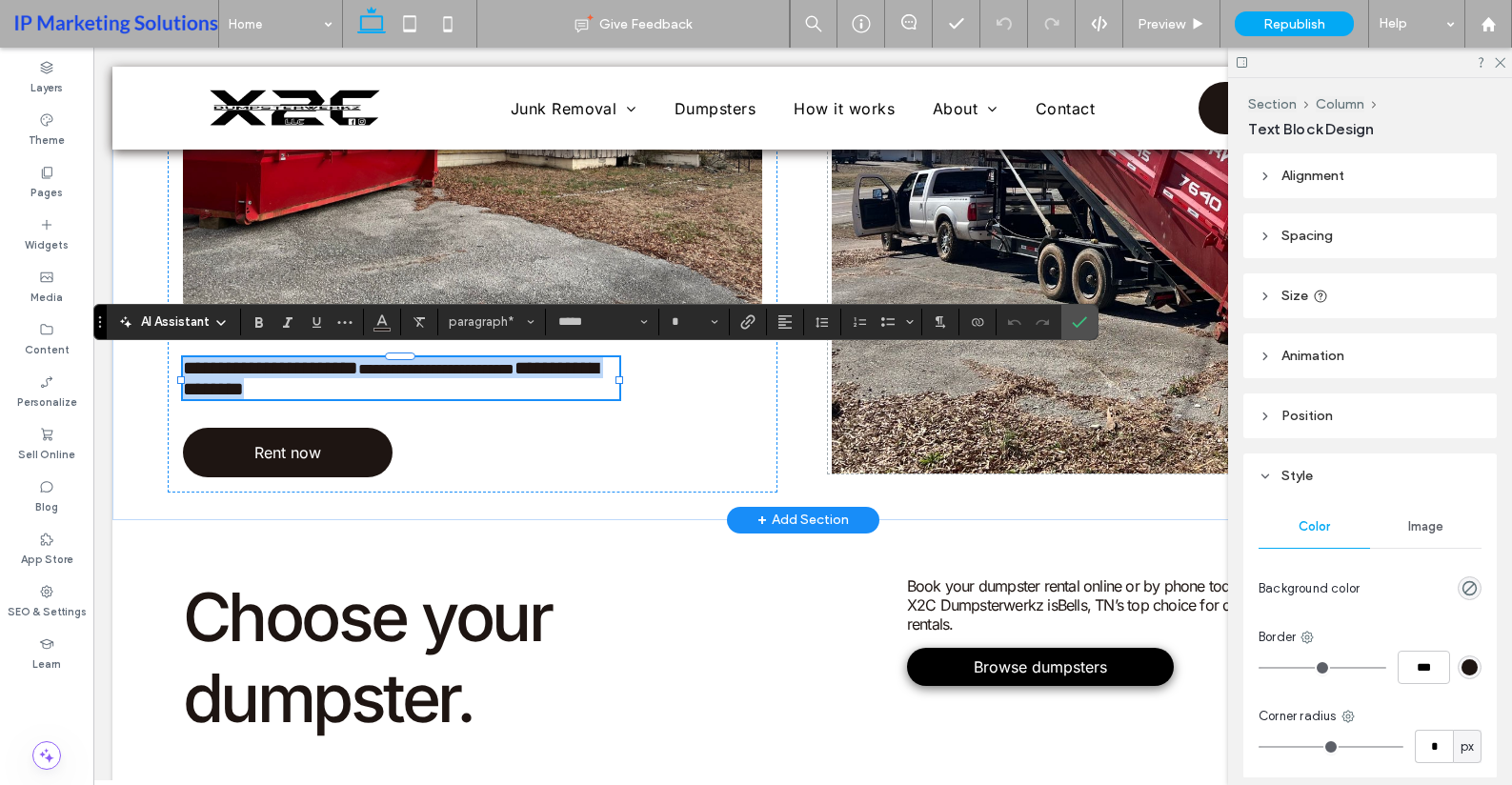 click on "**********" at bounding box center [271, 368] 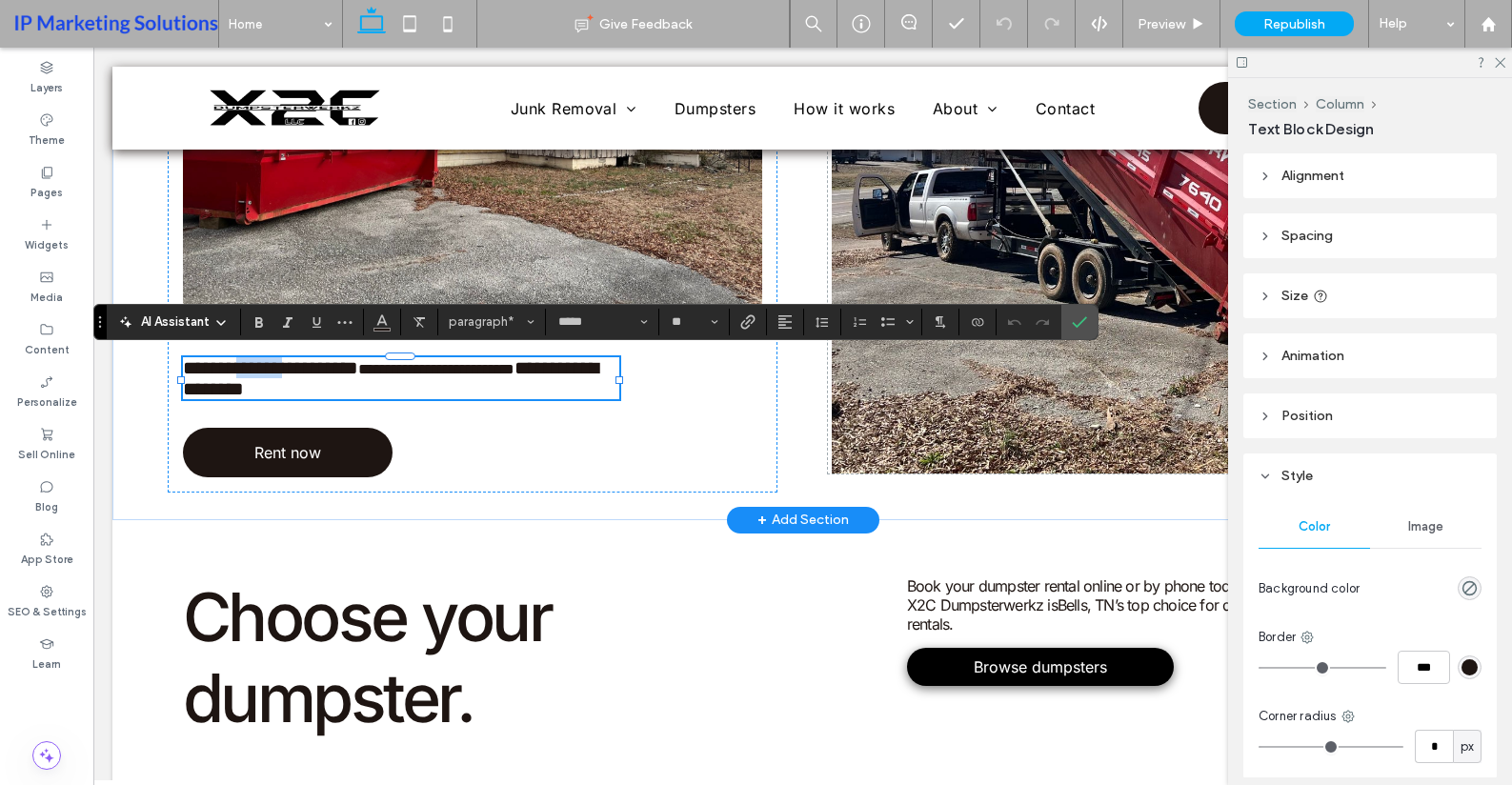 drag, startPoint x: 291, startPoint y: 365, endPoint x: 246, endPoint y: 370, distance: 45.27693 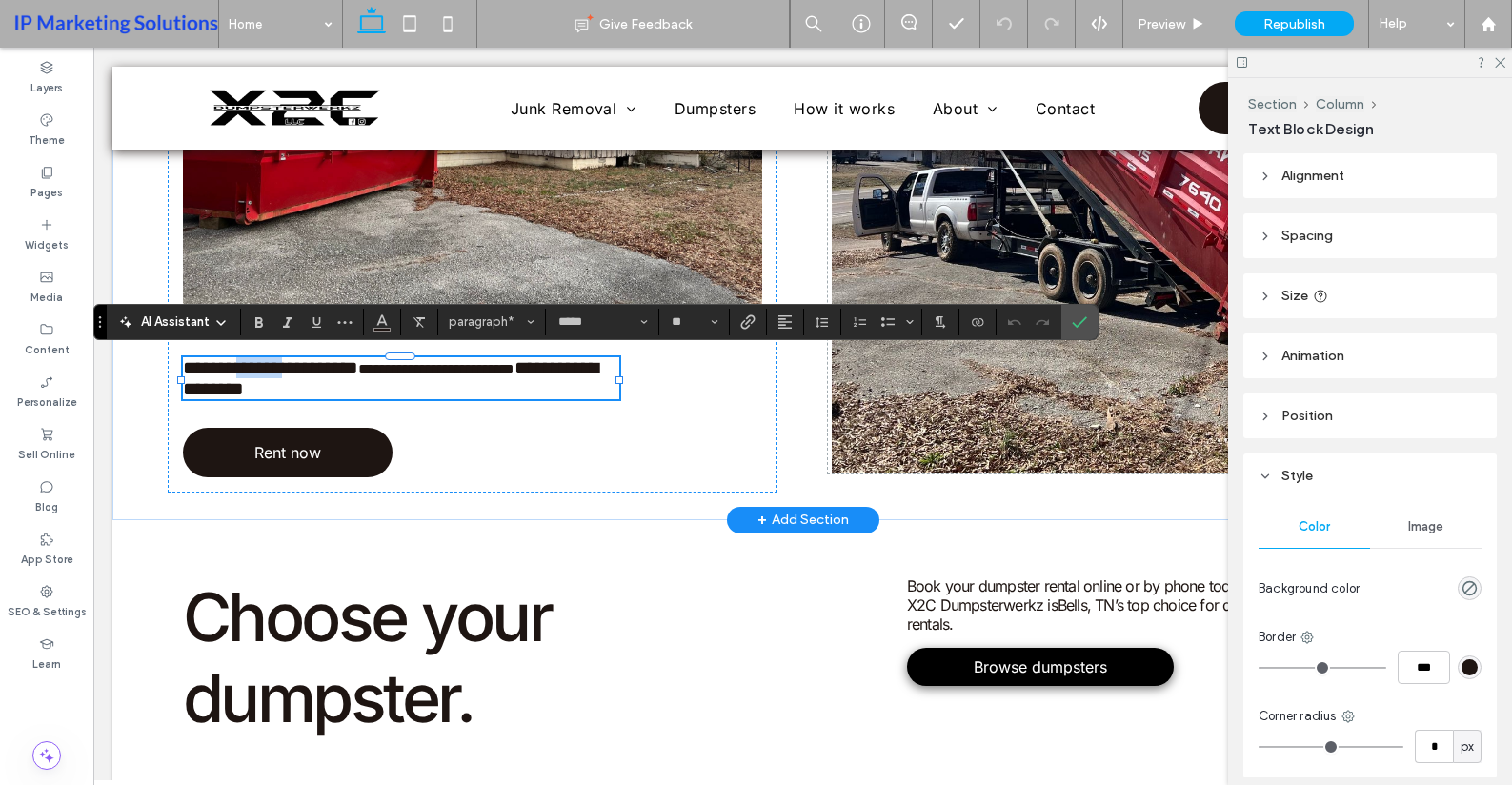click on "**********" at bounding box center [271, 368] 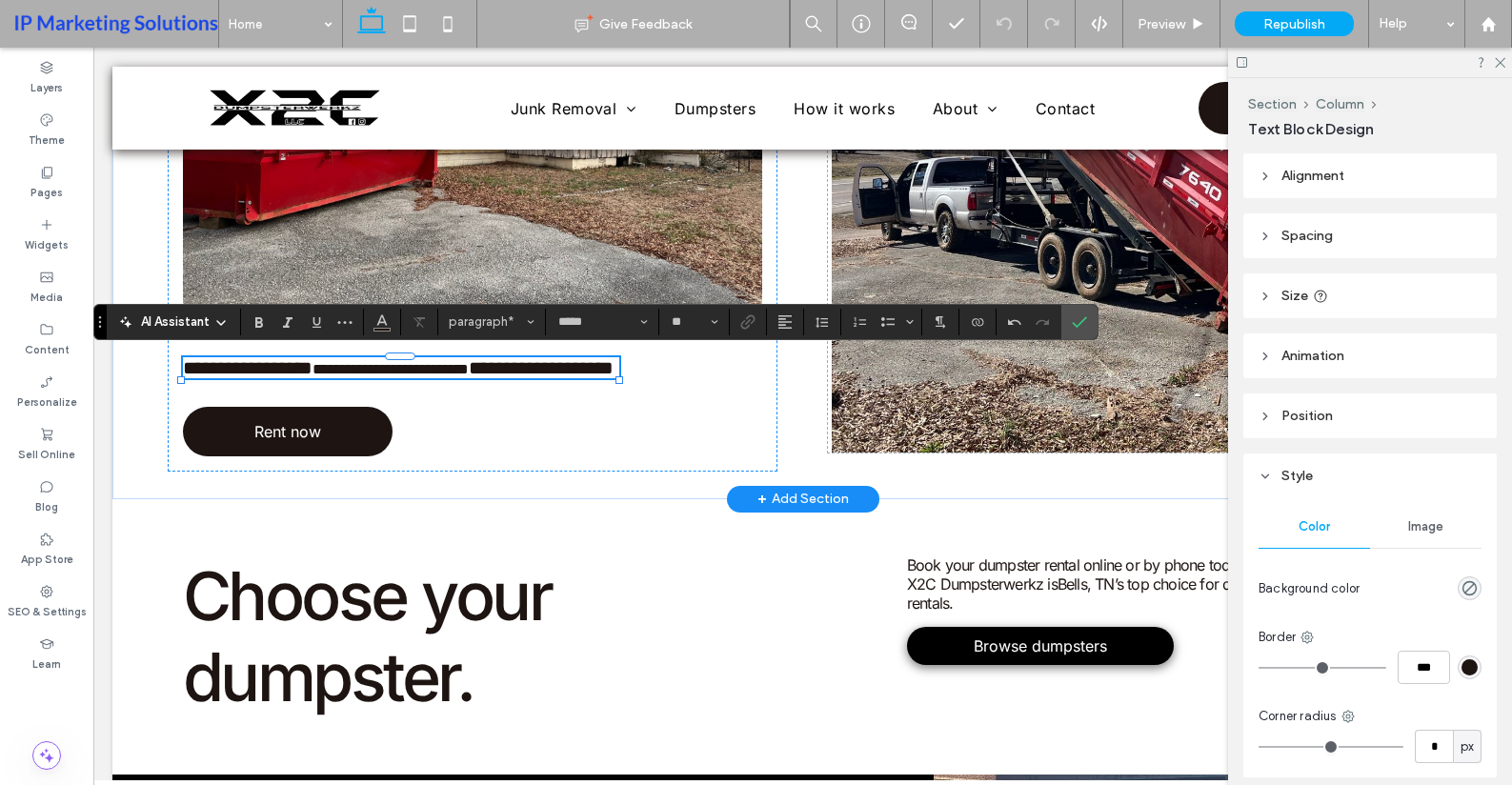 type 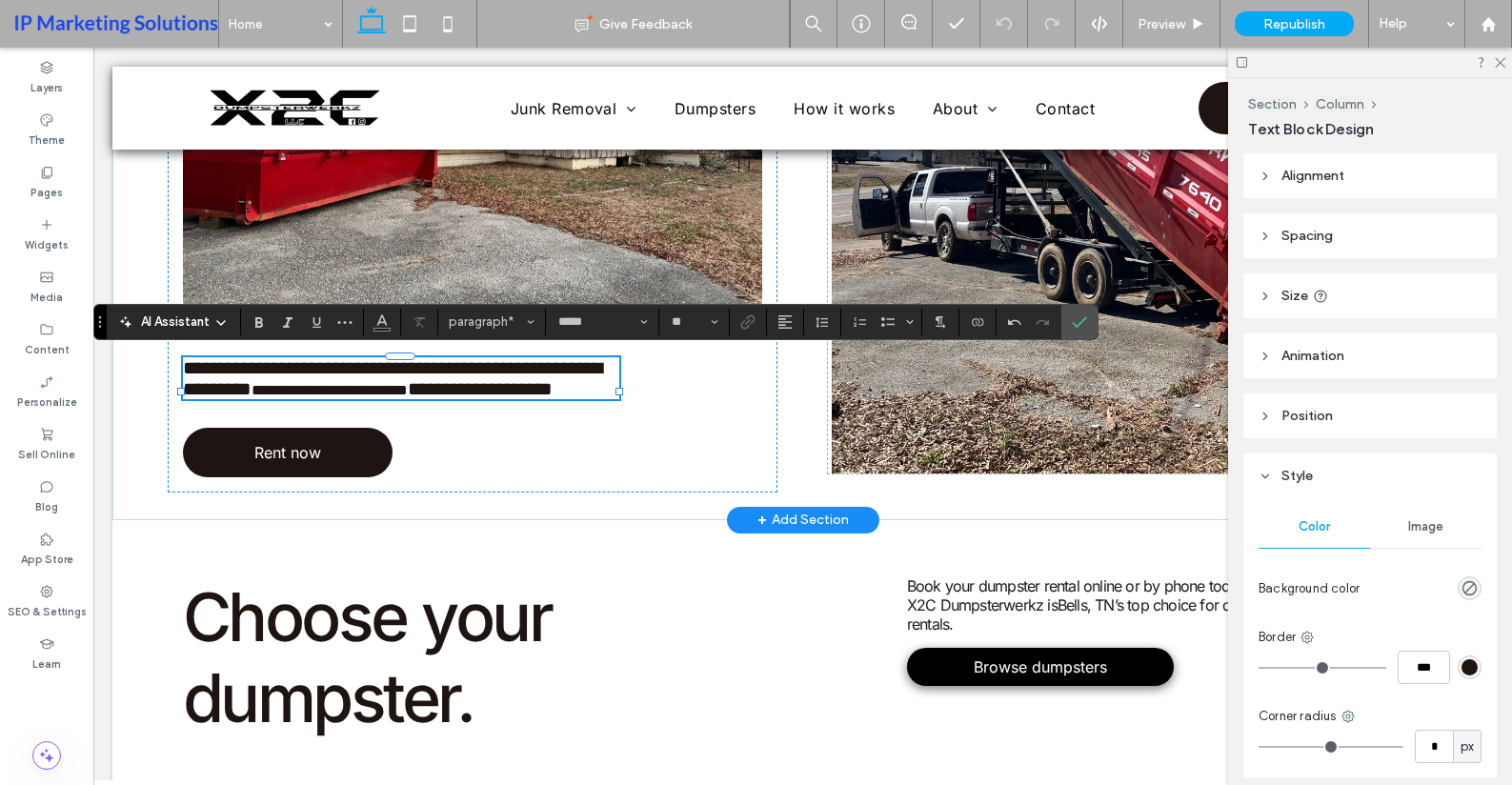 click on "**********" at bounding box center [330, 390] 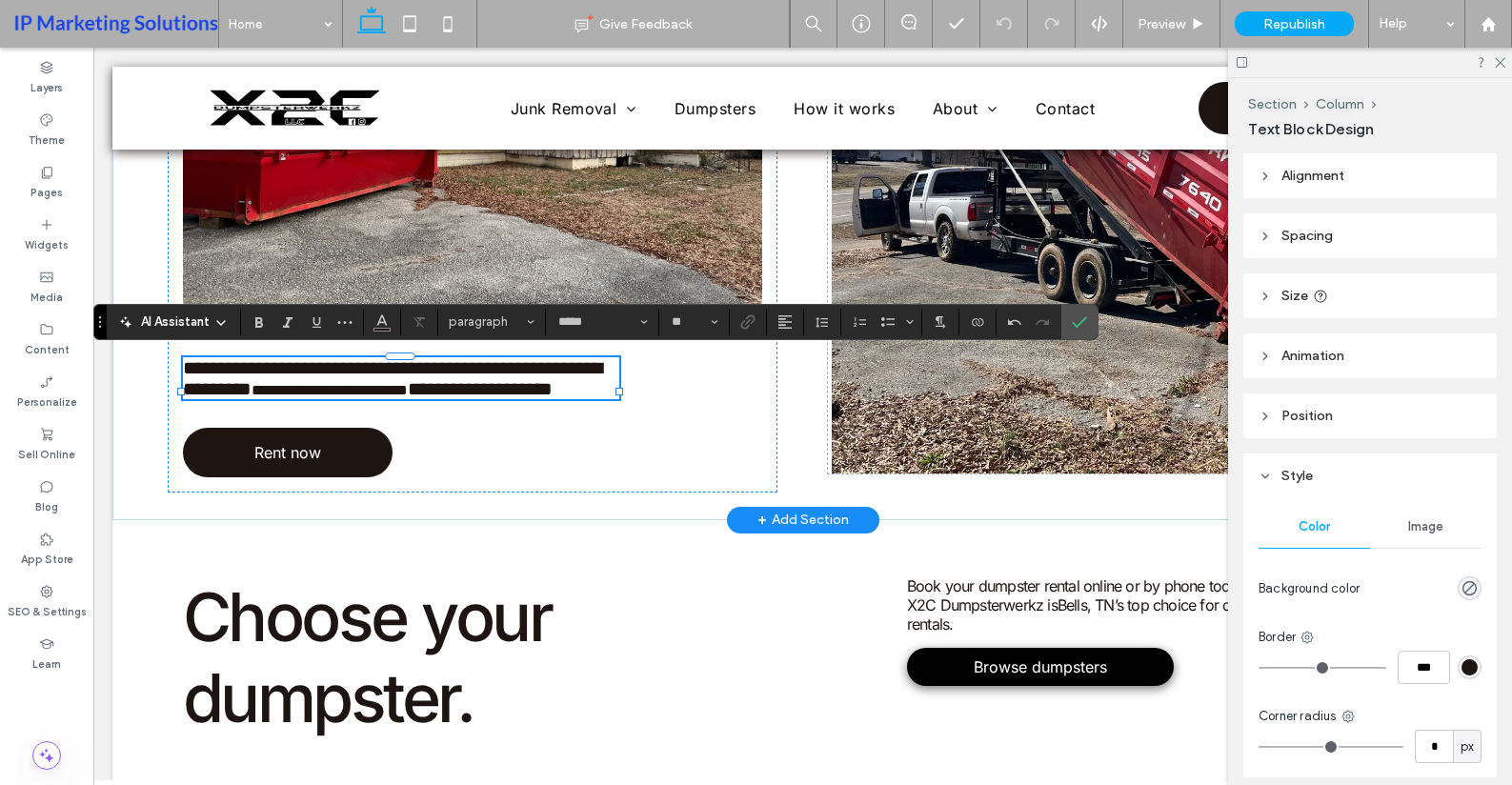 click on "**********" at bounding box center (393, 378) 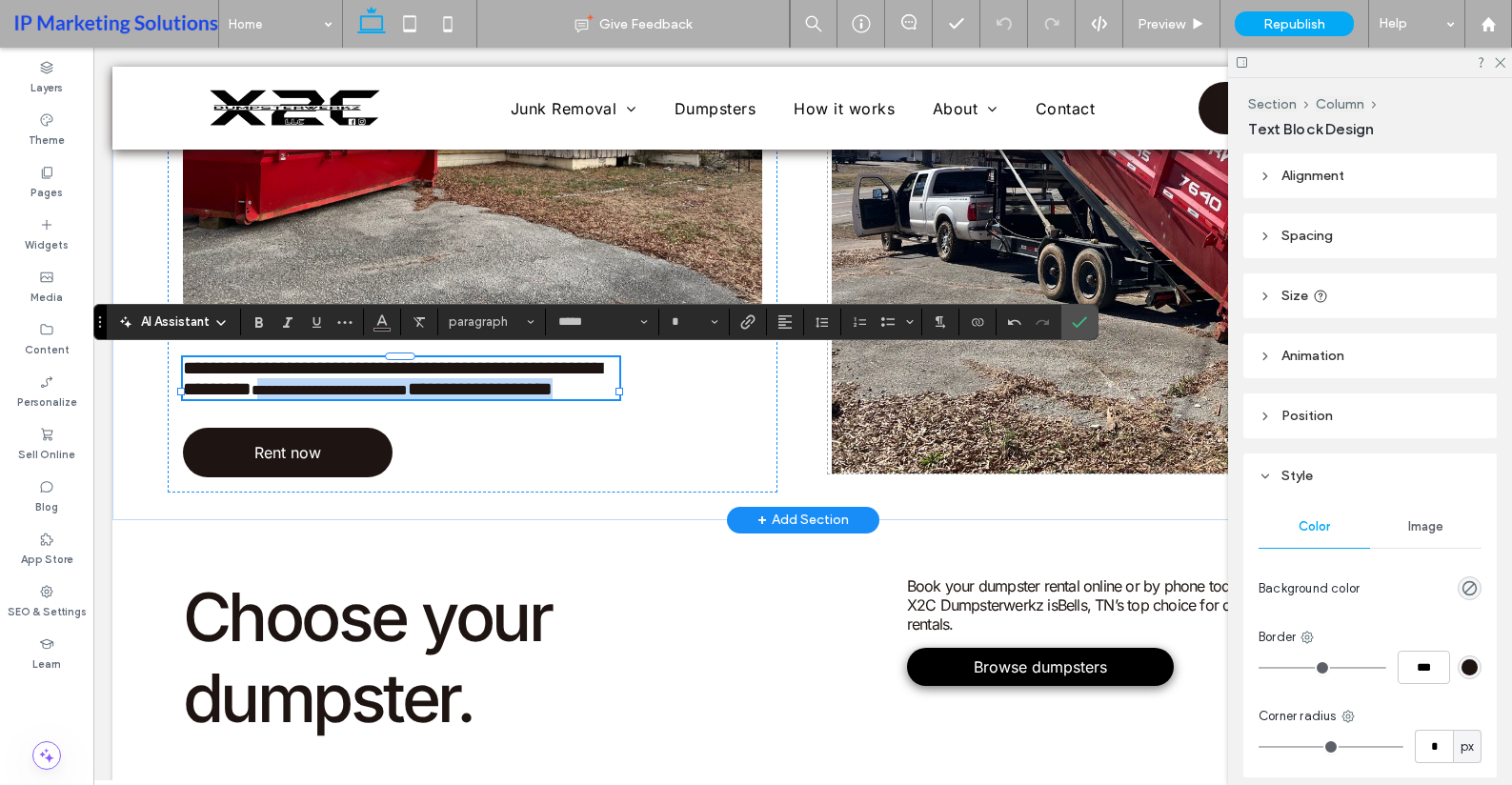 drag, startPoint x: 382, startPoint y: 392, endPoint x: 445, endPoint y: 409, distance: 65.253352 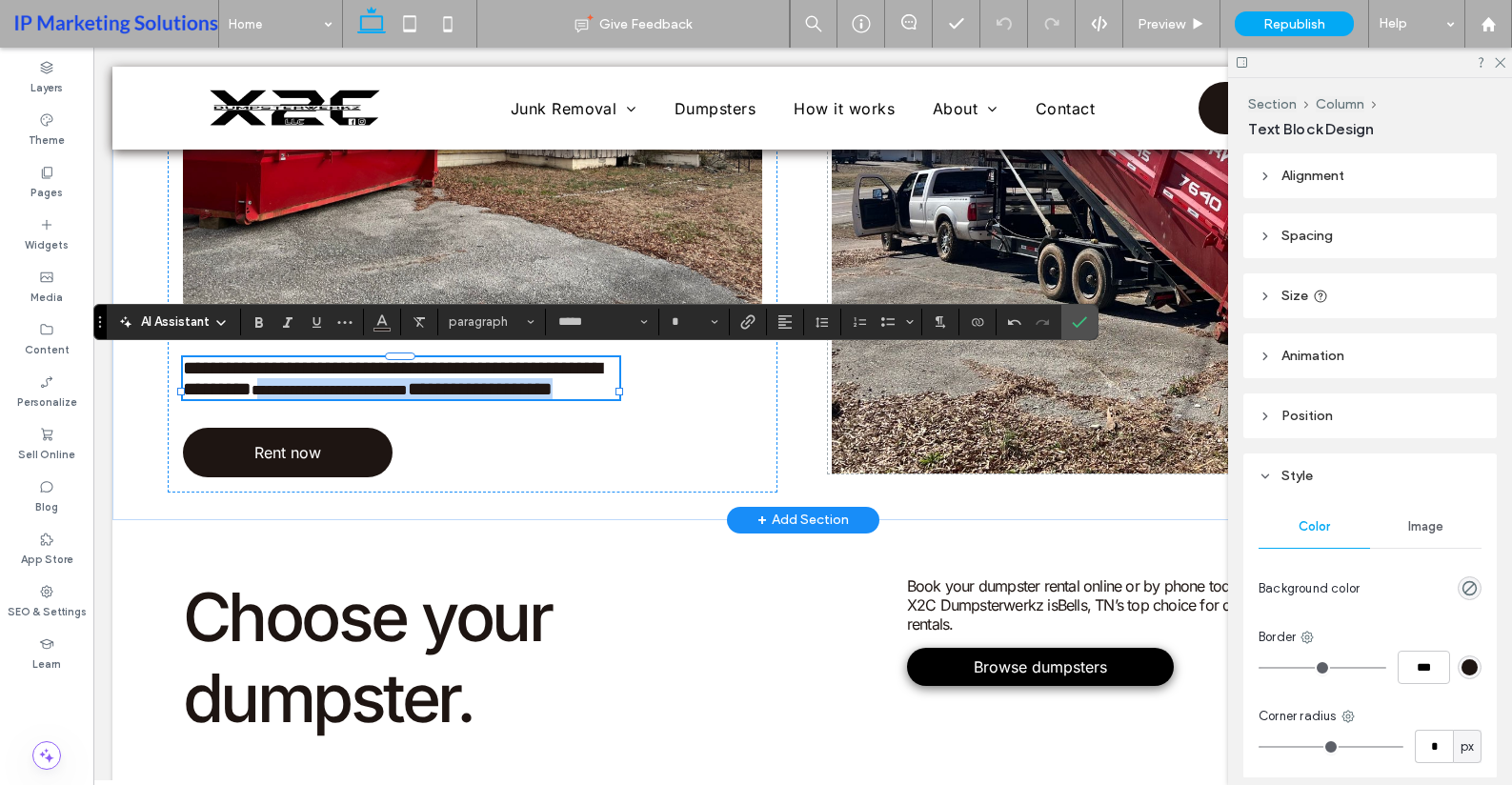 click on "**********" at bounding box center (401, 378) 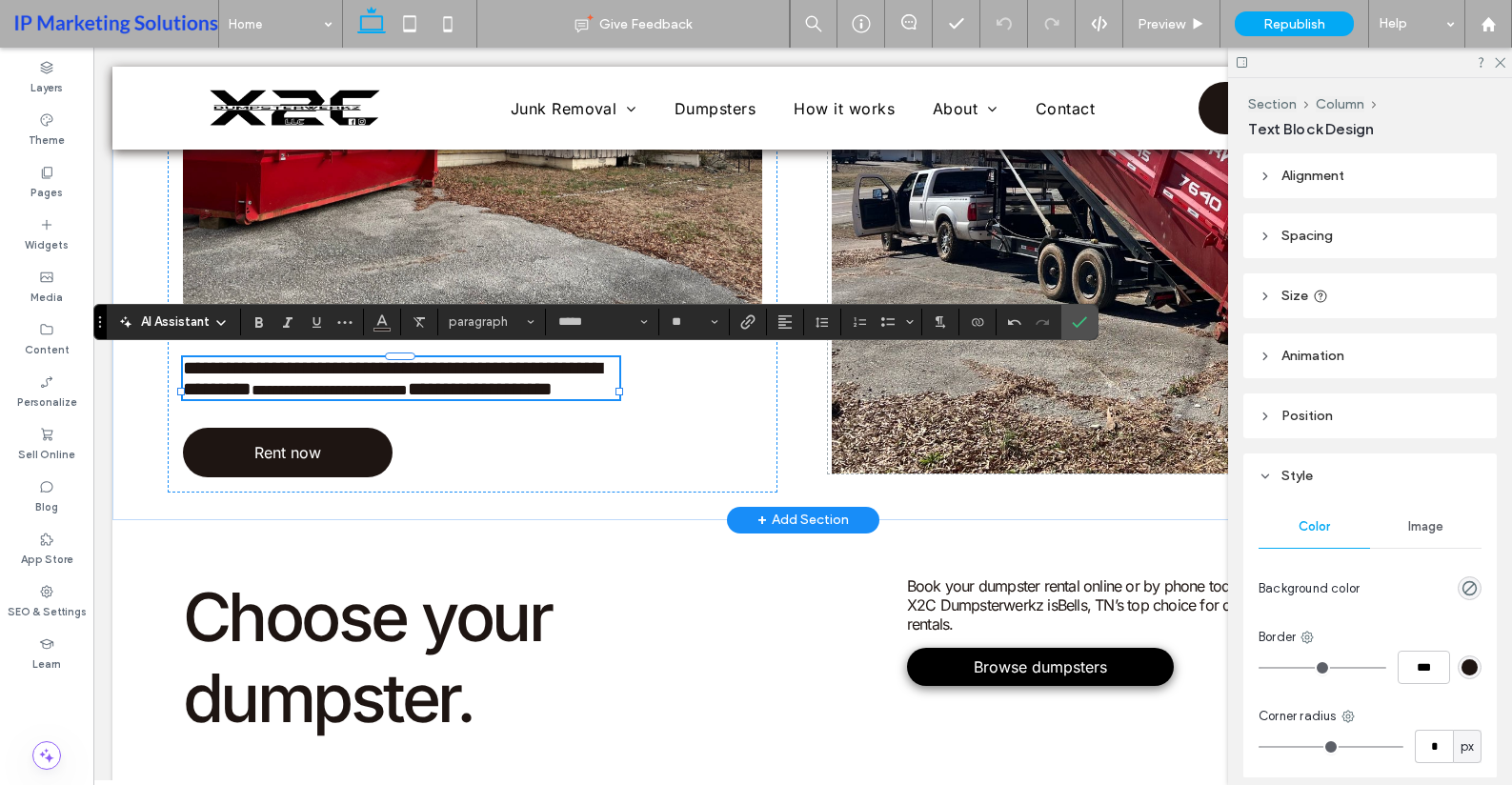 click on "**********" at bounding box center [393, 378] 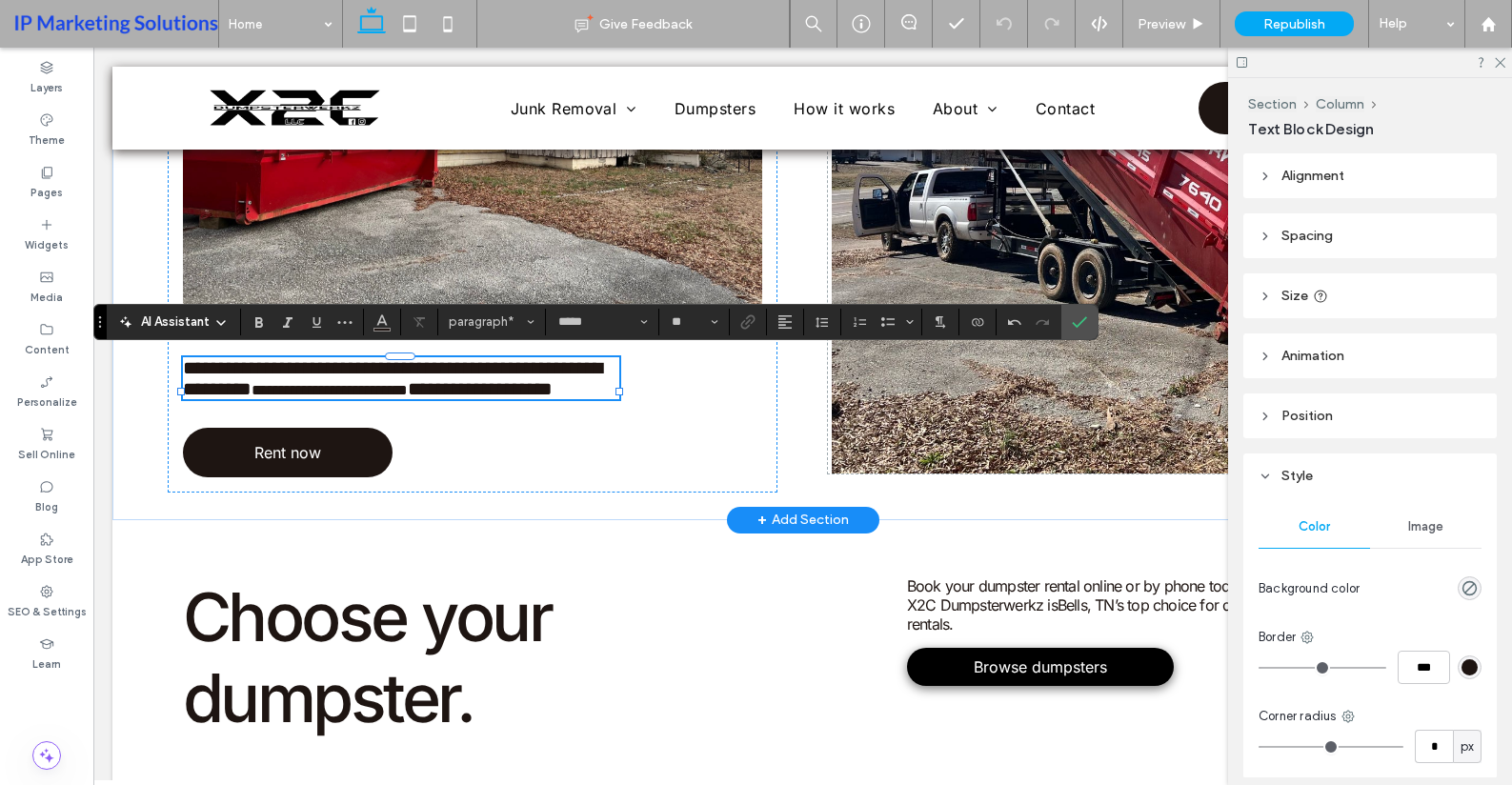 click on "**********" at bounding box center (393, 378) 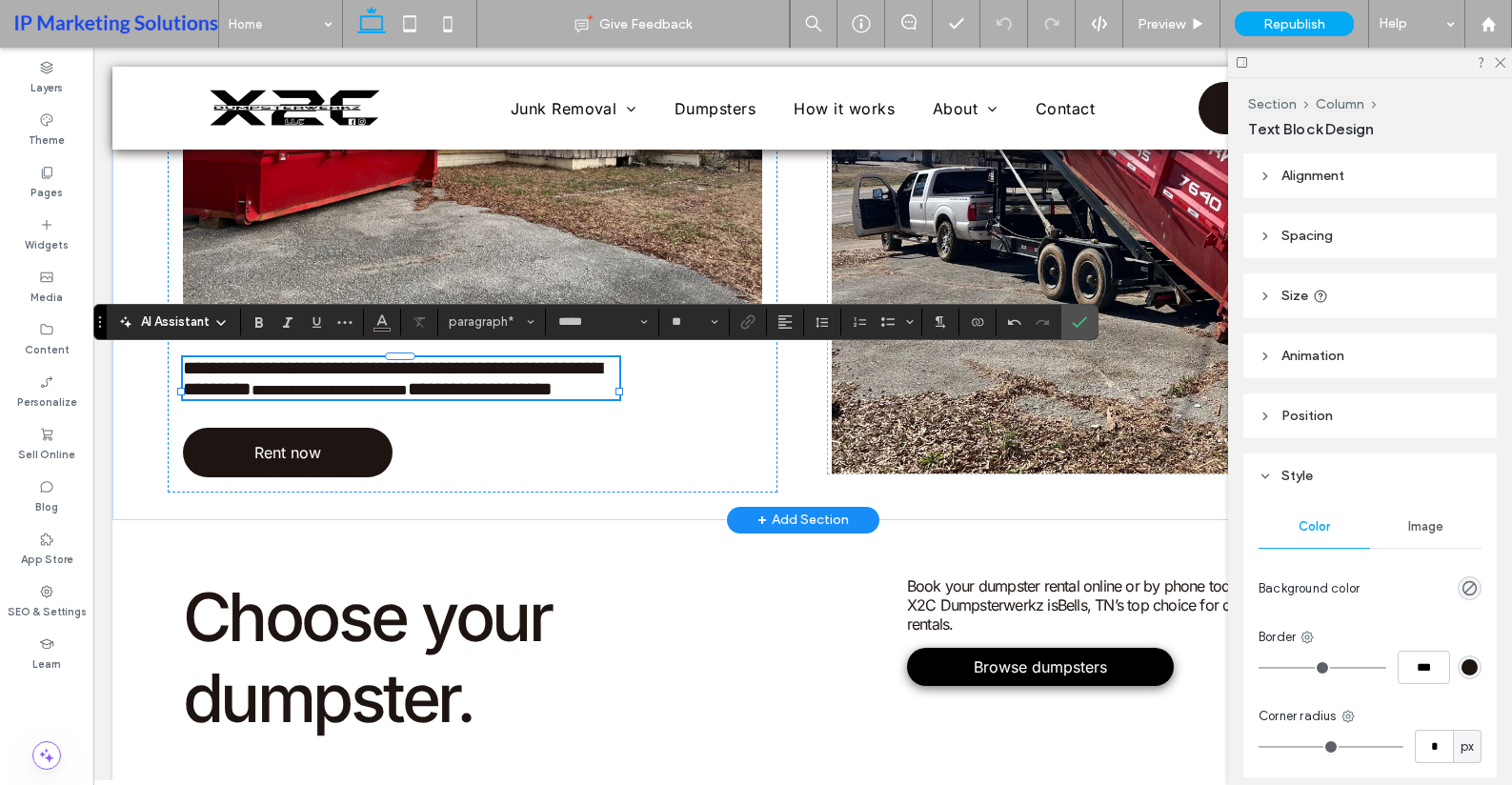click on "**********" at bounding box center [393, 378] 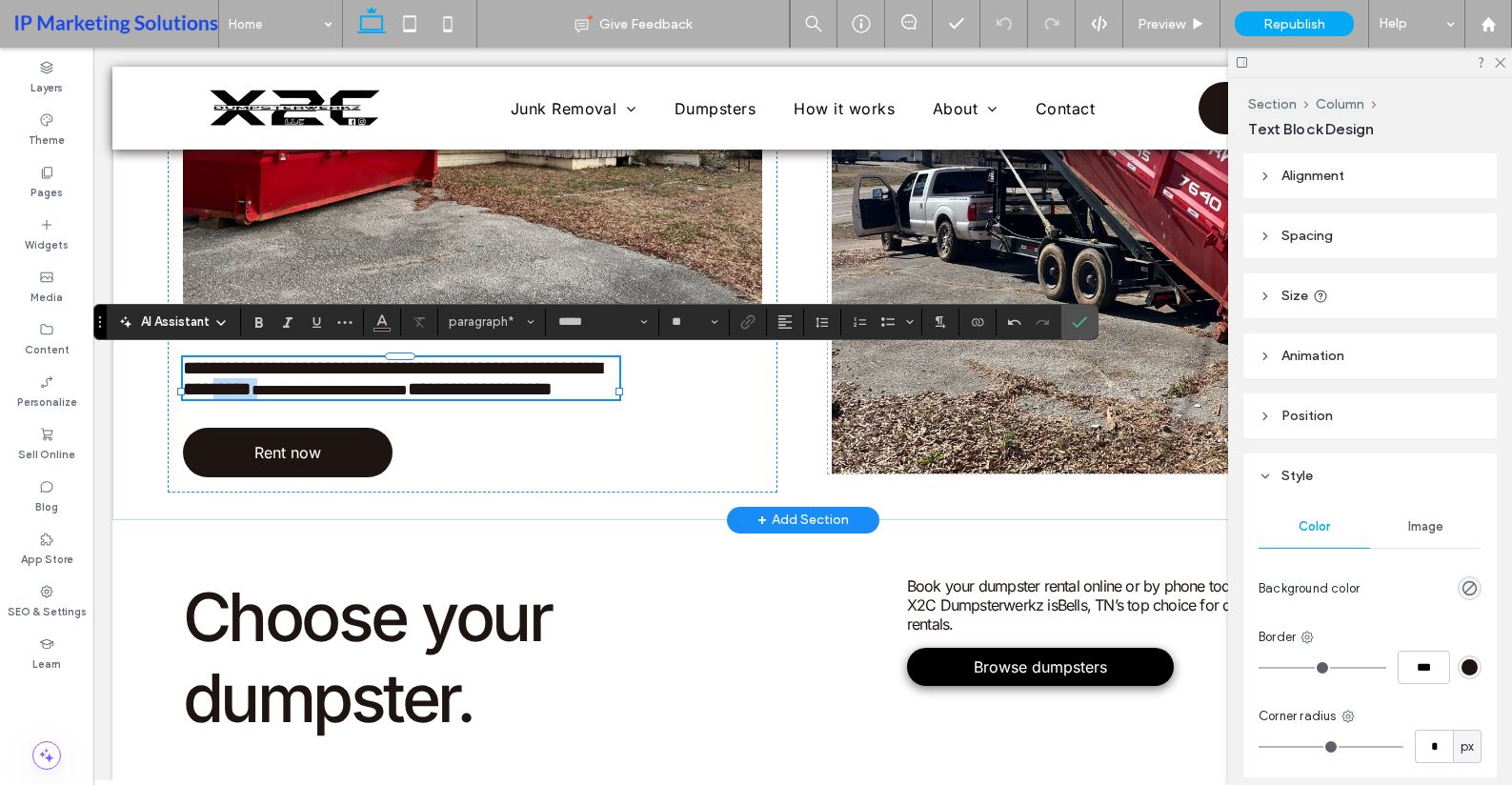 type on "*" 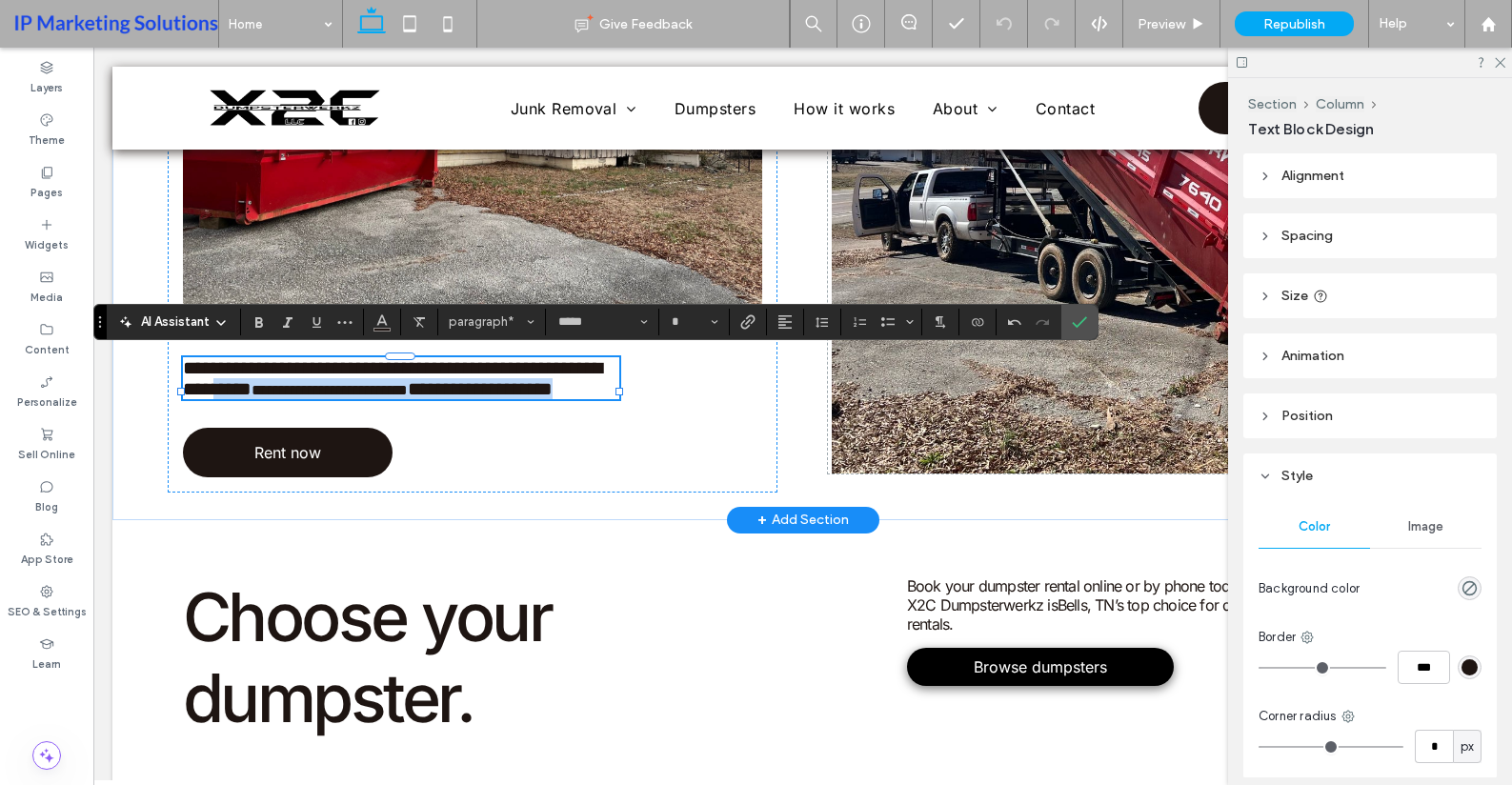 drag, startPoint x: 340, startPoint y: 392, endPoint x: 412, endPoint y: 403, distance: 72.83543 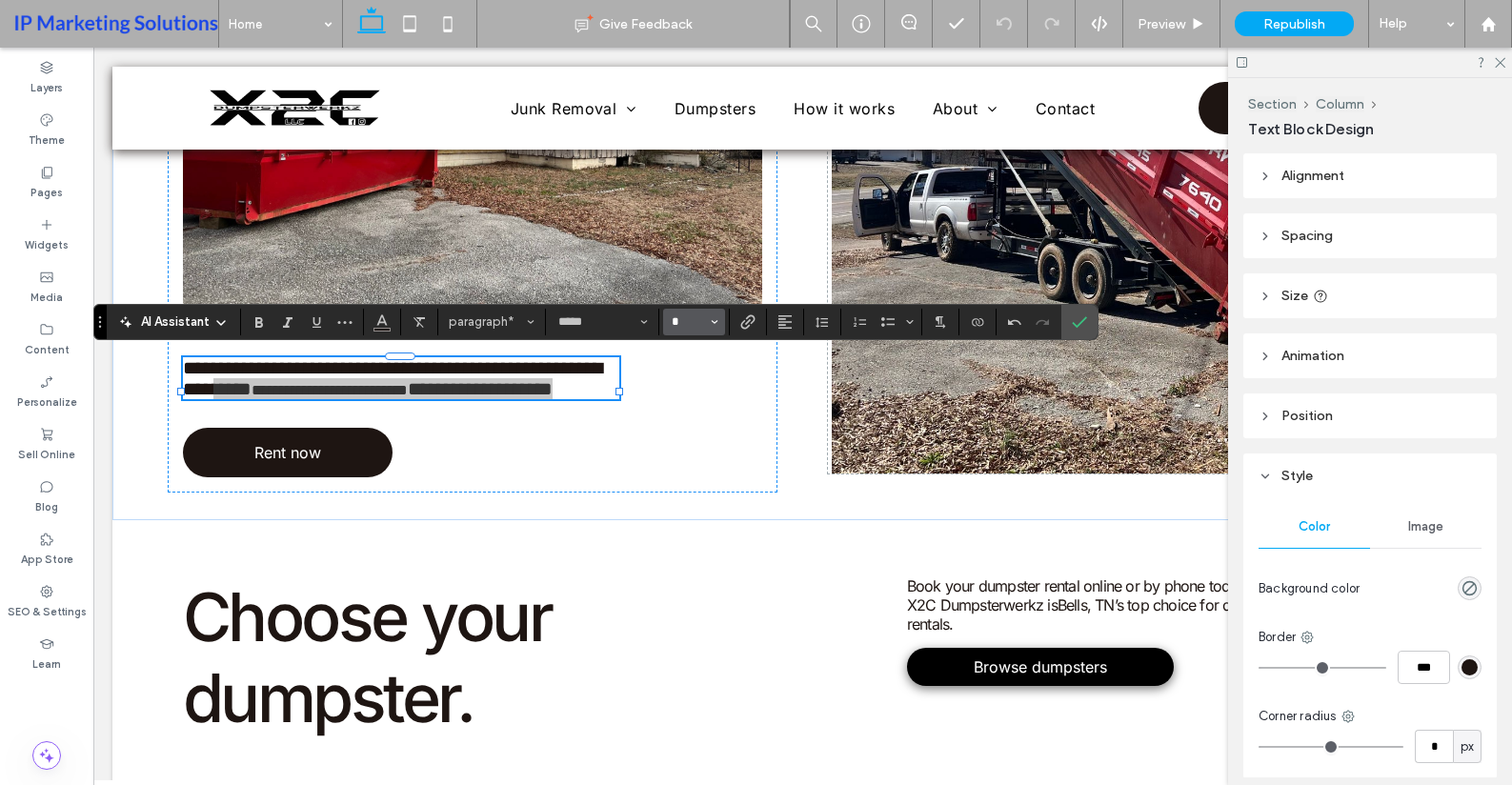 click on "*" at bounding box center [688, 322] 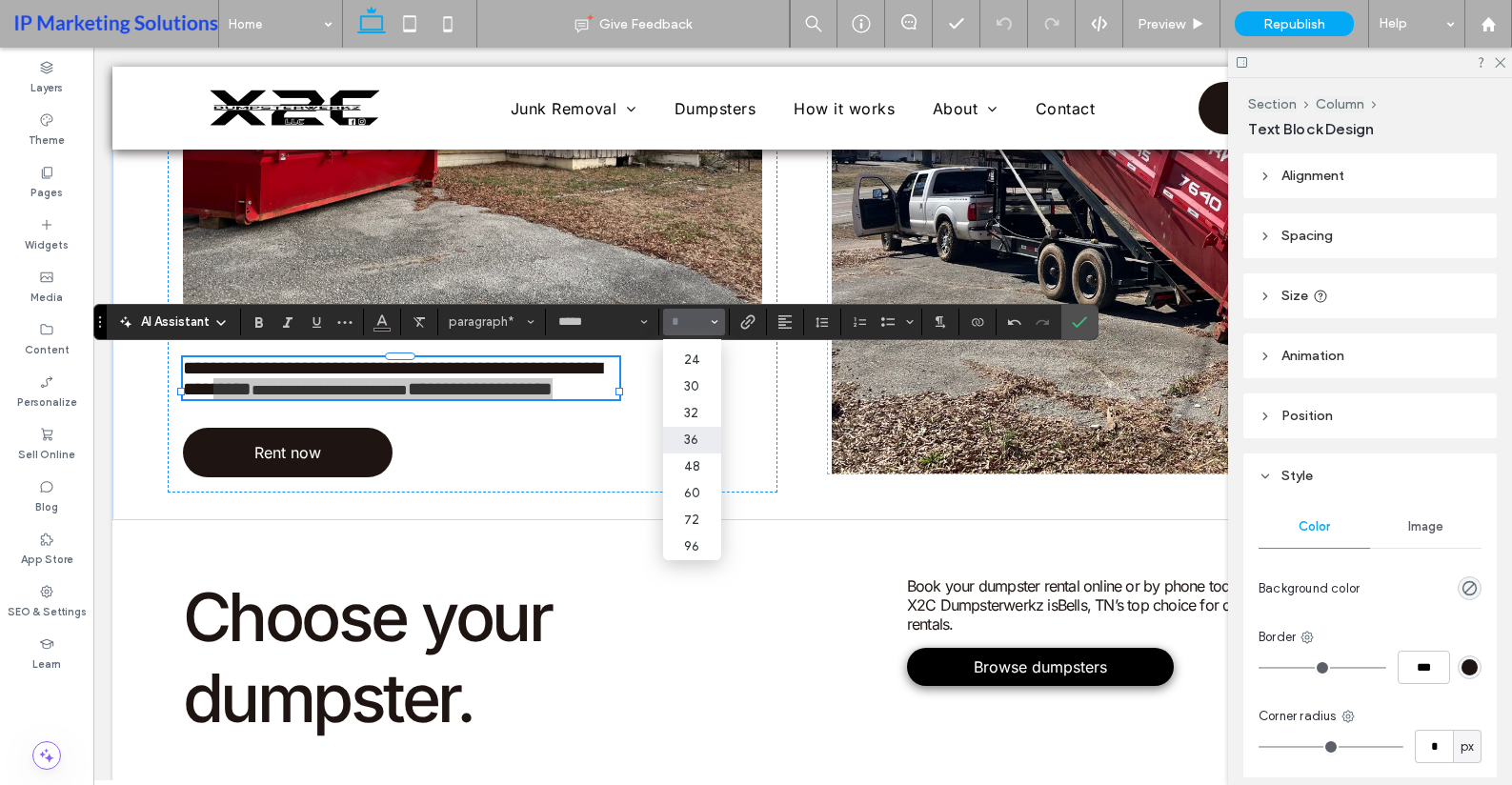 scroll, scrollTop: 111, scrollLeft: 0, axis: vertical 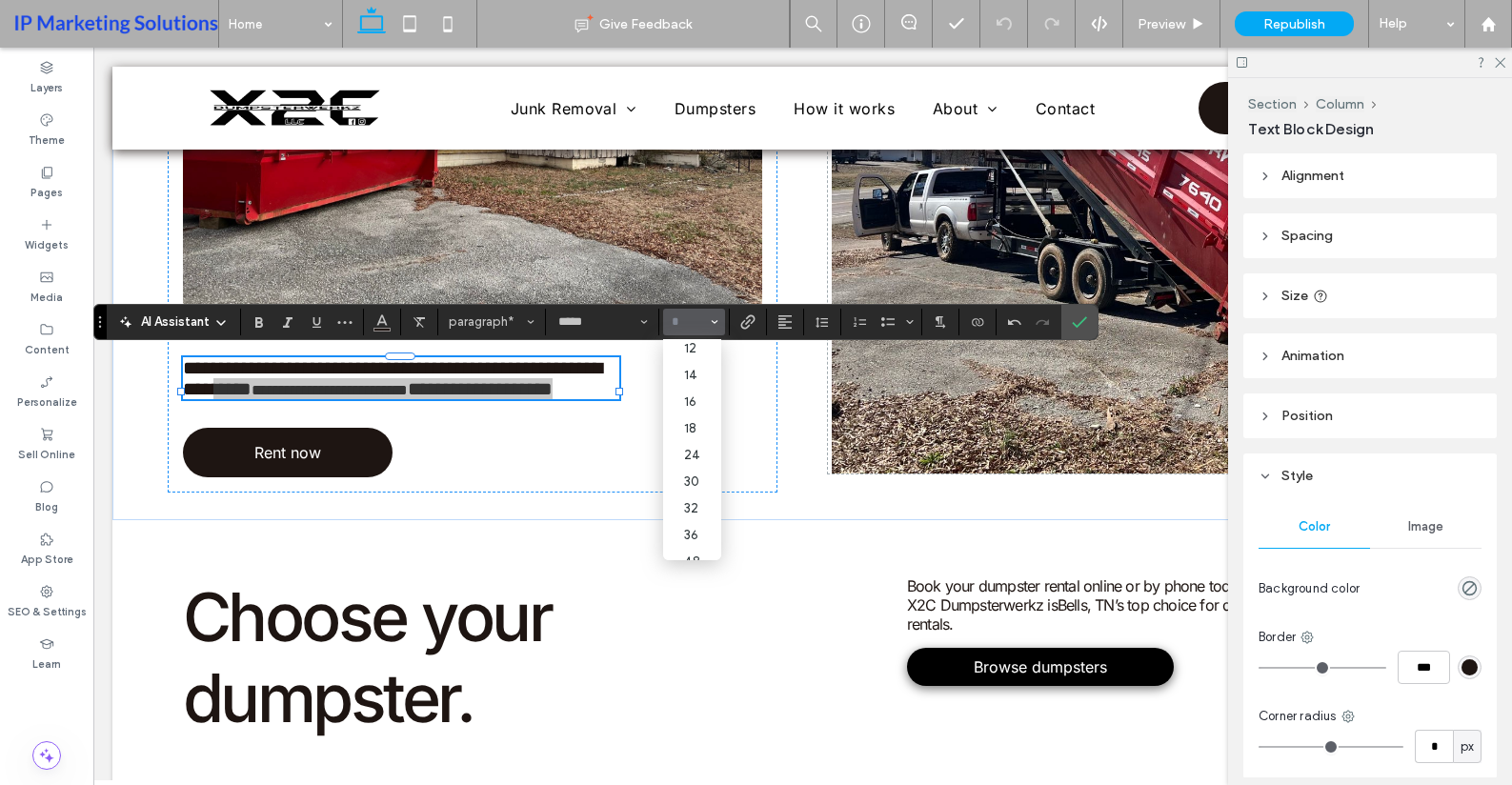 click at bounding box center [688, 322] 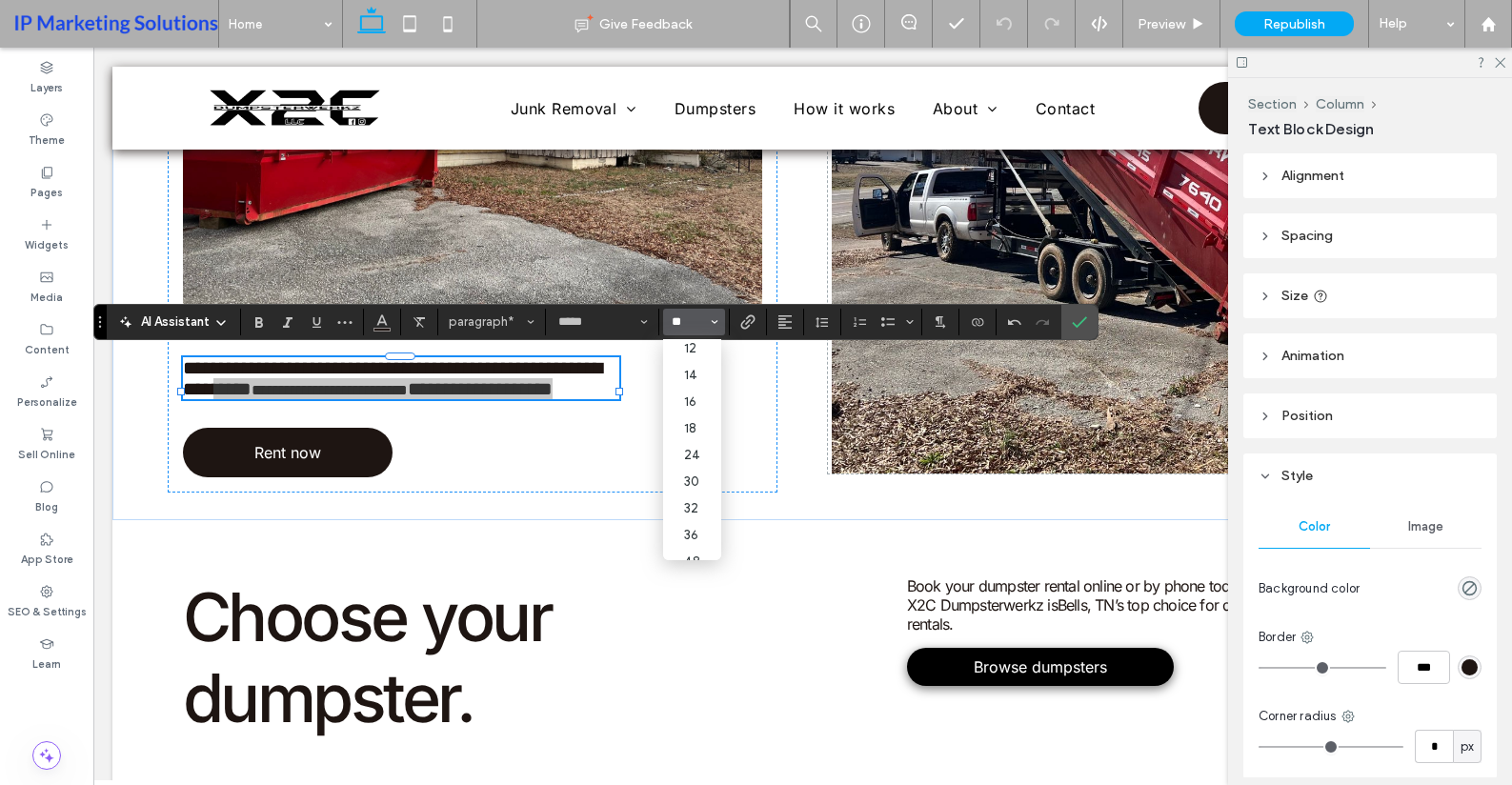 scroll, scrollTop: 0, scrollLeft: 0, axis: both 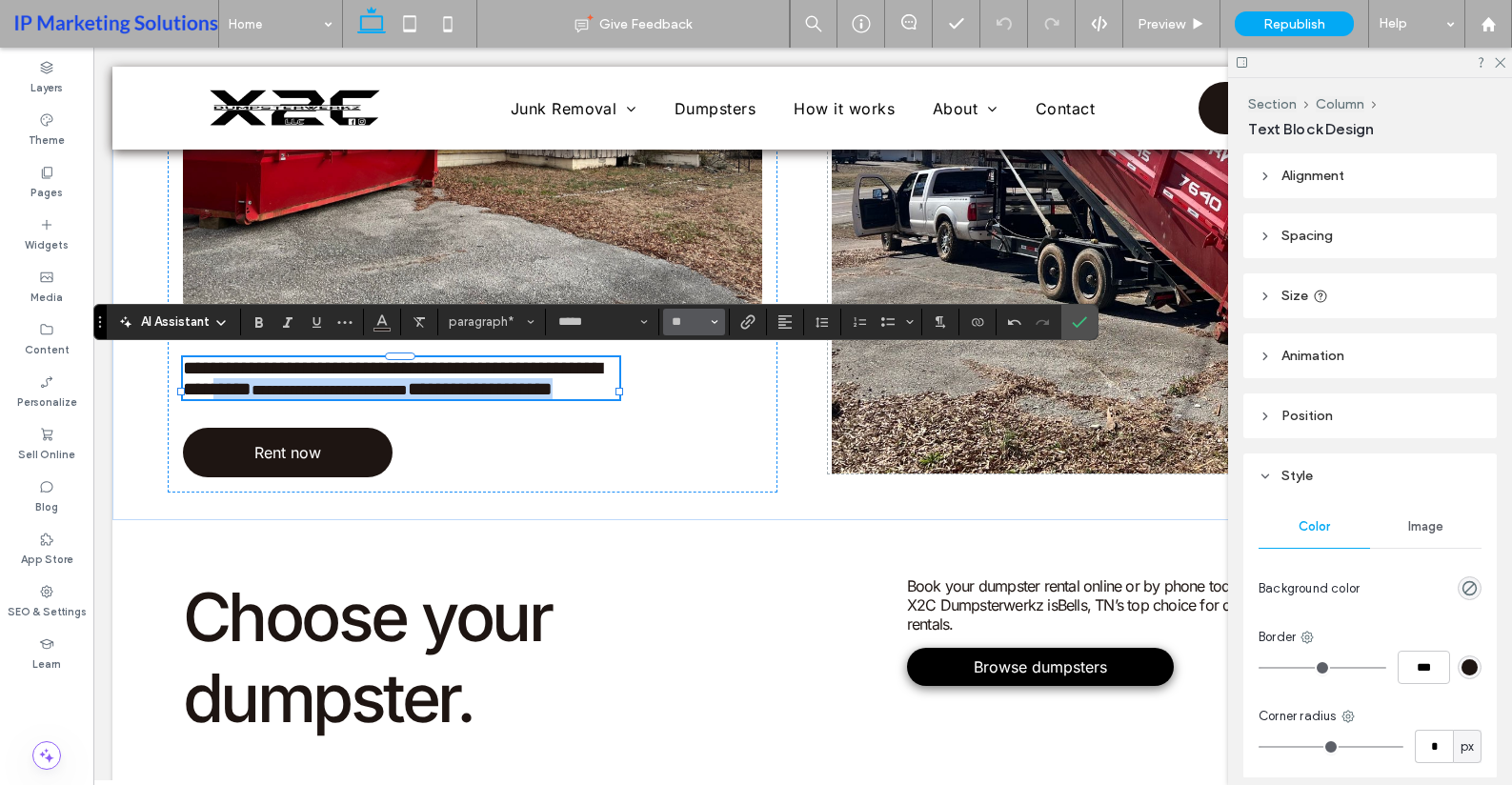 type on "**" 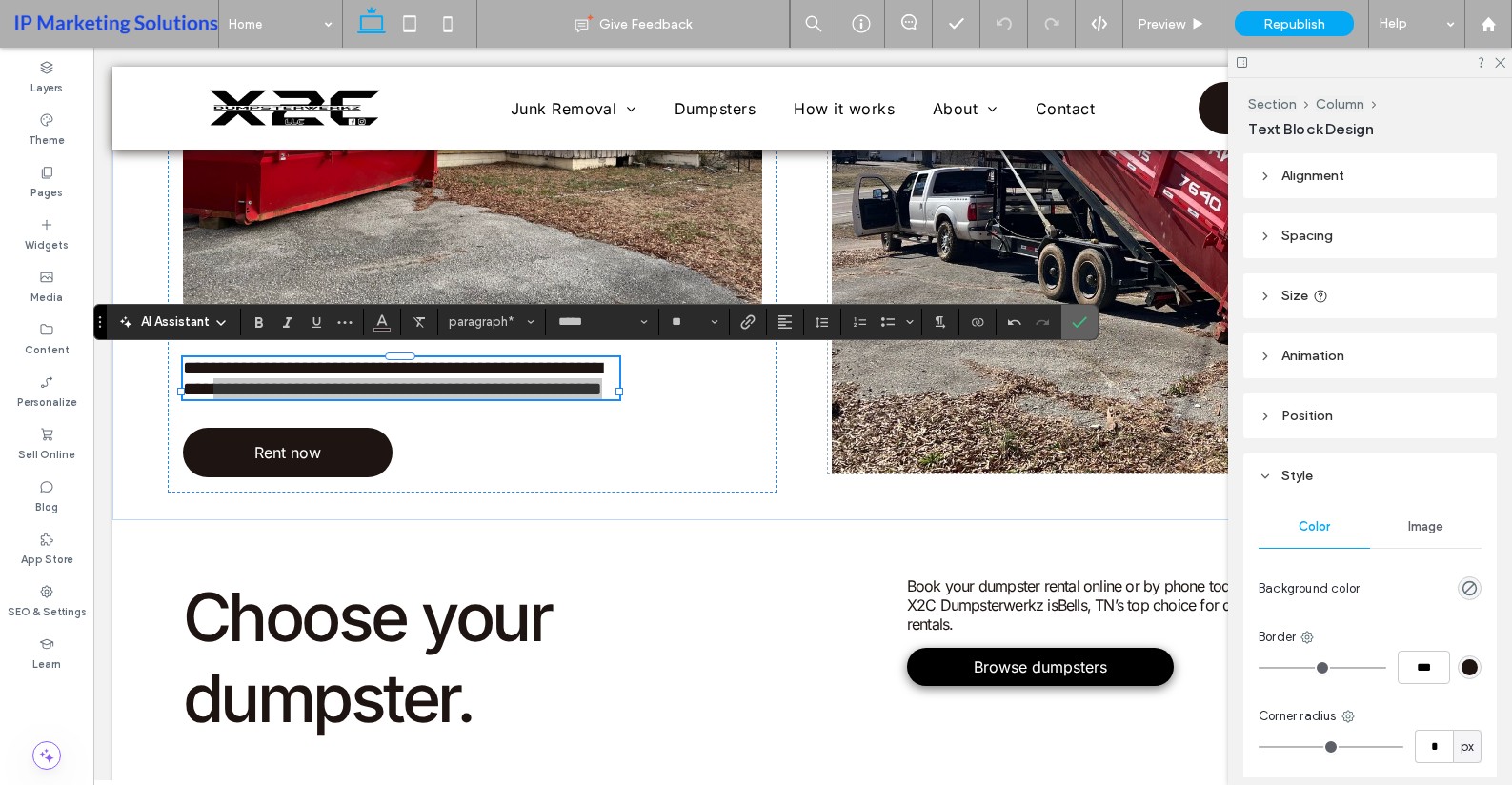 click at bounding box center [1079, 322] 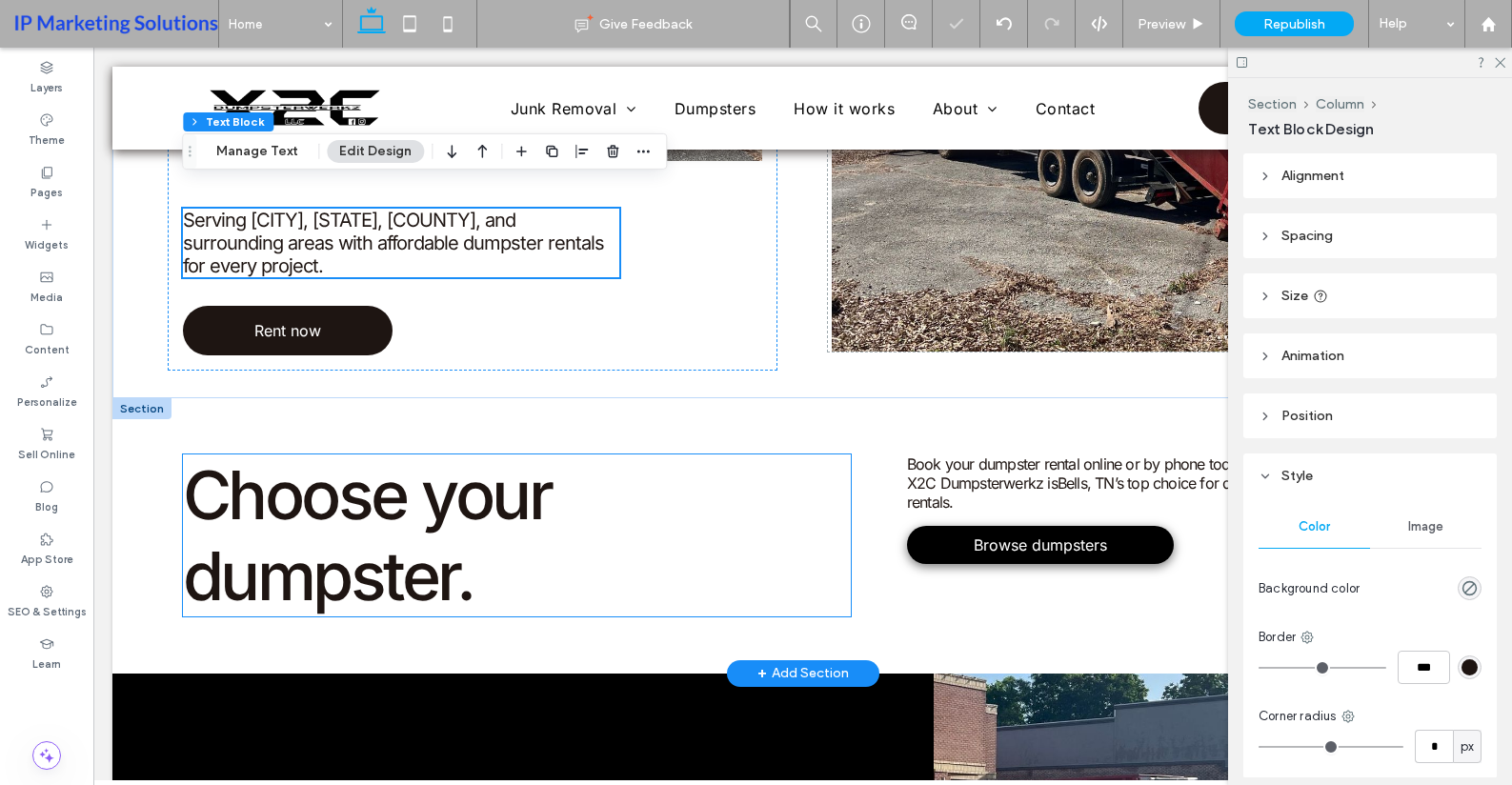 scroll, scrollTop: 1187, scrollLeft: 0, axis: vertical 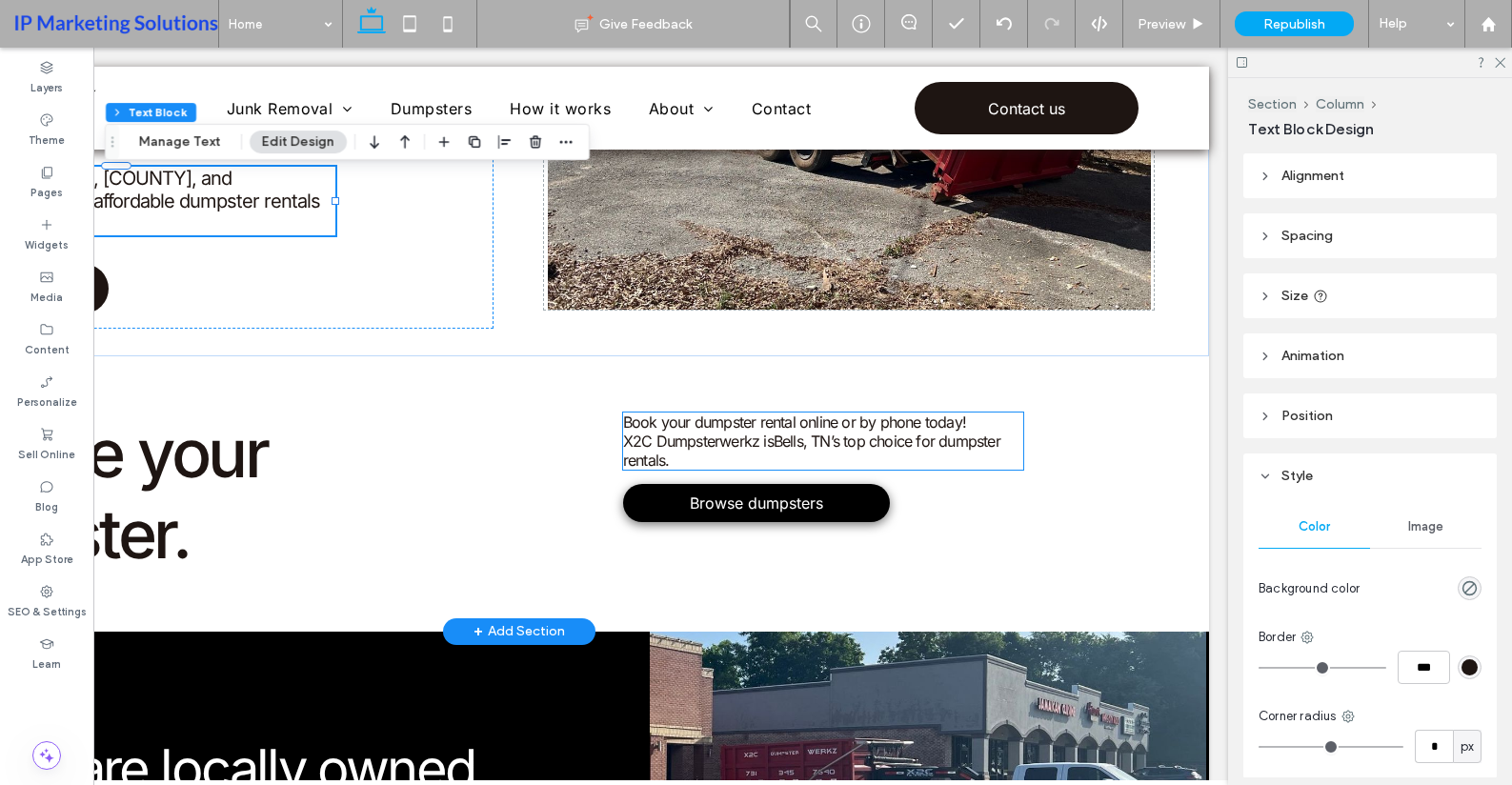 click on "Bells, TN’s top choice for dumpster rentals" at bounding box center [812, 451] 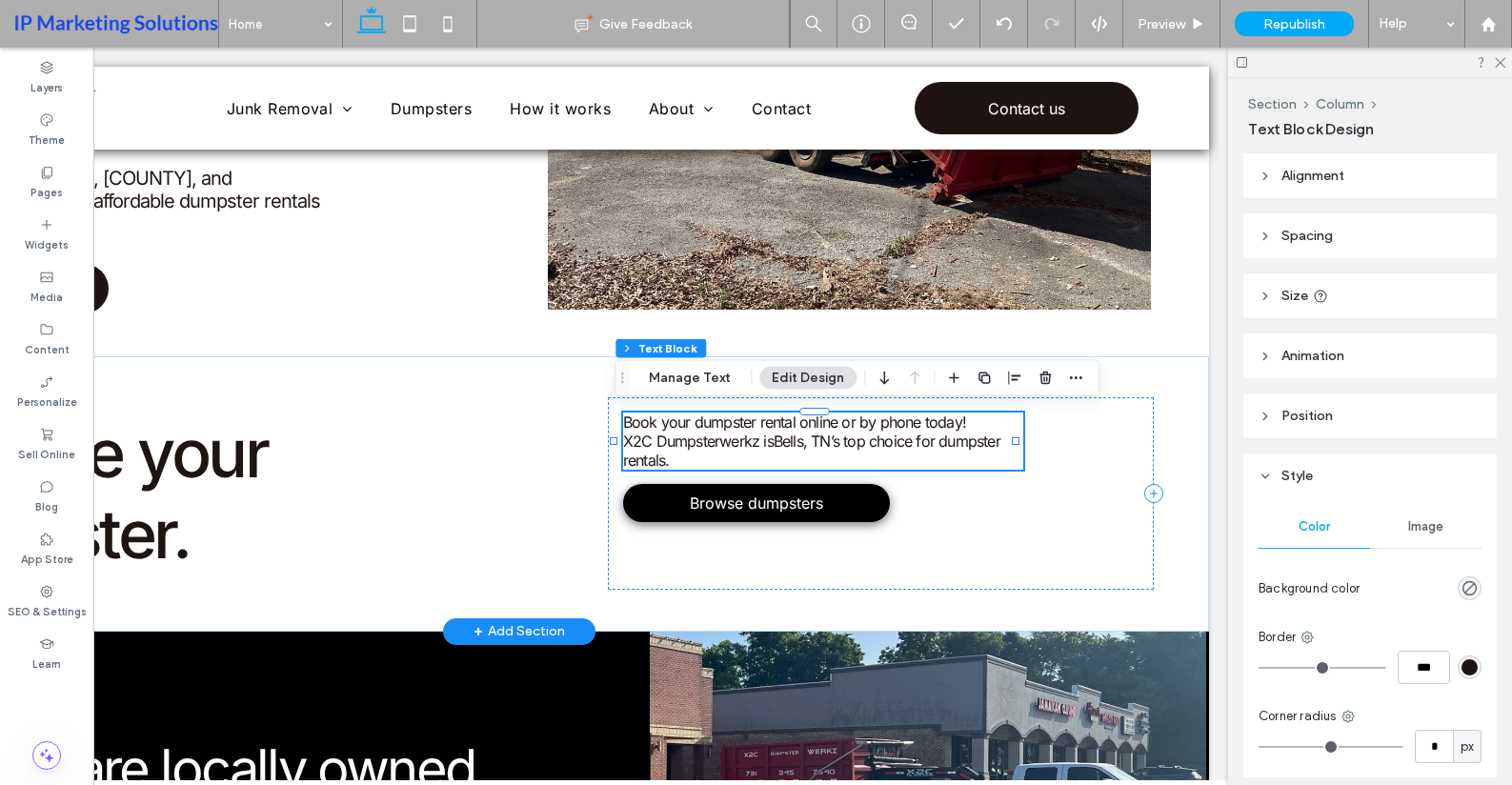 click on "X2C Dumpsterwerkz is  Bells, TN’s top choice for dumpster rentals ." at bounding box center (823, 451) 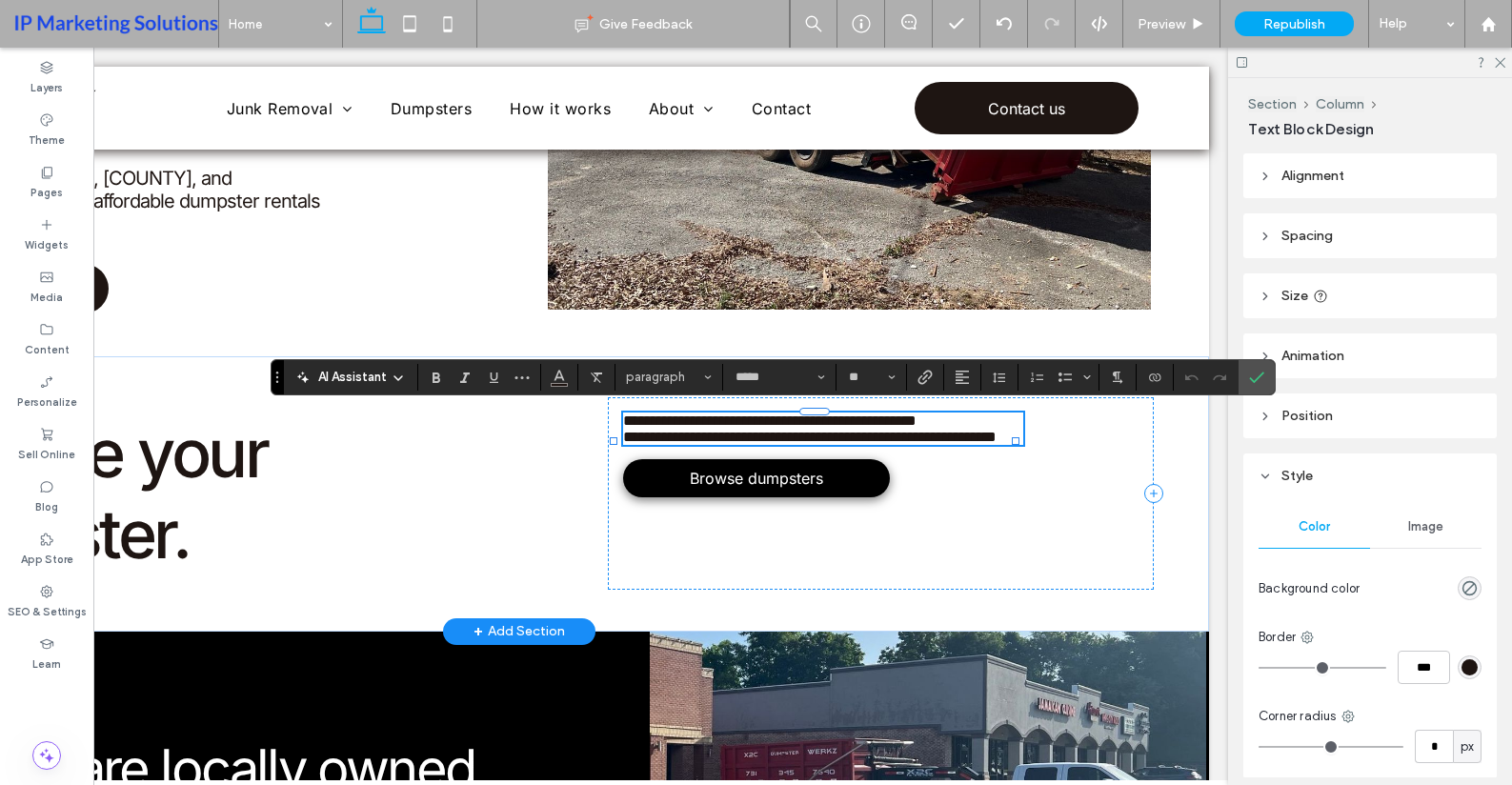 click on "**********" at bounding box center [810, 436] 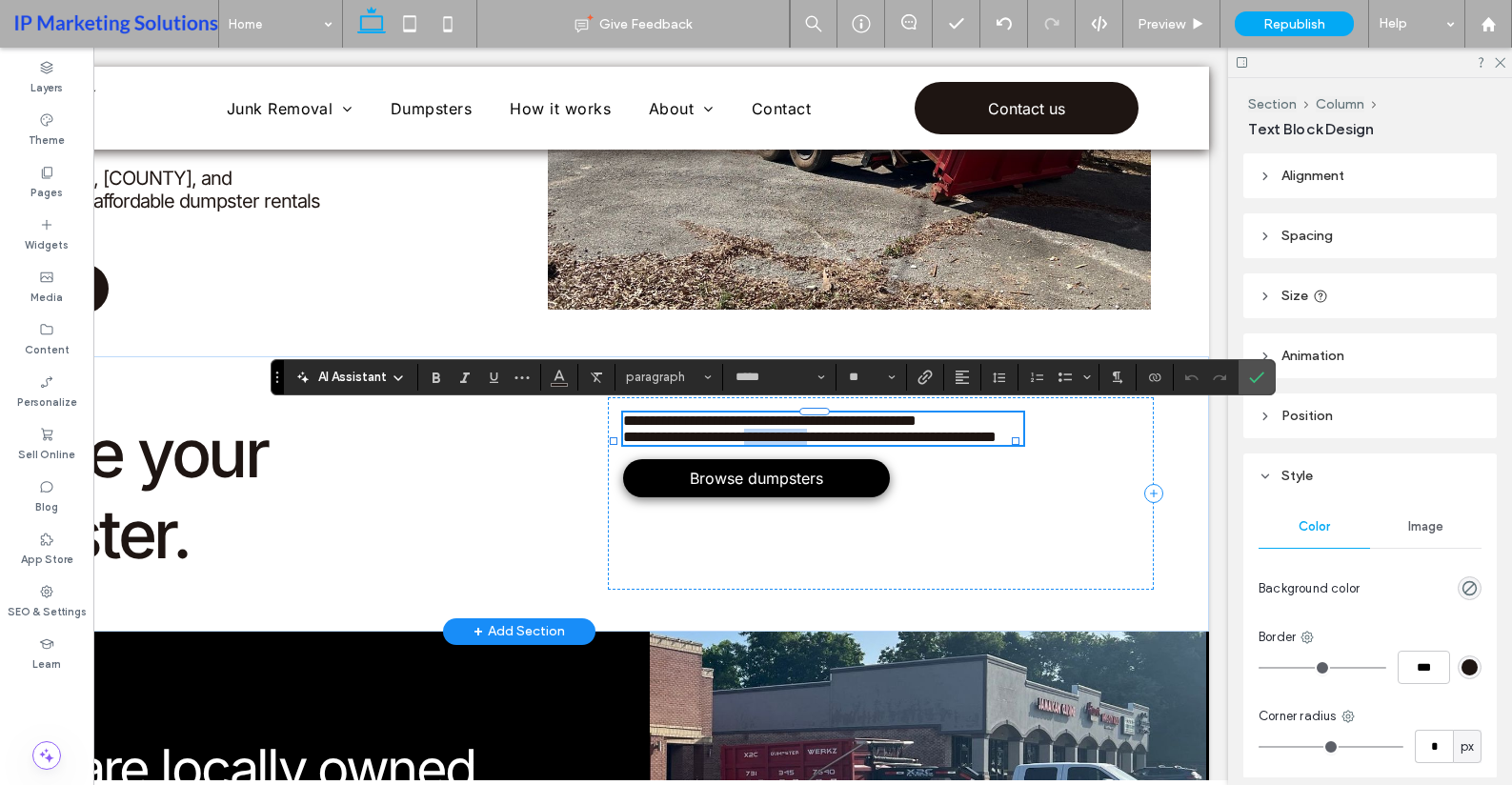 drag, startPoint x: 834, startPoint y: 441, endPoint x: 771, endPoint y: 442, distance: 63.007936 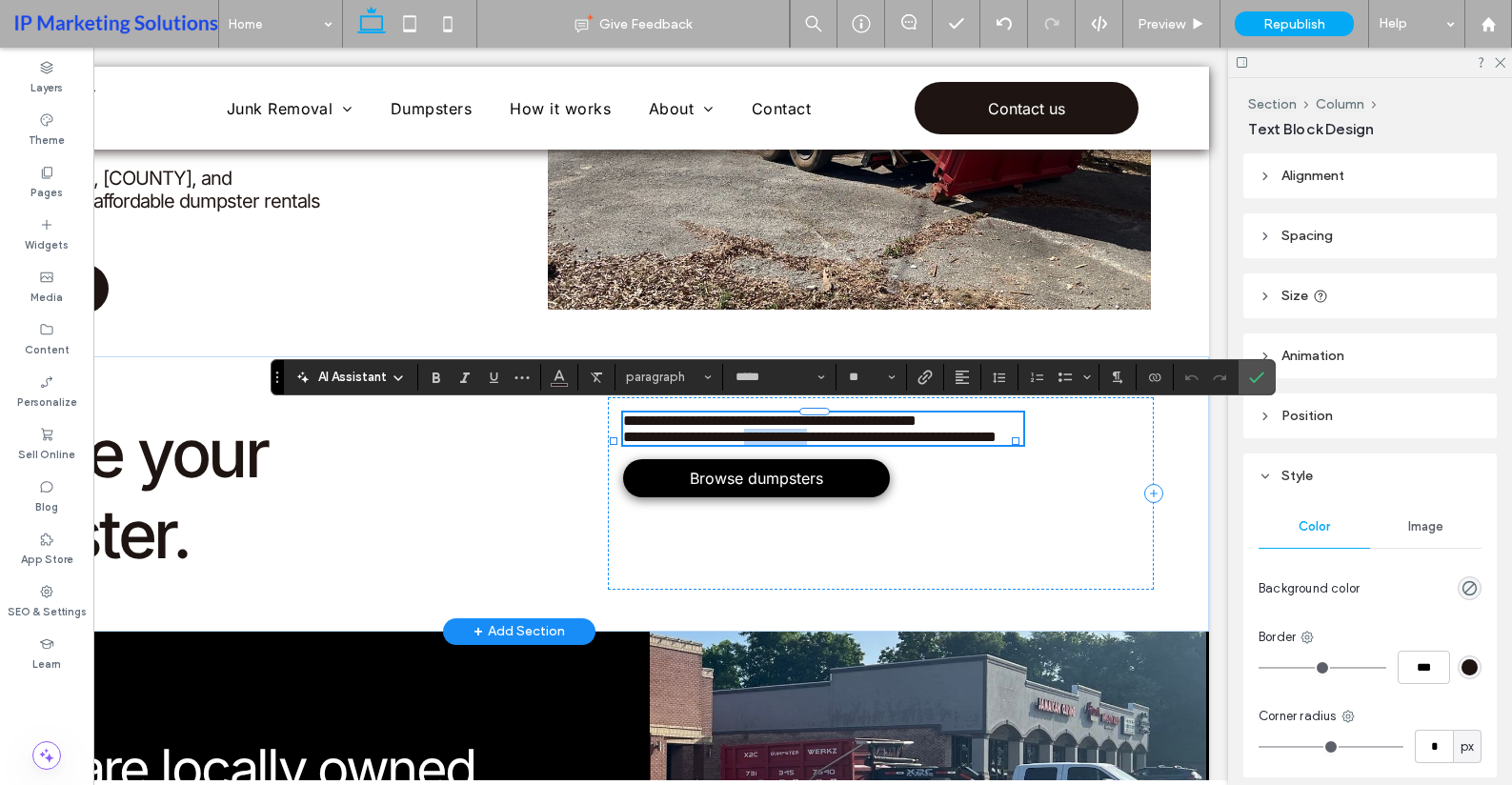 click on "**********" at bounding box center [810, 436] 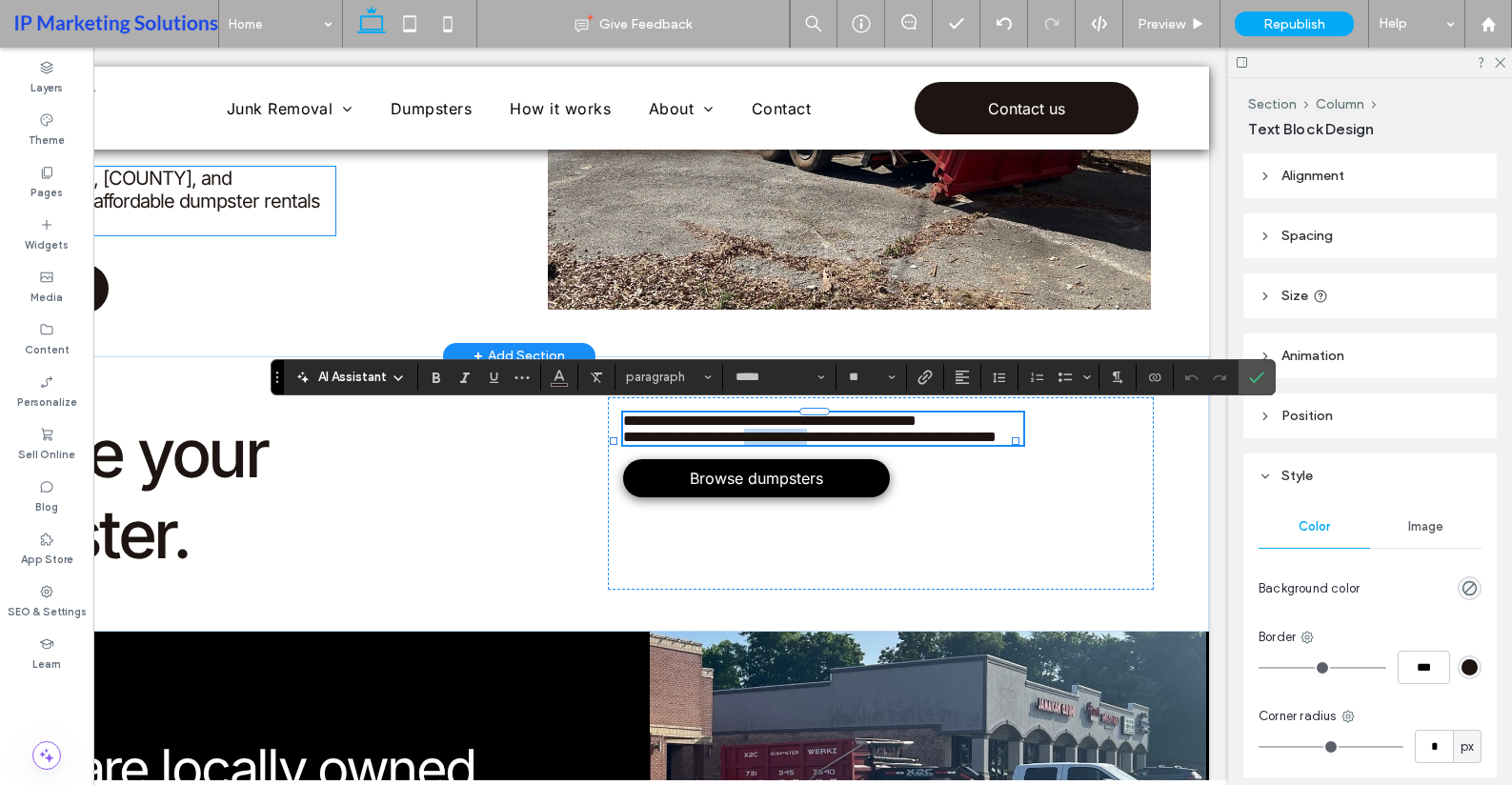 click on "Serving Jackson, TN, Madison County, and surrounding areas with affordable dumpster rentals for every project." at bounding box center [117, 201] 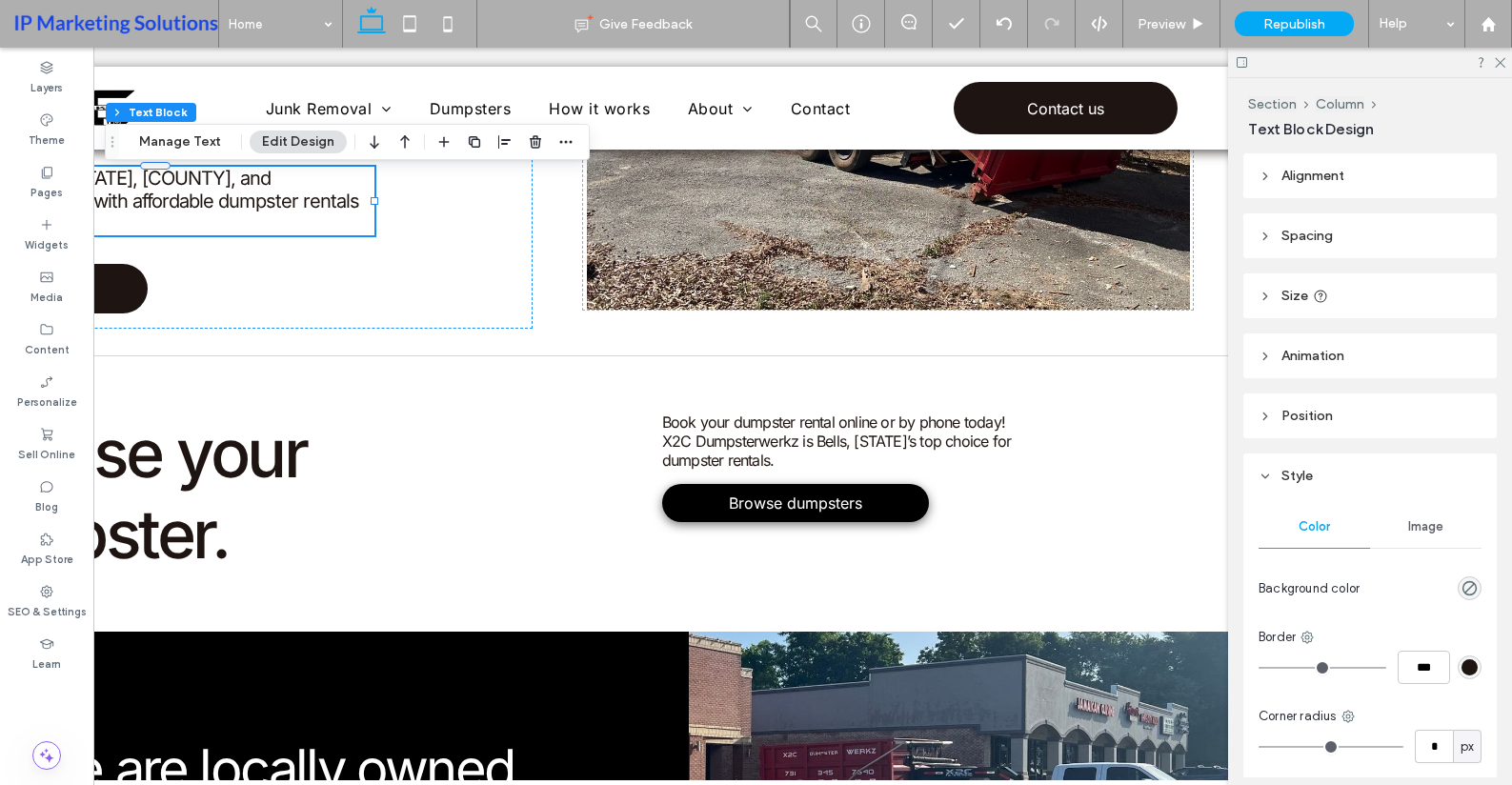 scroll, scrollTop: 0, scrollLeft: 6, axis: horizontal 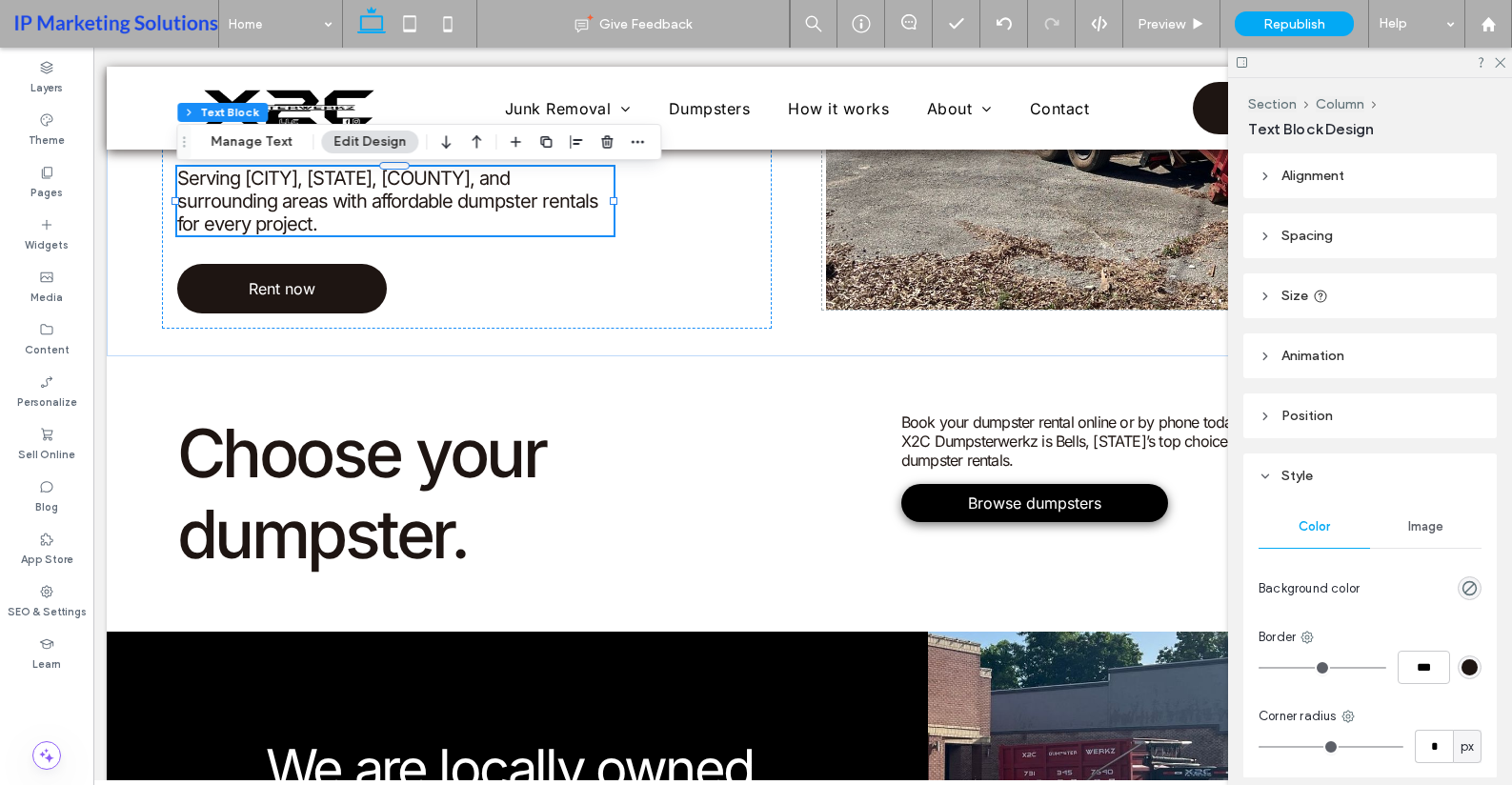 drag, startPoint x: 765, startPoint y: 778, endPoint x: 340, endPoint y: 235, distance: 689.54623 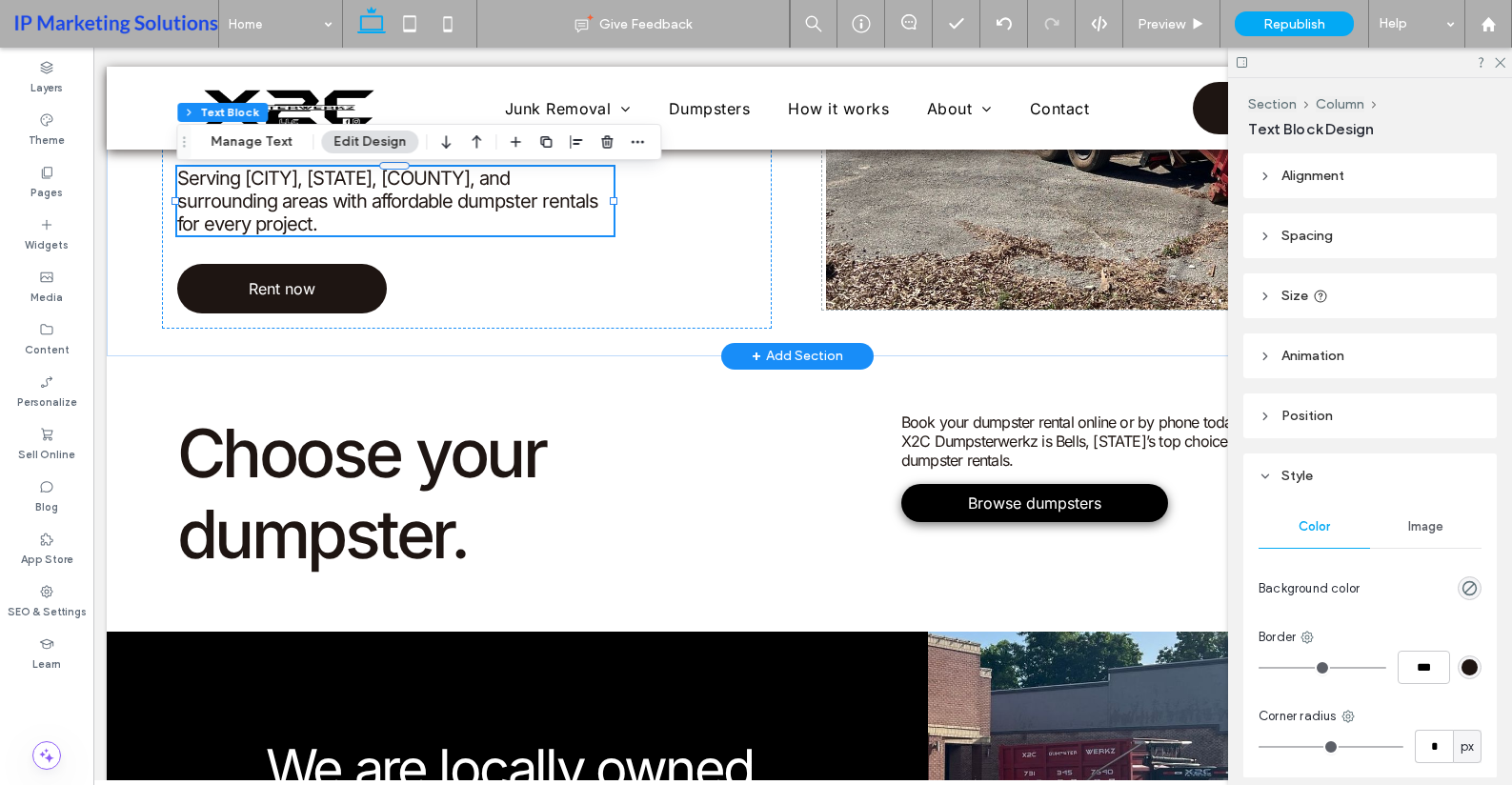 click on "Serving Jackson, TN, Madison County, and surrounding areas with affordable dumpster rentals for every project." at bounding box center [388, 201] 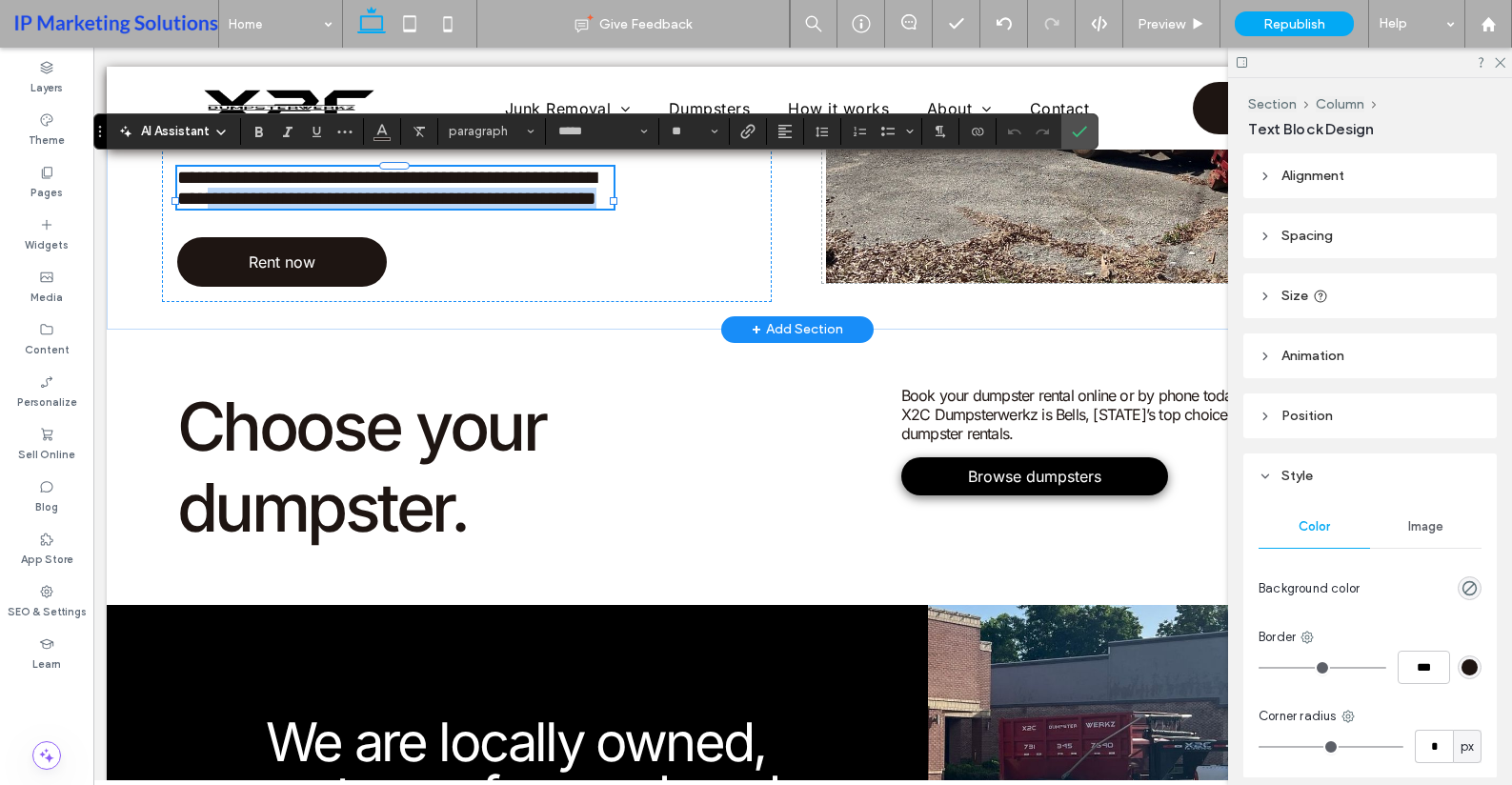 click on "**********" at bounding box center (387, 188) 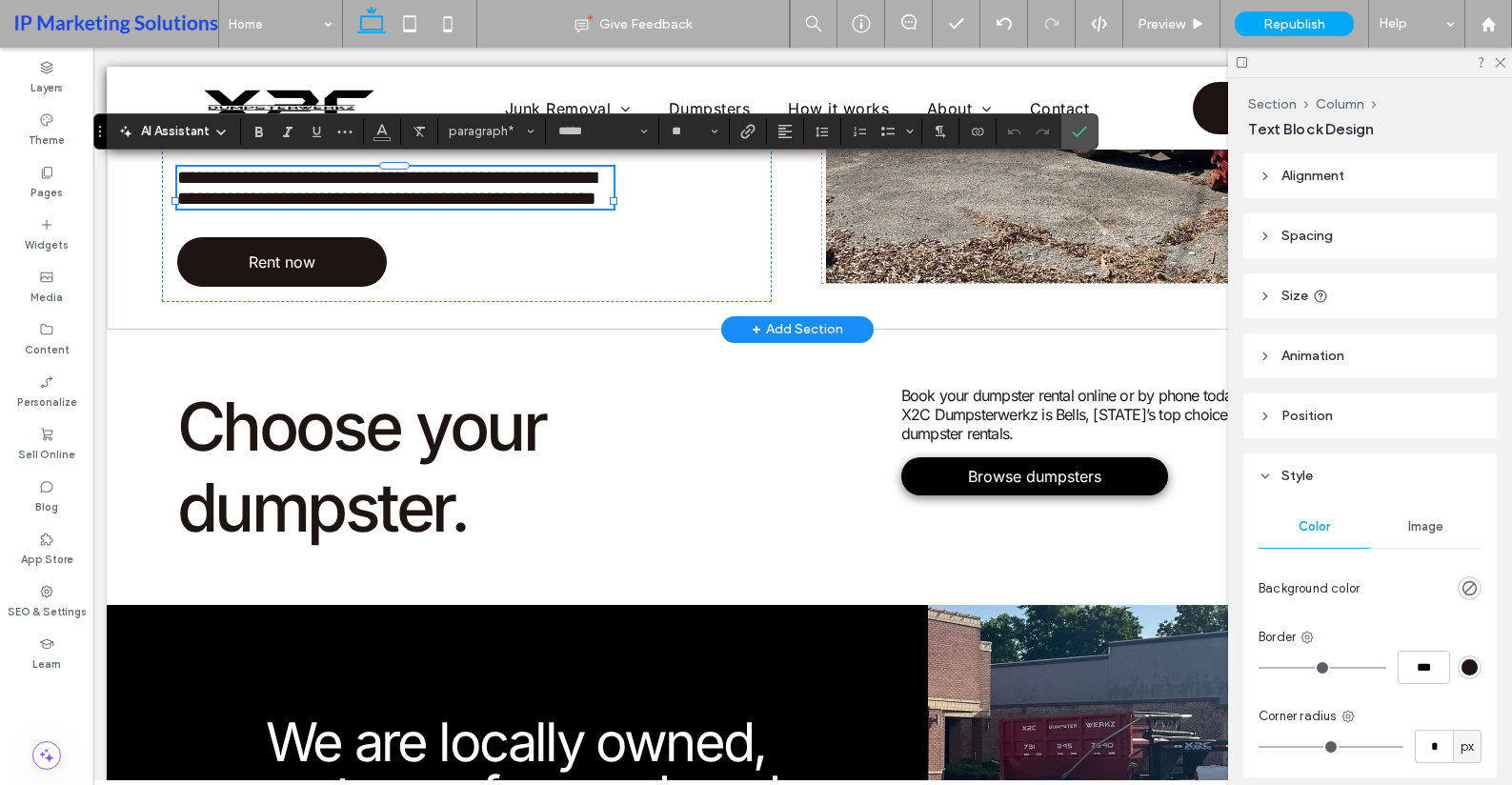 click on "**********" at bounding box center [387, 188] 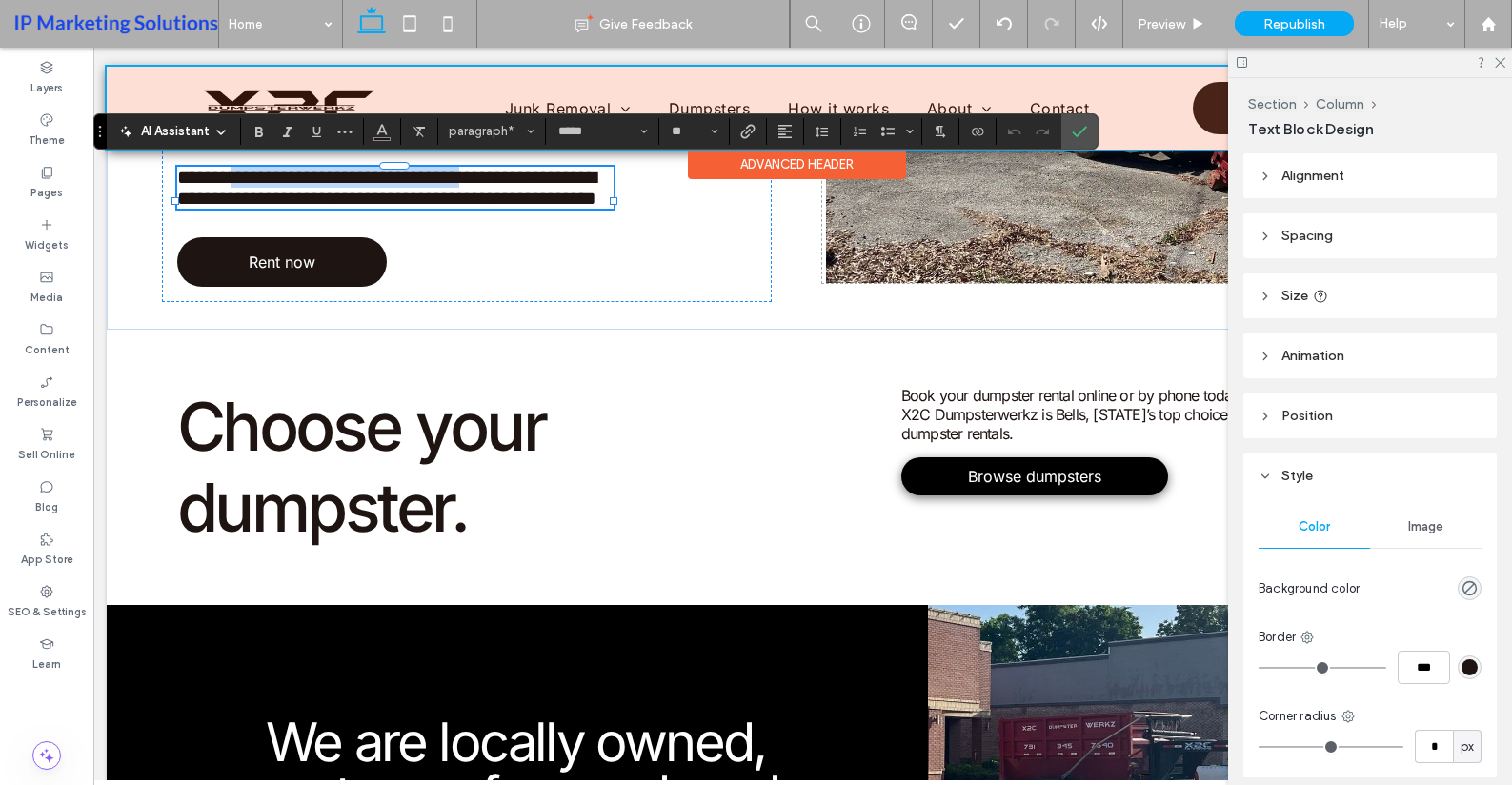 drag, startPoint x: 240, startPoint y: 179, endPoint x: 500, endPoint y: 149, distance: 261.72505 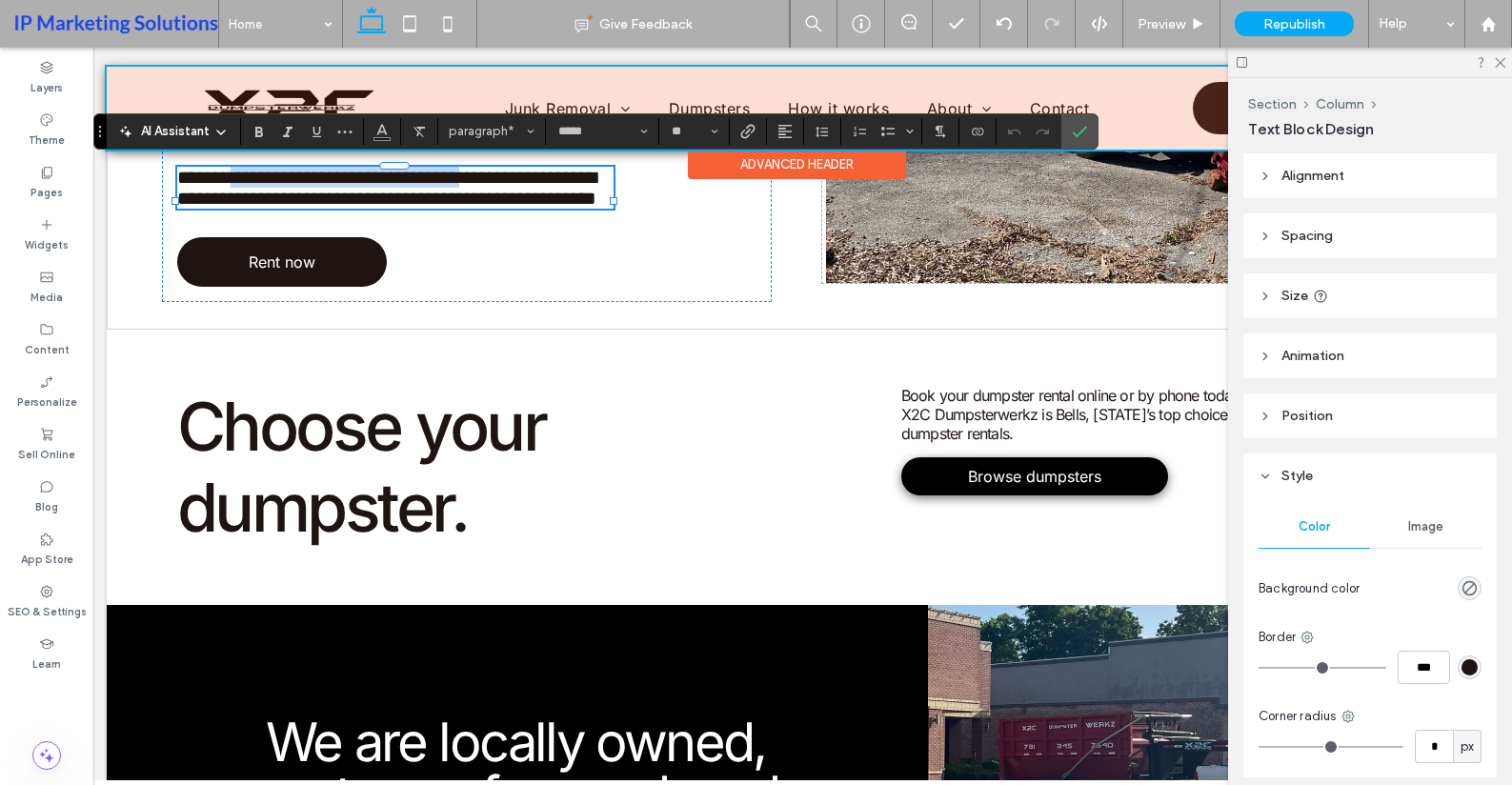 click on "Junk Removal
Schedule Service
Dumpsters
How it works
About
FAQ
Rental Policy
Privacy Policy
Contact
Contact us
Section
Advanced Header
Section
Home
Dumpsters
How it works
About
Rental Policy
Junk Removal
Section
Browse Dumpsters
Send Us A E-Mail
+1 731-345-7640 X2Cdumpsterwerkz@outlook.com
Section
Menu" at bounding box center (796, 710) 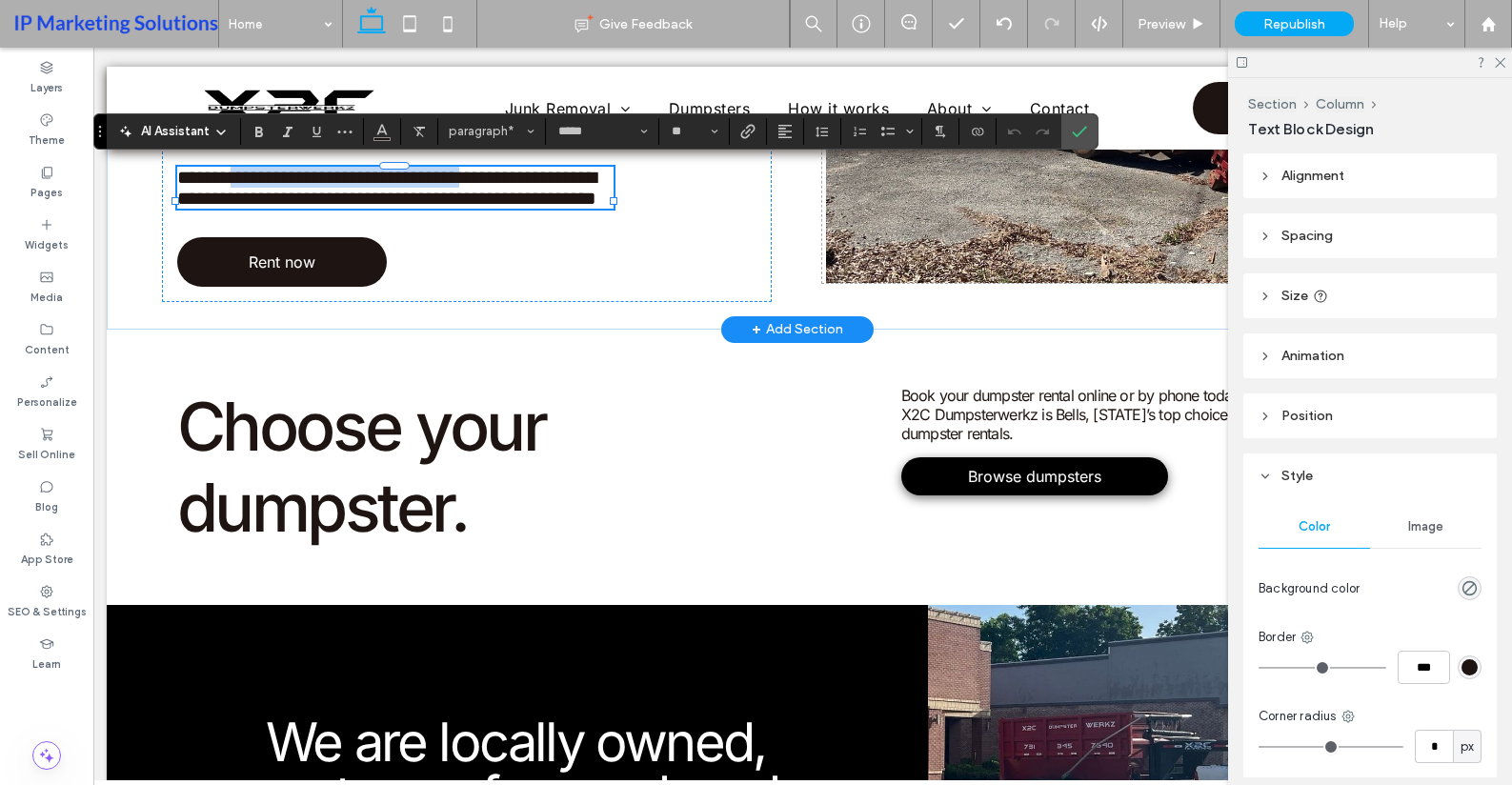 click on "**********" at bounding box center [387, 188] 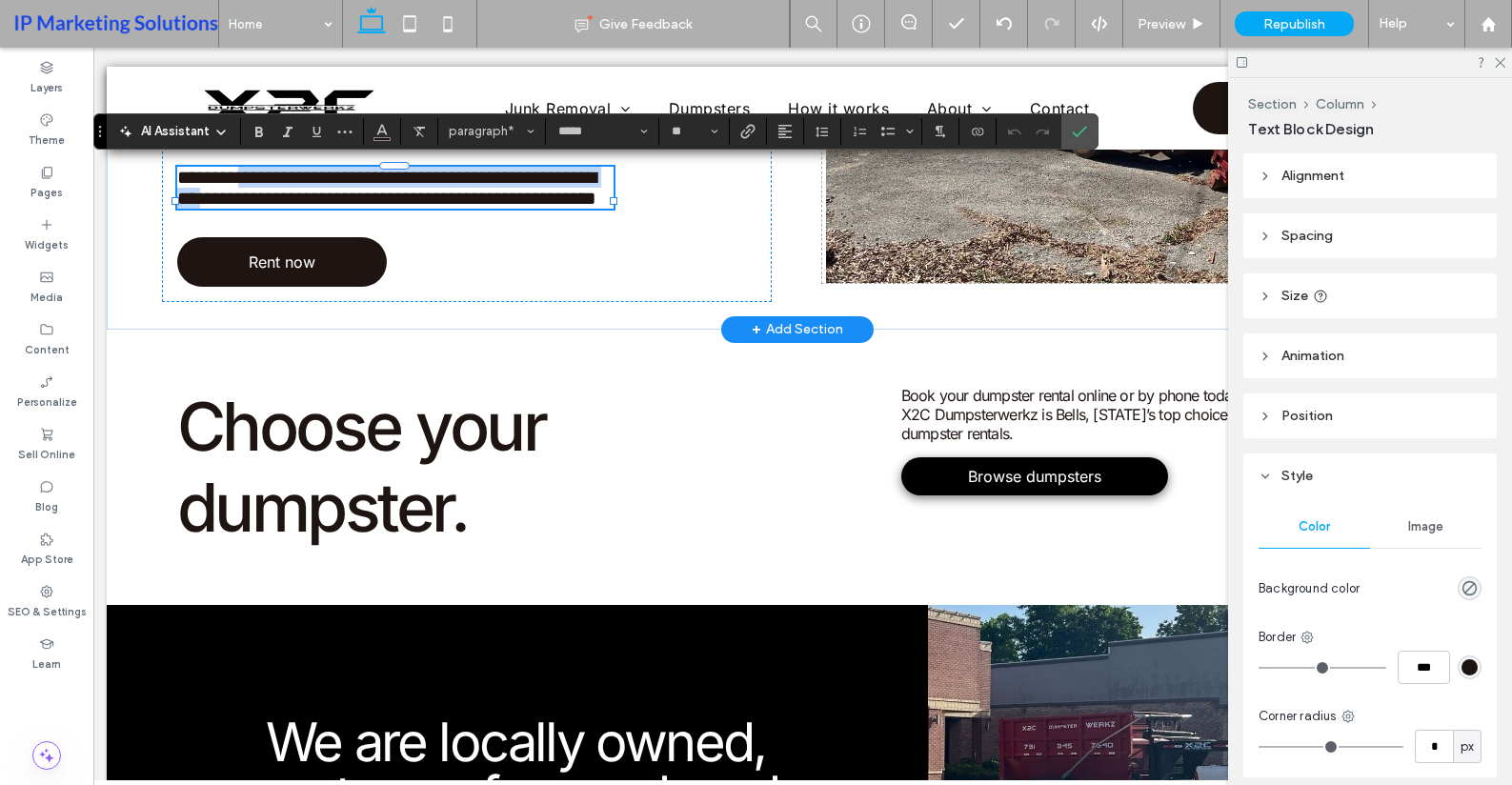 drag, startPoint x: 245, startPoint y: 173, endPoint x: 323, endPoint y: 202, distance: 83.21658 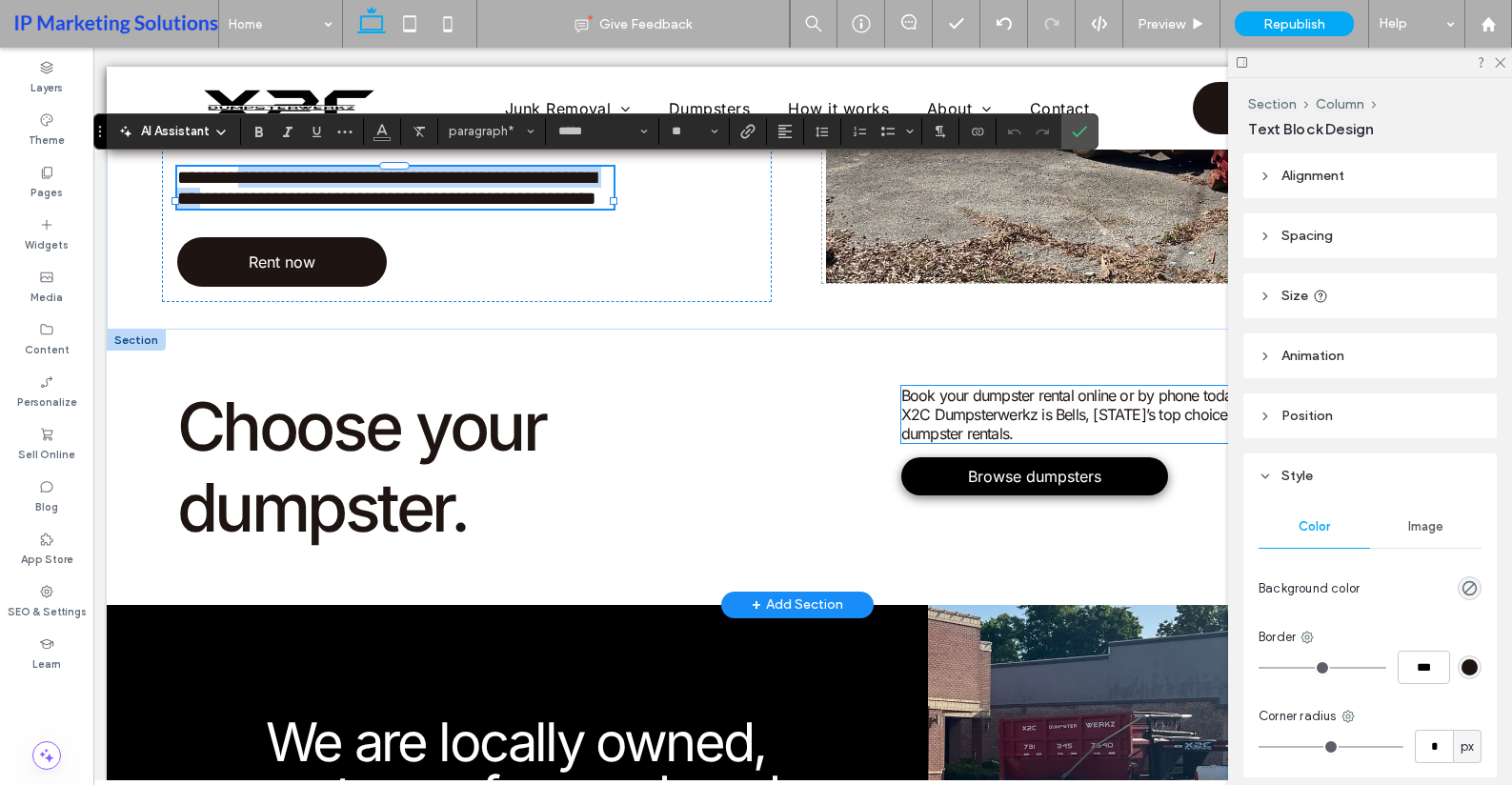 click on "X2C Dumpsterwerkz is Bells, TN’s top choice for dumpster rentals." at bounding box center (1076, 424) 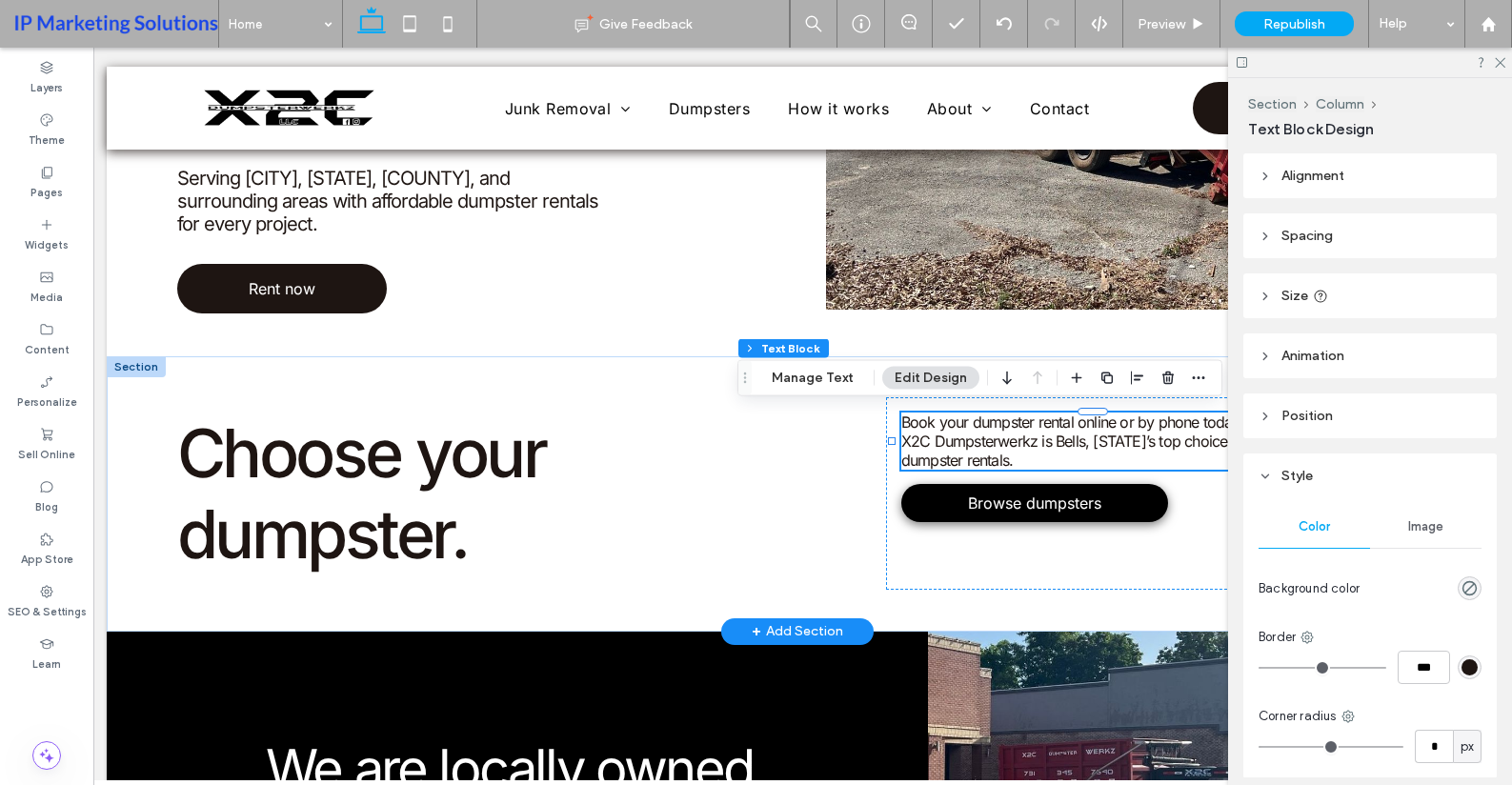 click on "X2C Dumpsterwerkz is Bells, TN’s top choice for dumpster rentals." at bounding box center [1076, 451] 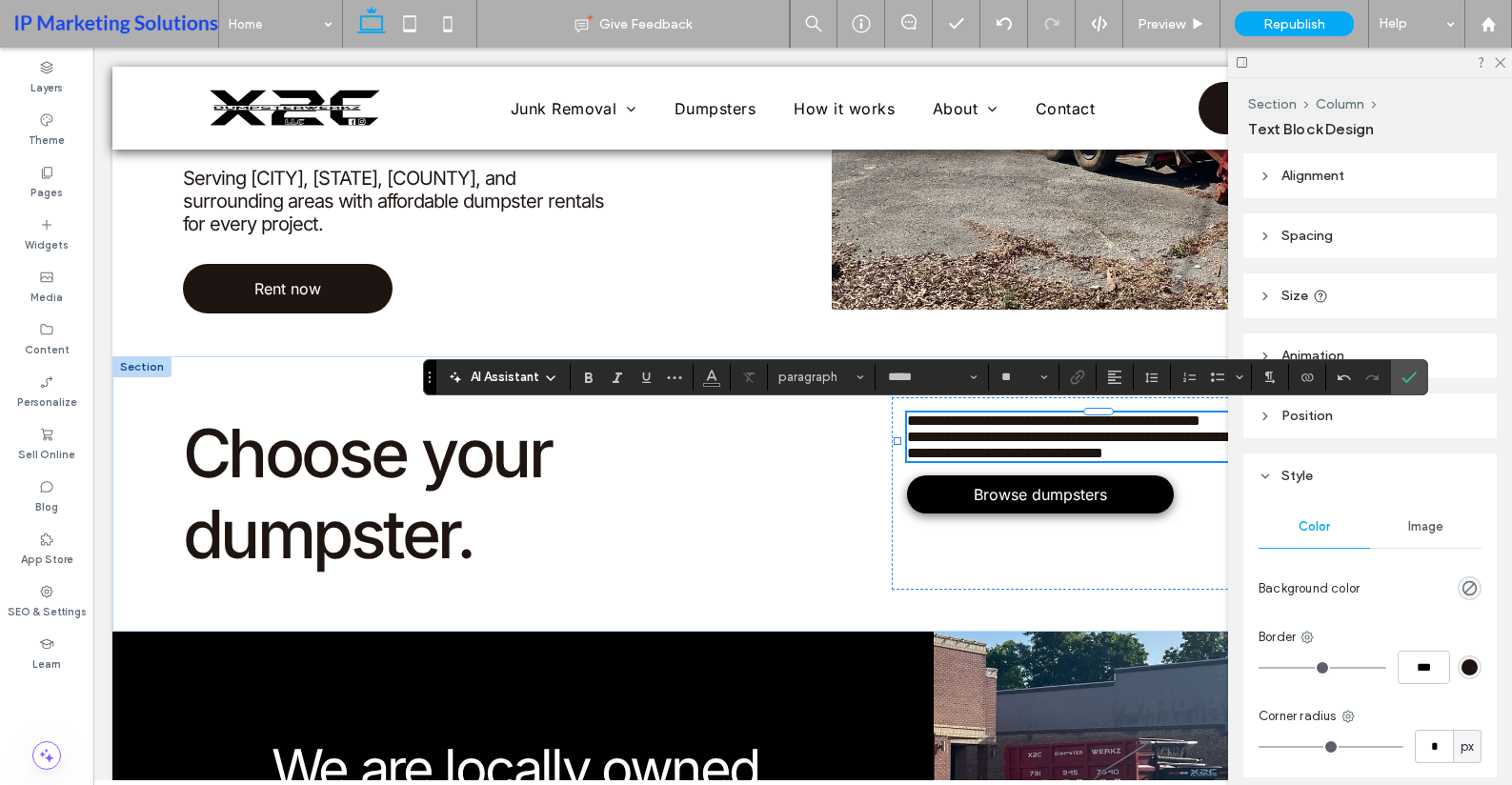 scroll, scrollTop: 0, scrollLeft: 86, axis: horizontal 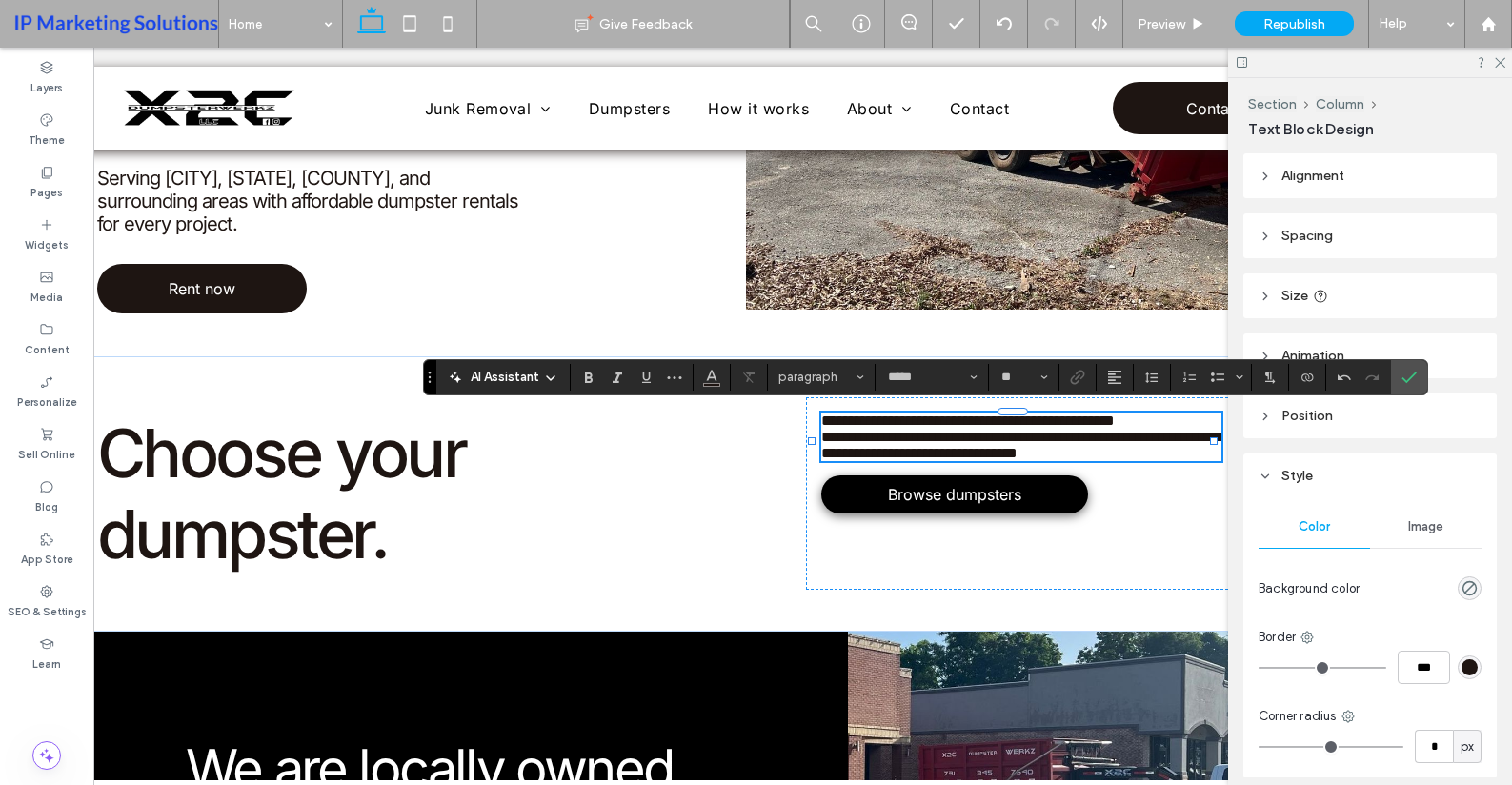 drag, startPoint x: 847, startPoint y: 780, endPoint x: 987, endPoint y: 662, distance: 183.0956 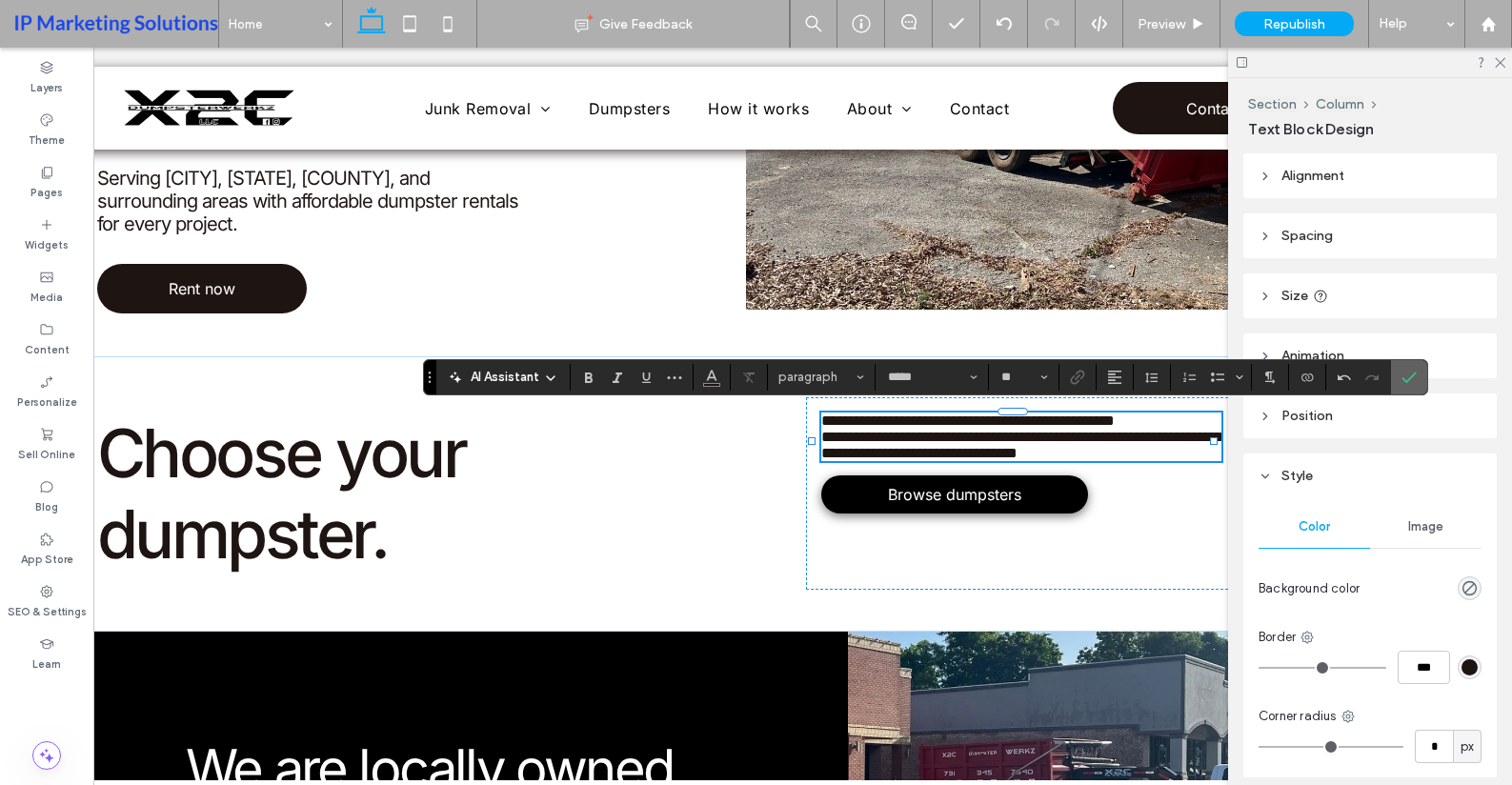click at bounding box center [1405, 377] 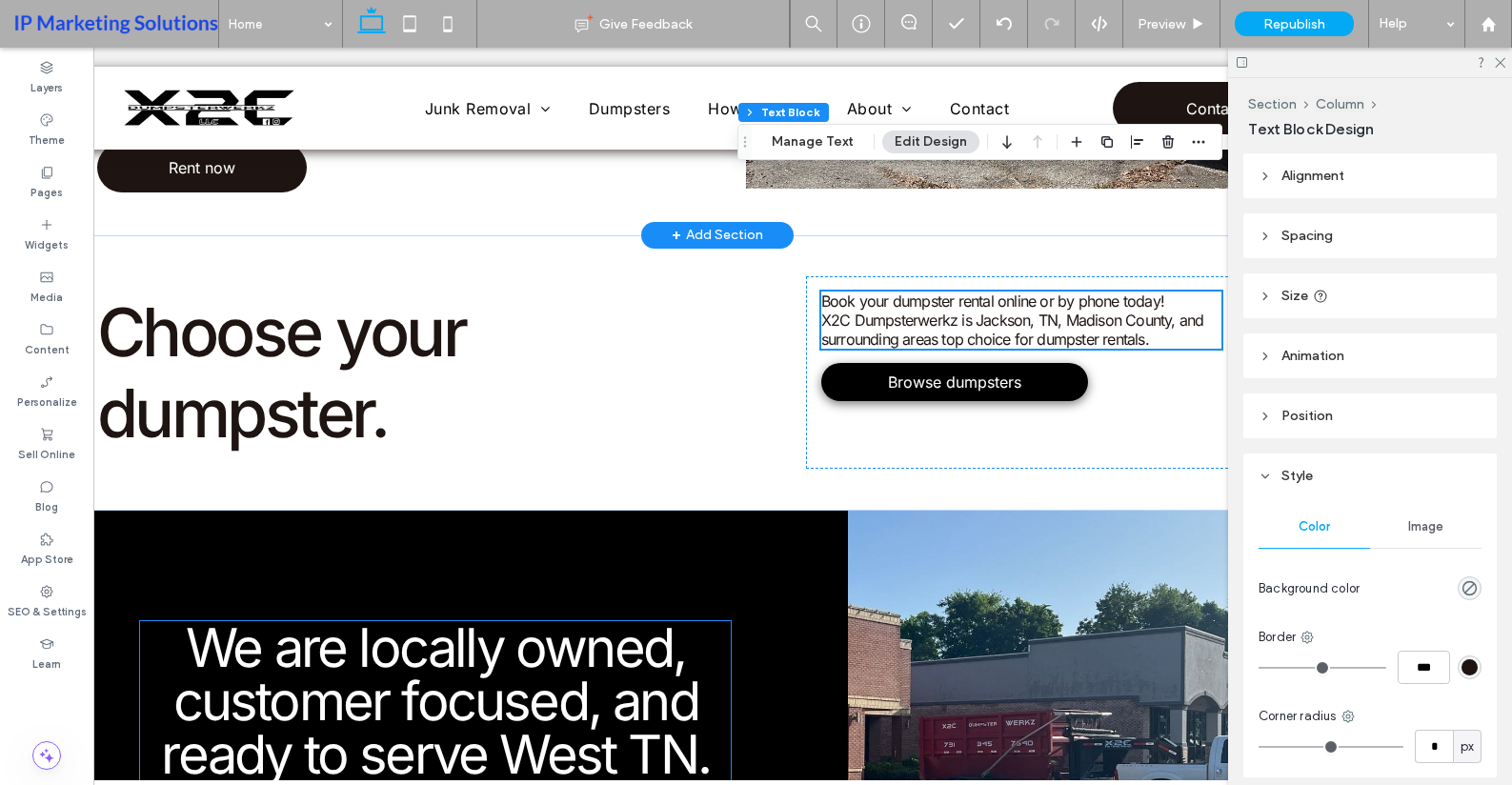 scroll, scrollTop: 1080, scrollLeft: 0, axis: vertical 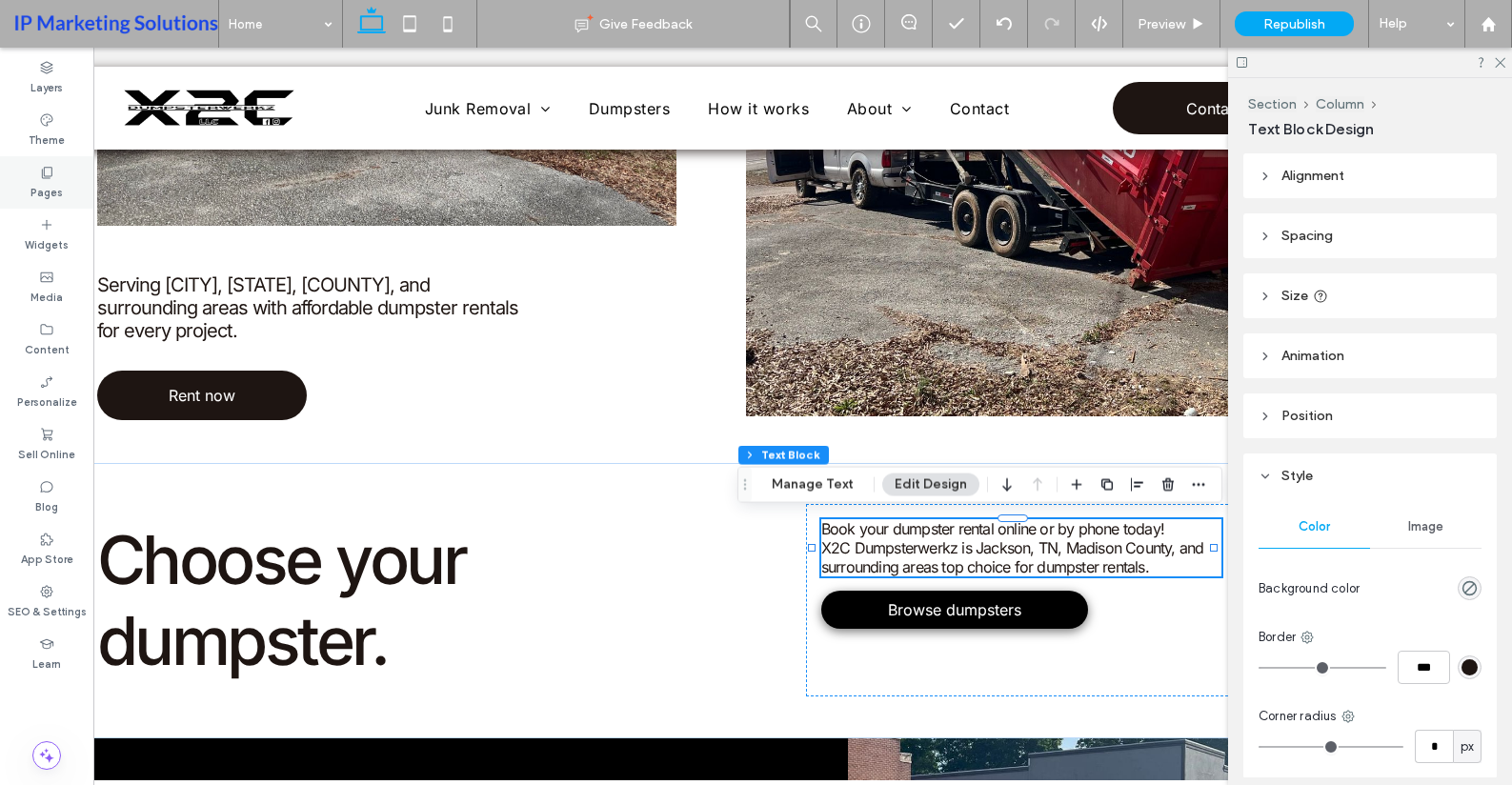 click on "Pages" at bounding box center (47, 191) 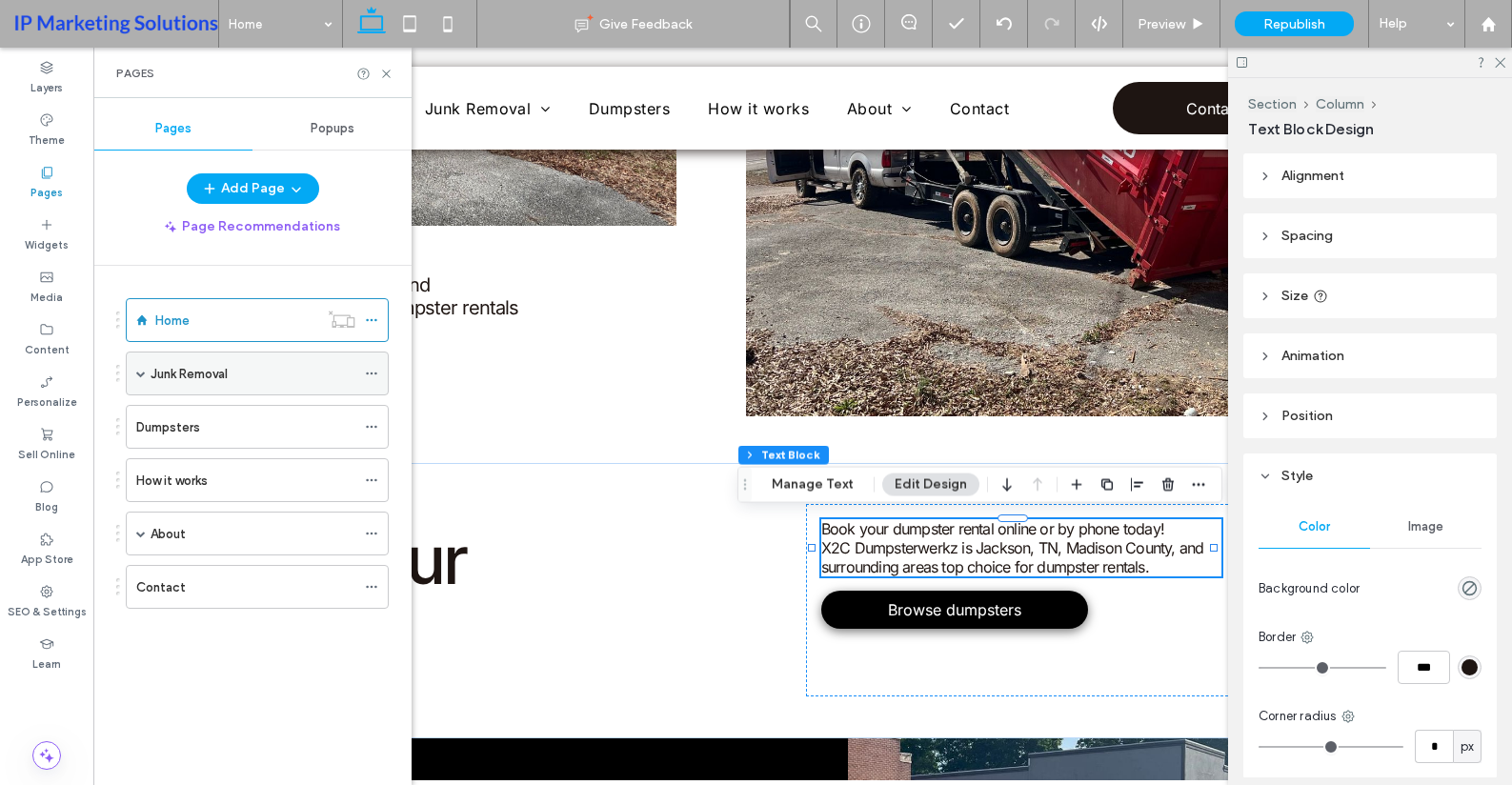 click on "Junk Removal" at bounding box center [252, 373] 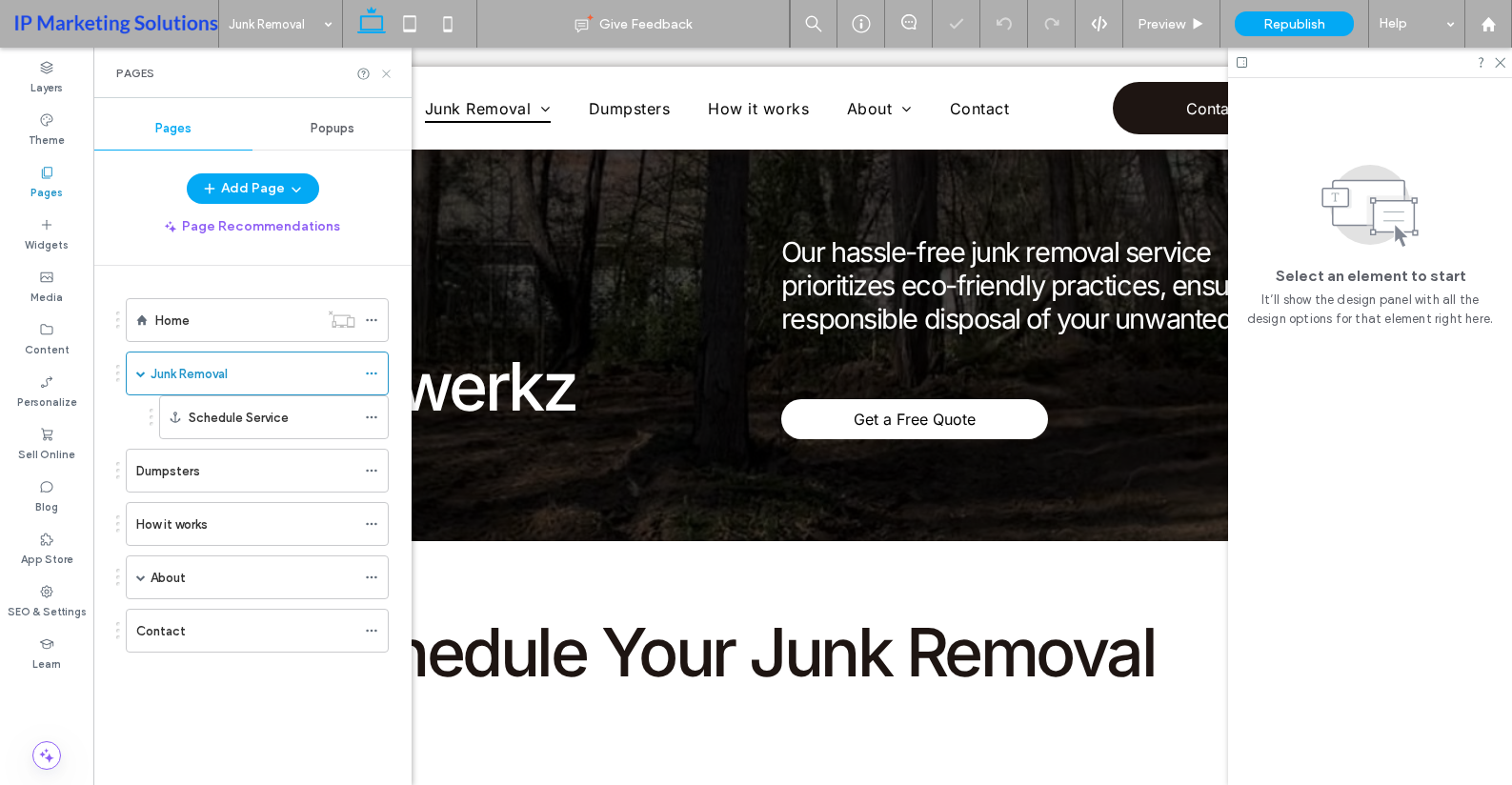 scroll, scrollTop: 0, scrollLeft: 0, axis: both 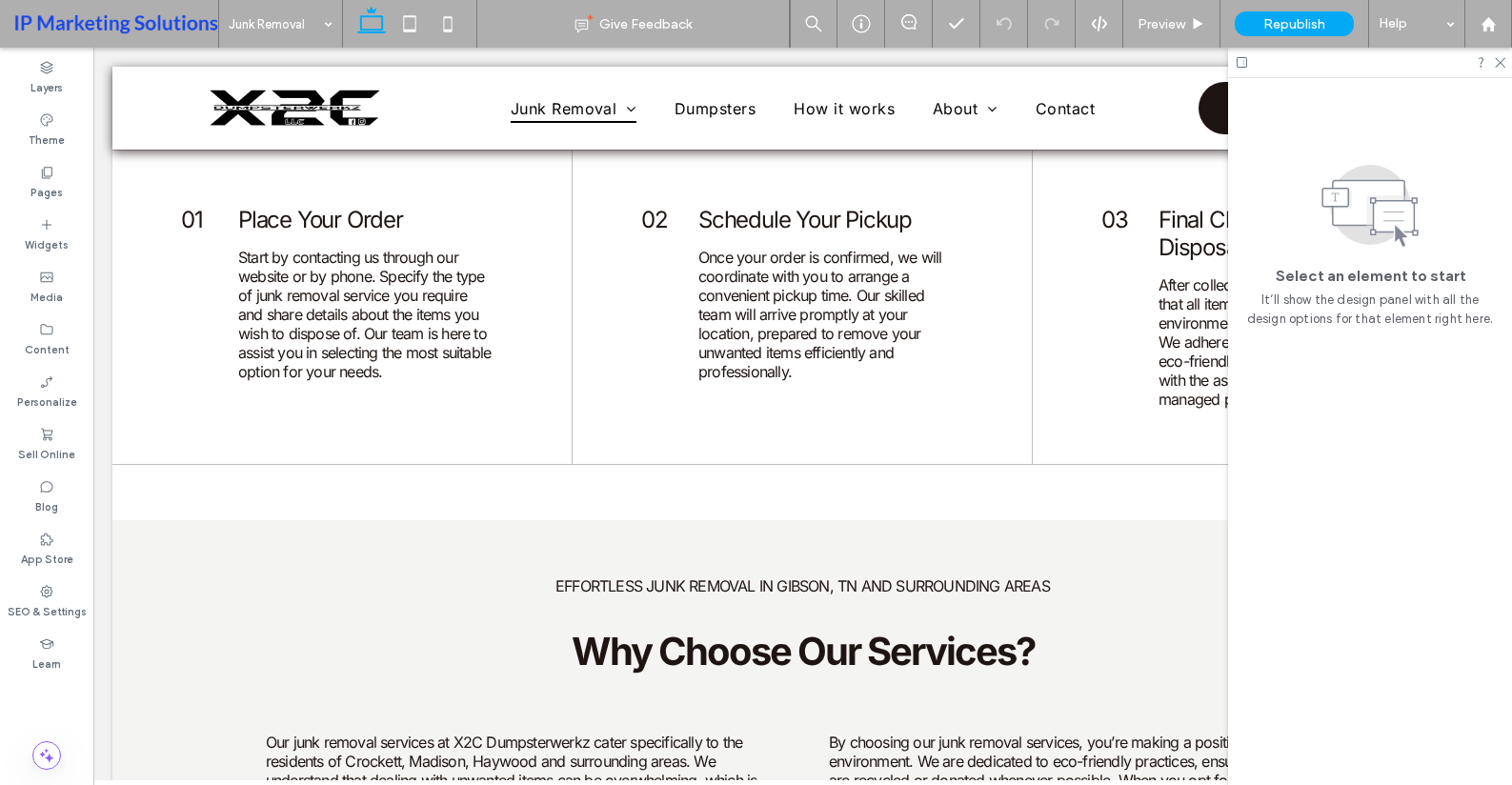 drag, startPoint x: 837, startPoint y: 781, endPoint x: 633, endPoint y: 688, distance: 224.19857 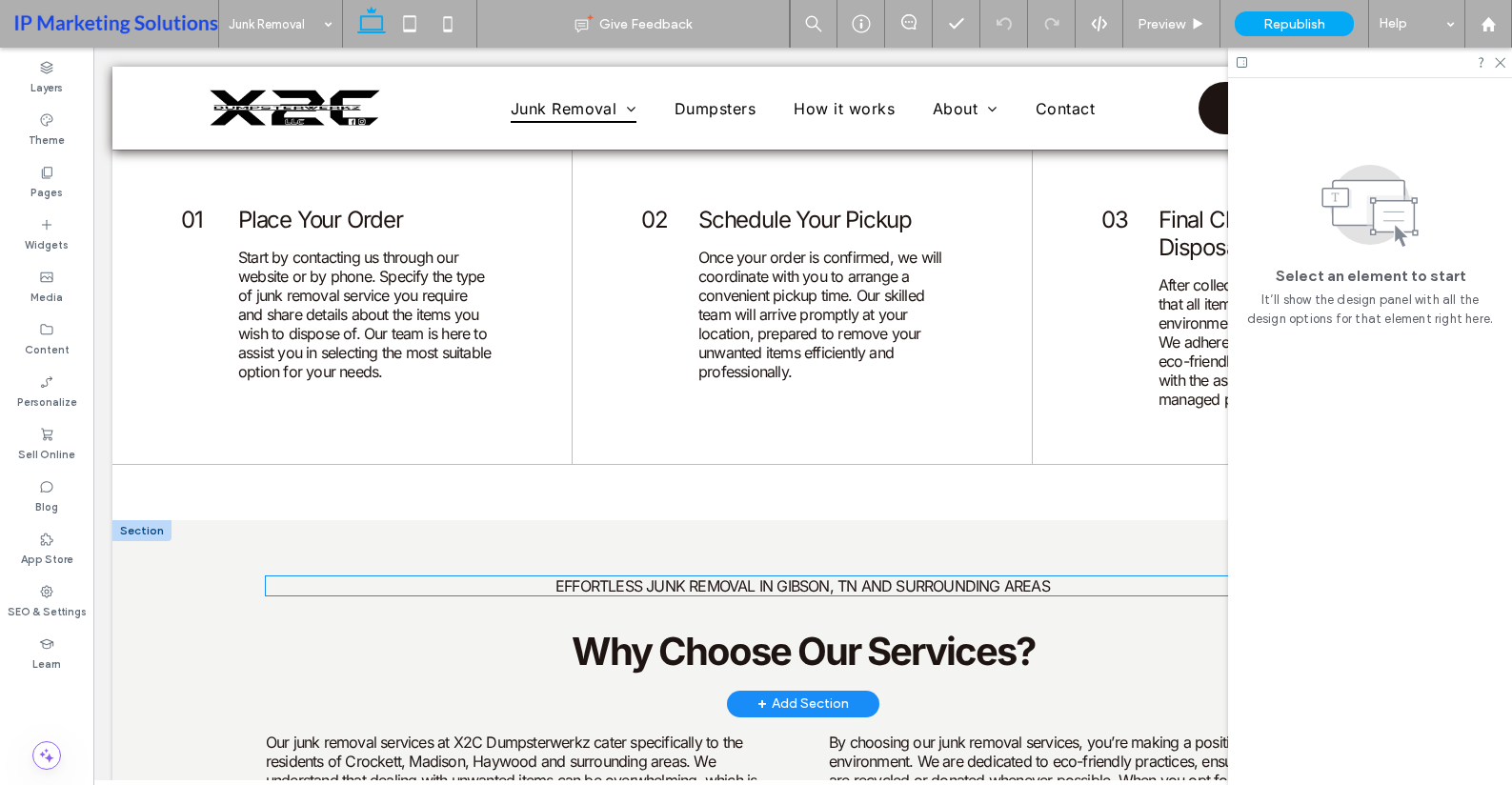 click on "Effortless Junk Removal in Gibson, TN and Surrounding Areas" at bounding box center (802, 586) 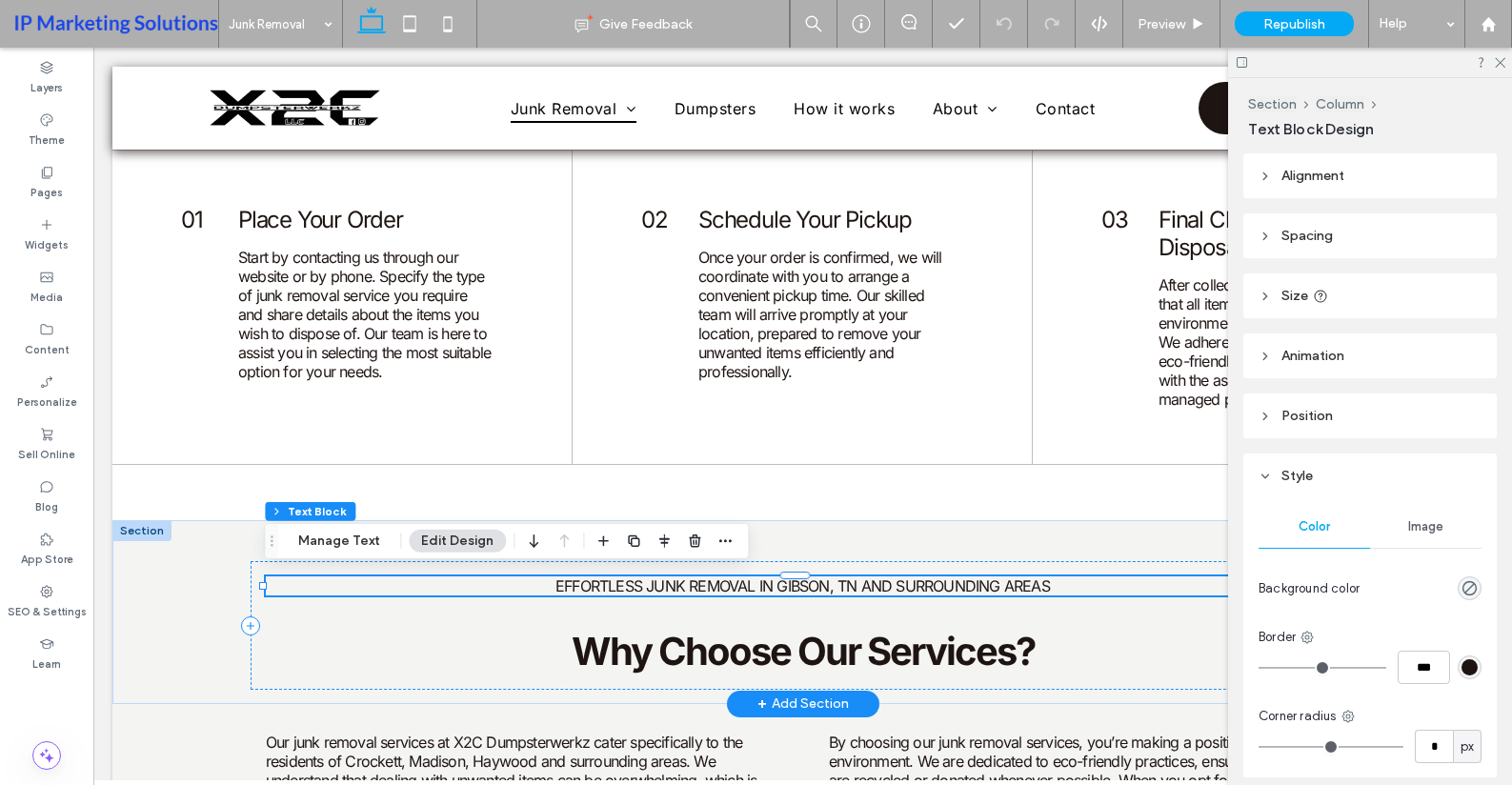 click on "Effortless Junk Removal in Gibson, TN and Surrounding Areas" at bounding box center (802, 586) 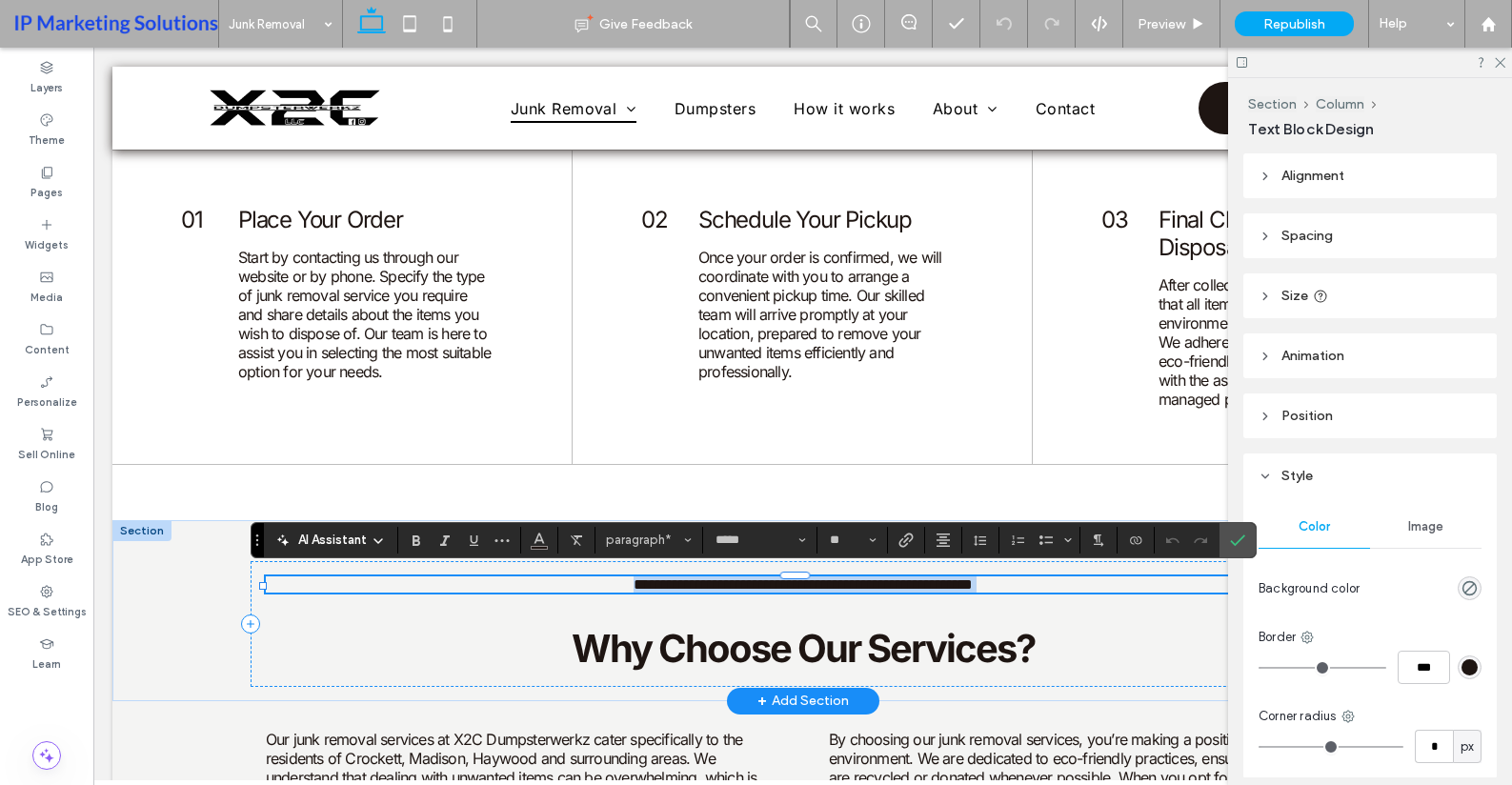 click on "**********" at bounding box center [803, 584] 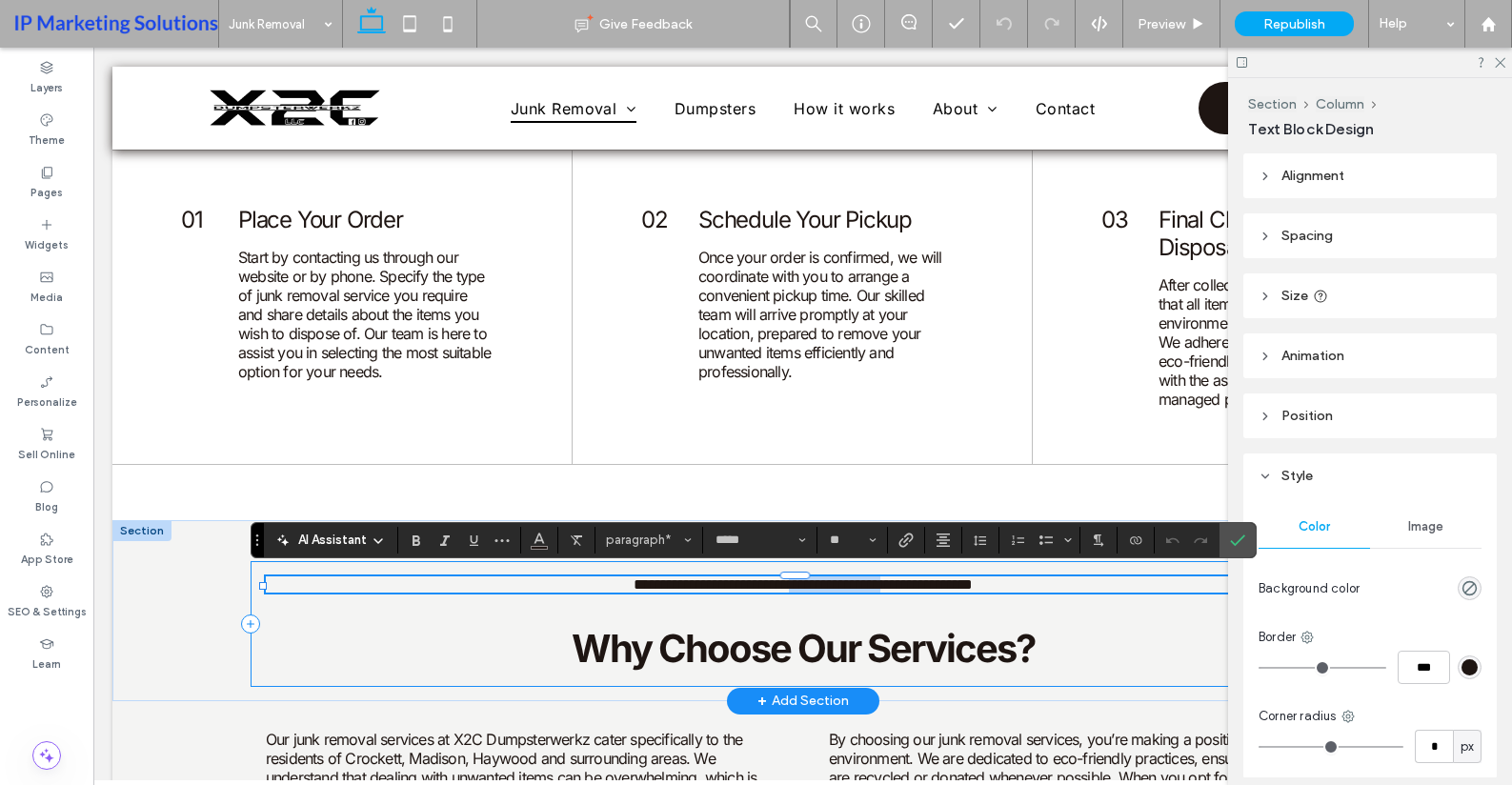 drag, startPoint x: 770, startPoint y: 578, endPoint x: 1049, endPoint y: 592, distance: 279.351 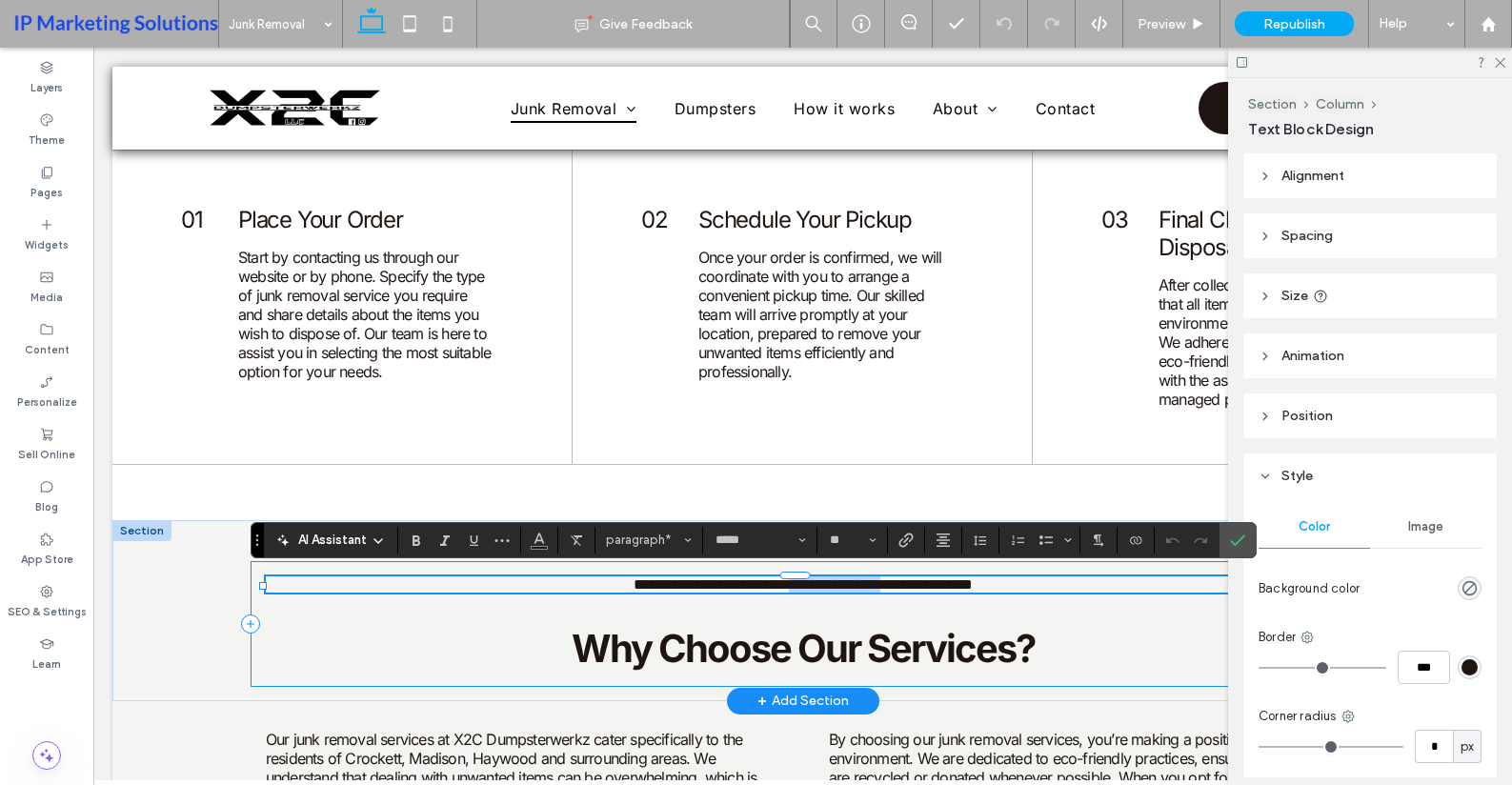 click on "**********" at bounding box center (802, 611) 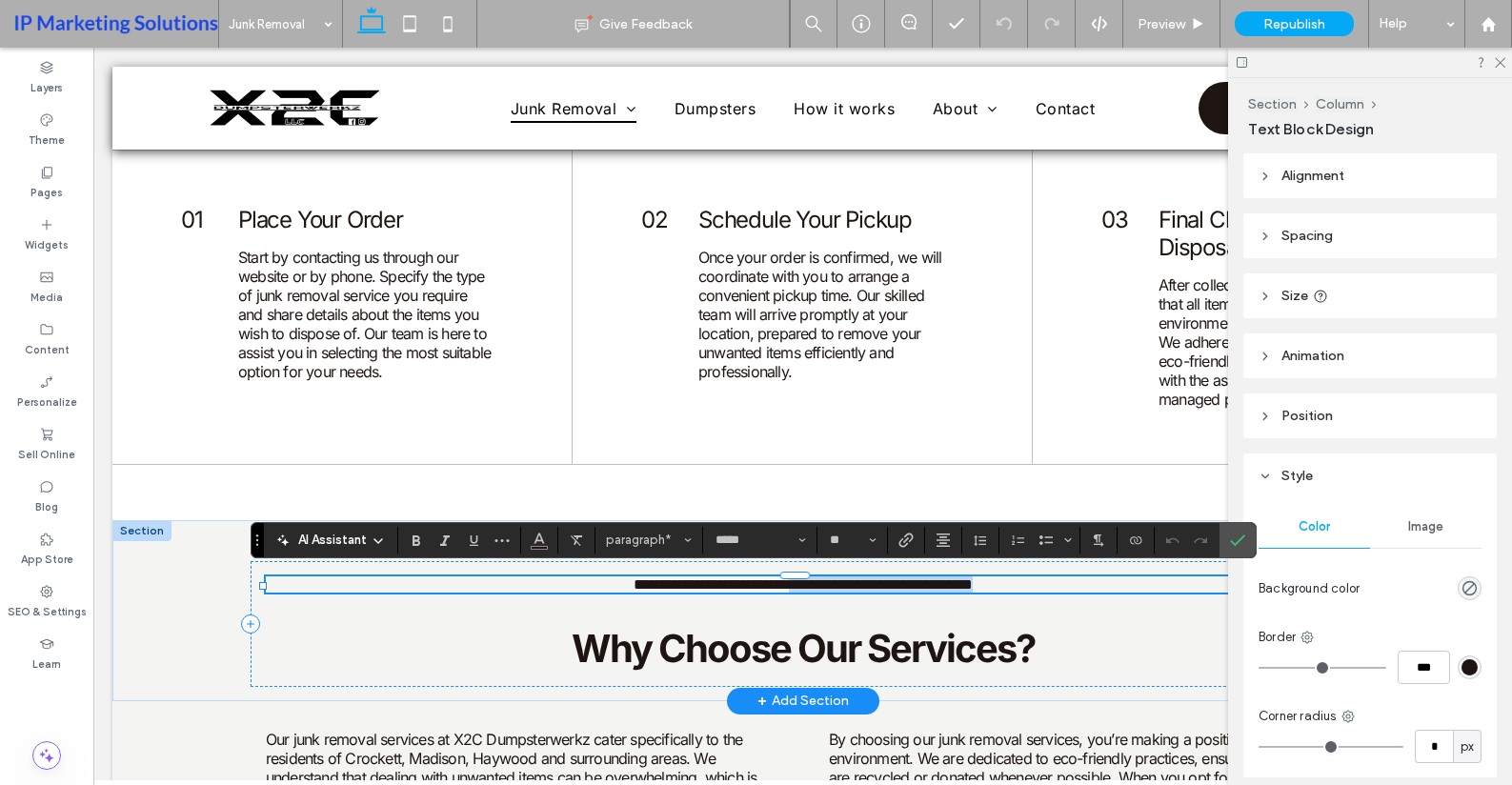 drag, startPoint x: 1055, startPoint y: 585, endPoint x: 770, endPoint y: 578, distance: 285.08595 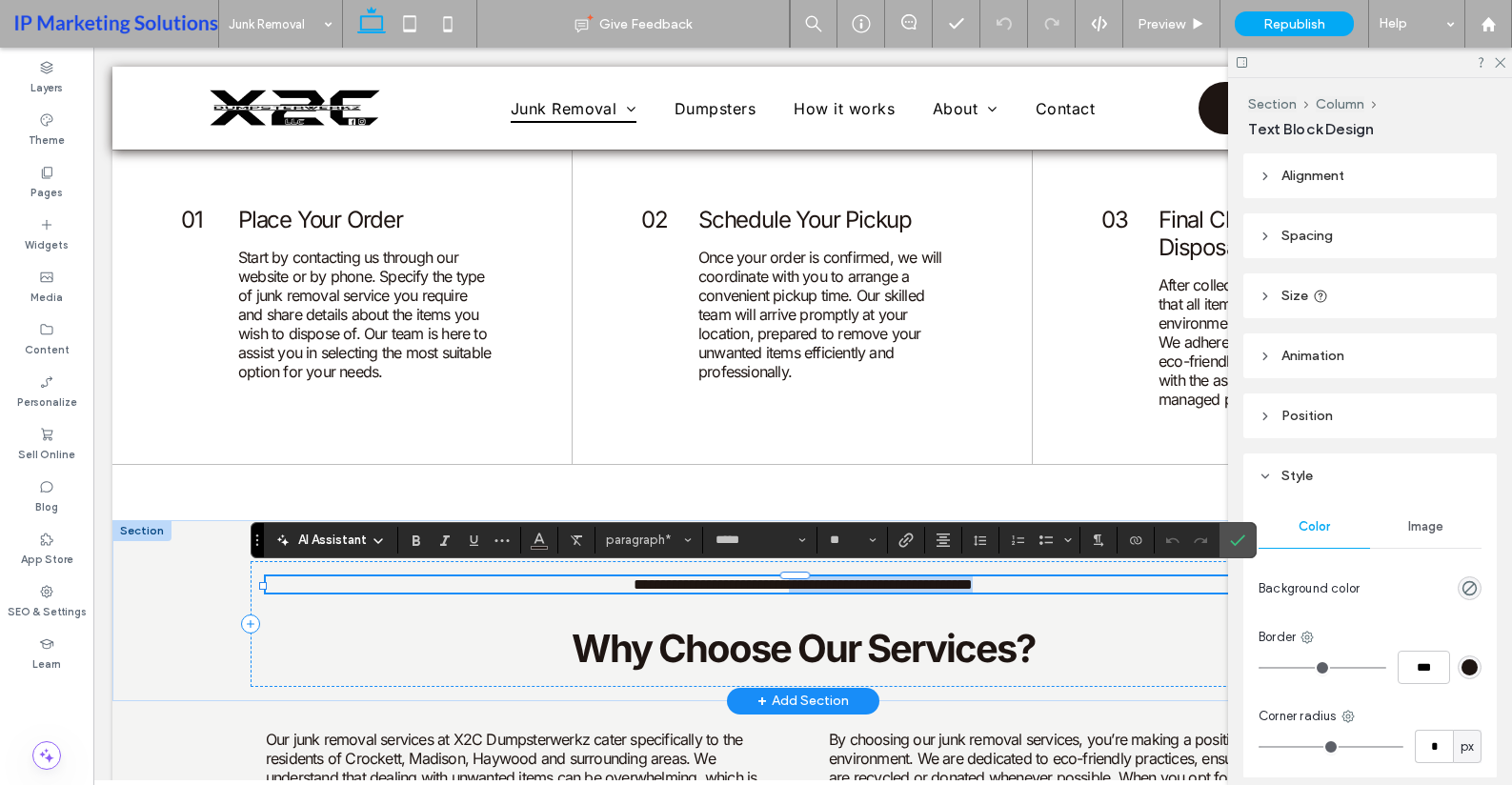 click on "**********" at bounding box center [802, 584] 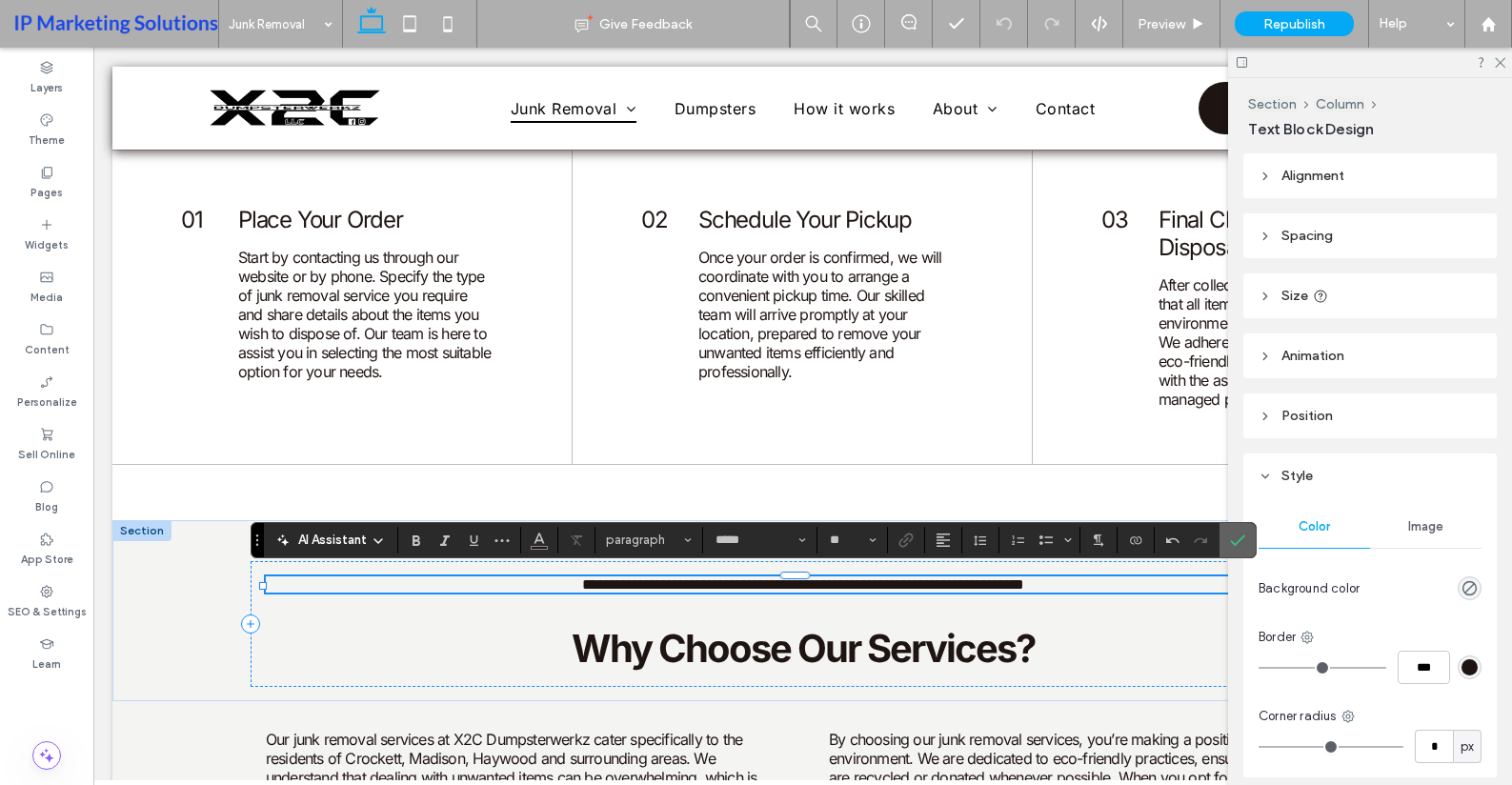 click 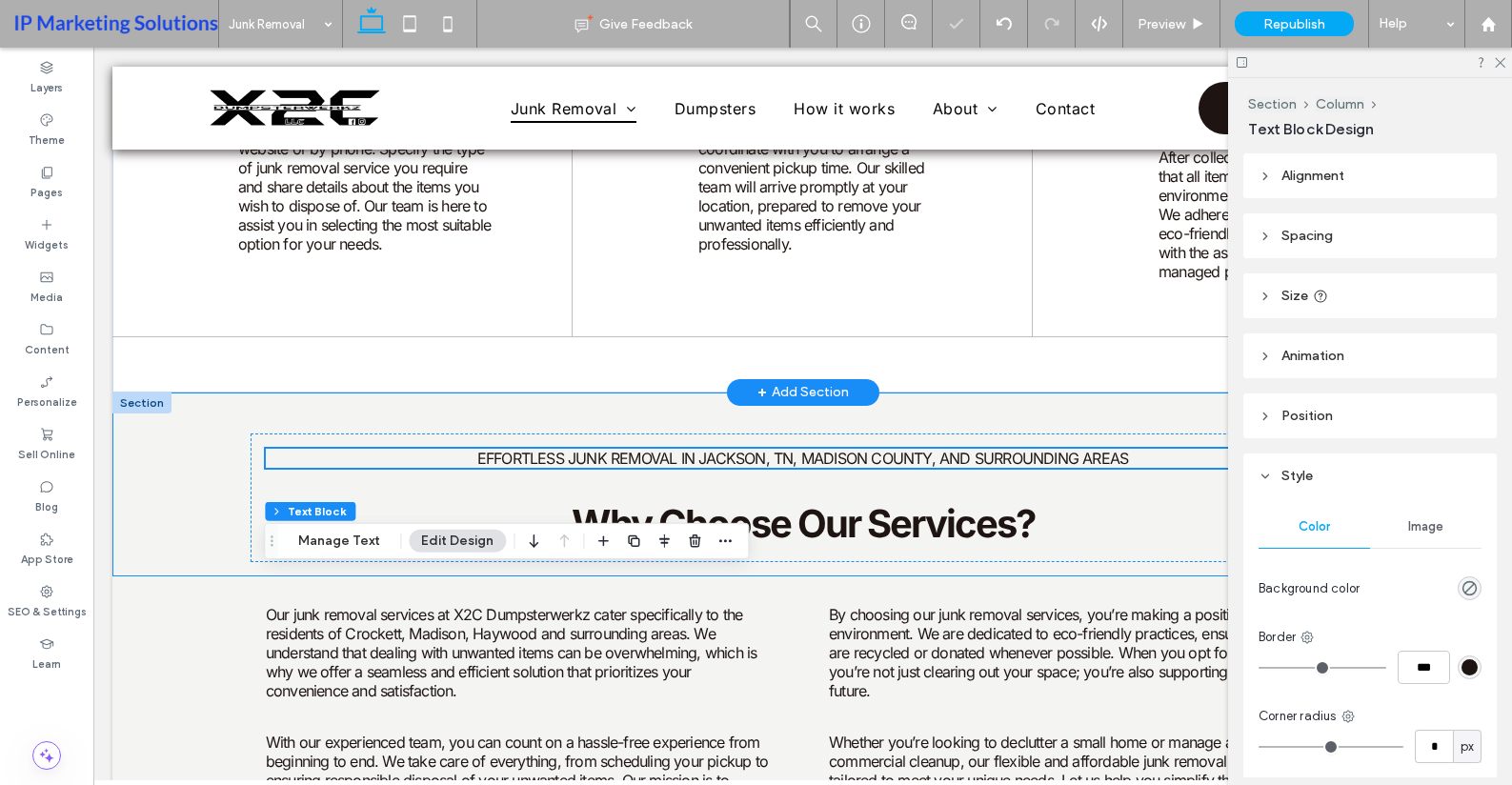 scroll, scrollTop: 1048, scrollLeft: 0, axis: vertical 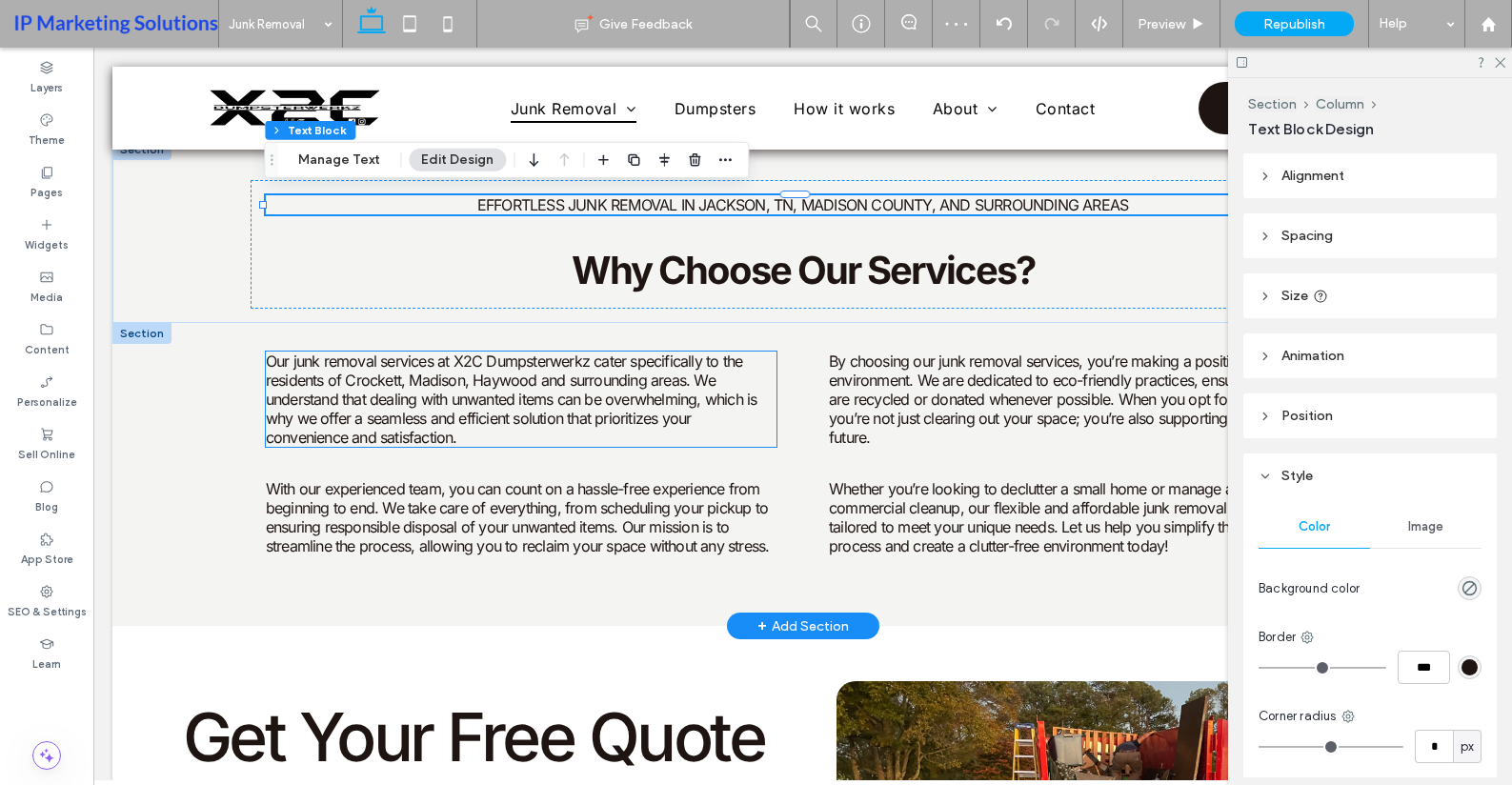 click on "Our junk removal services at X2C Dumpsterwerkz cater specifically to the residents of Crockett, Madison, Haywood and surrounding areas. We understand that dealing with unwanted items can be overwhelming, which is why we offer a seamless and efficient solution that prioritizes your convenience and satisfaction." at bounding box center (512, 399) 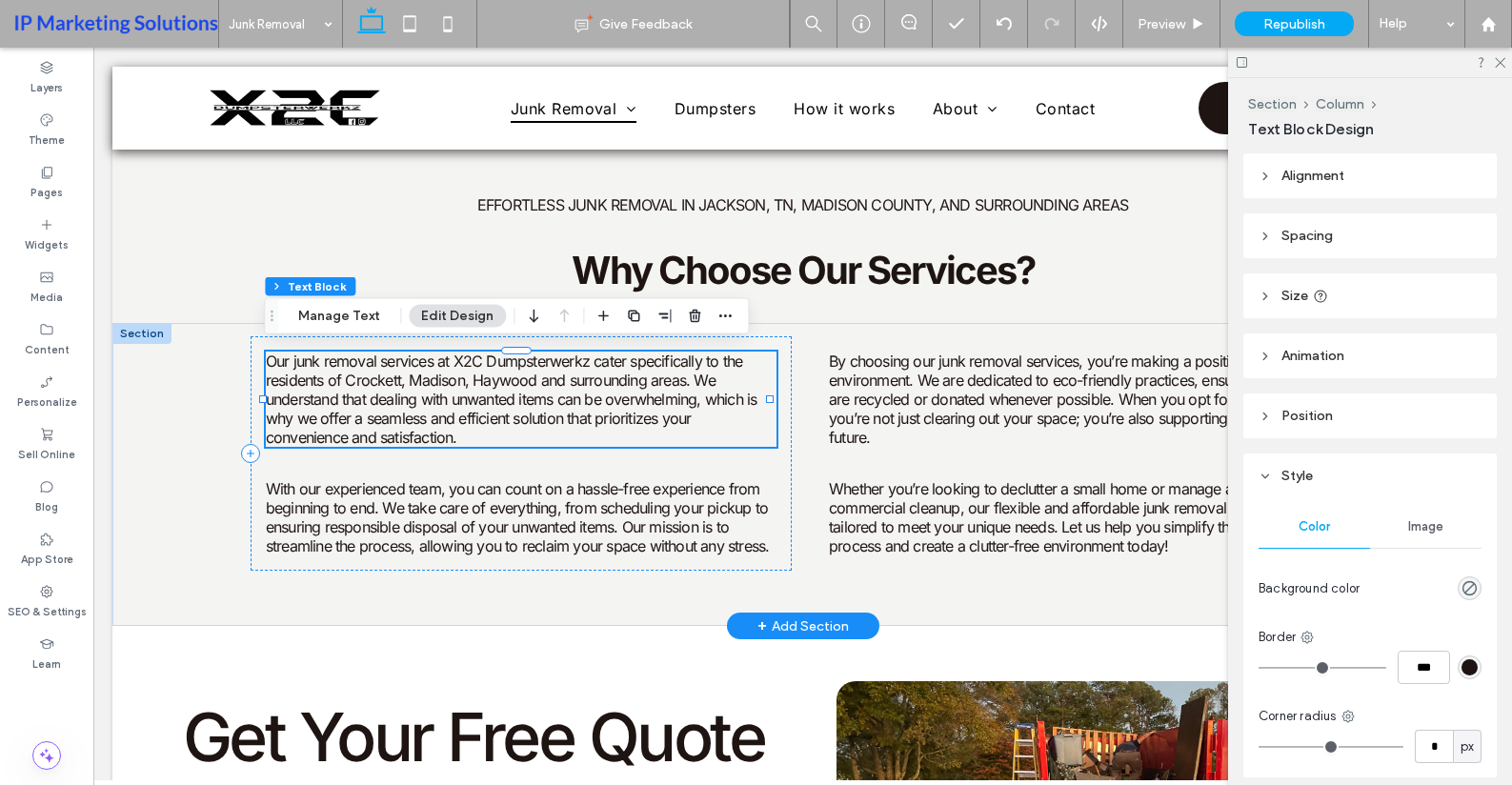 click on "Our junk removal services at X2C Dumpsterwerkz cater specifically to the residents of Crockett, Madison, Haywood and surrounding areas. We understand that dealing with unwanted items can be overwhelming, which is why we offer a seamless and efficient solution that prioritizes your convenience and satisfaction." at bounding box center (512, 399) 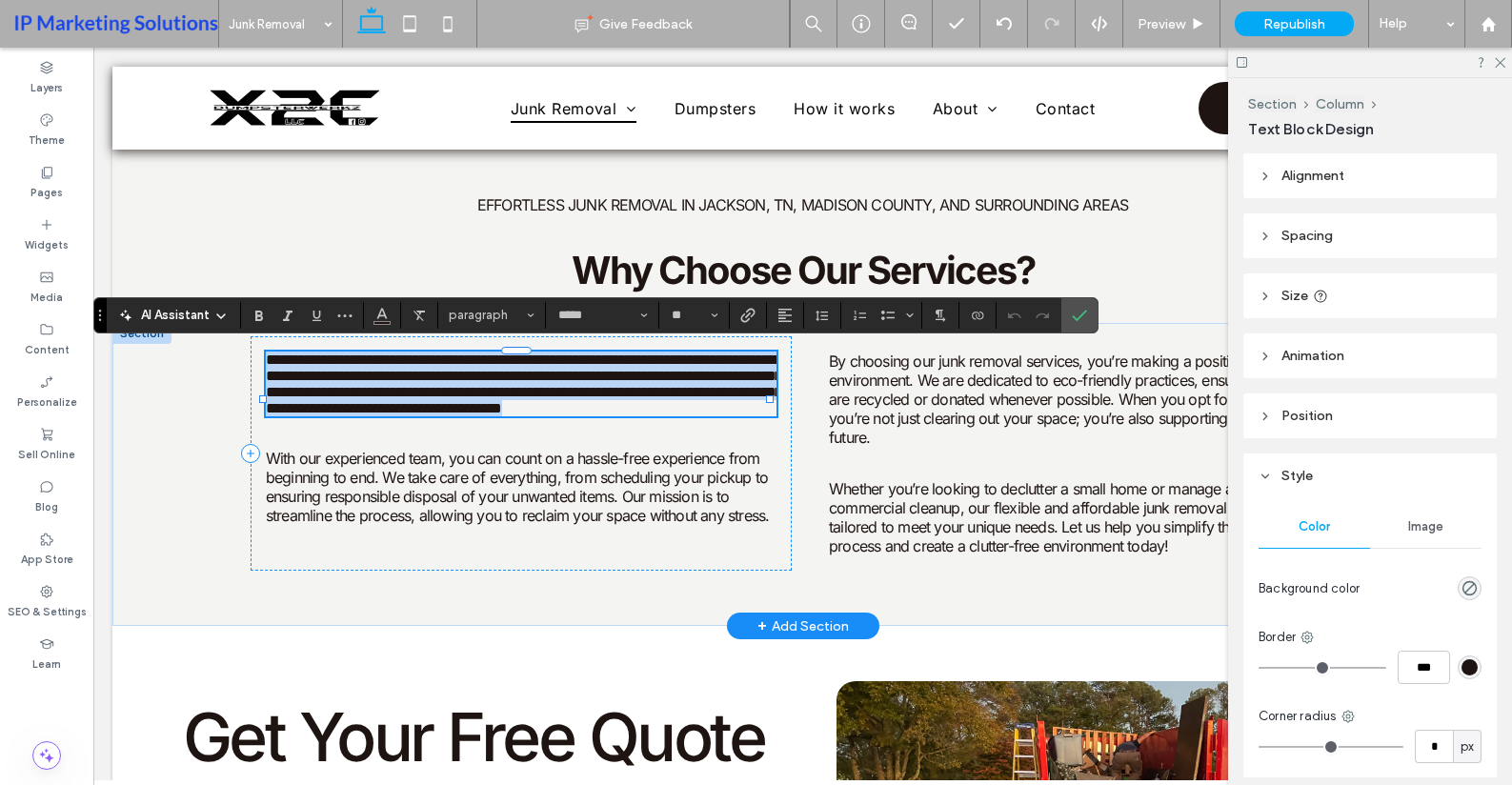 click on "**********" at bounding box center (524, 384) 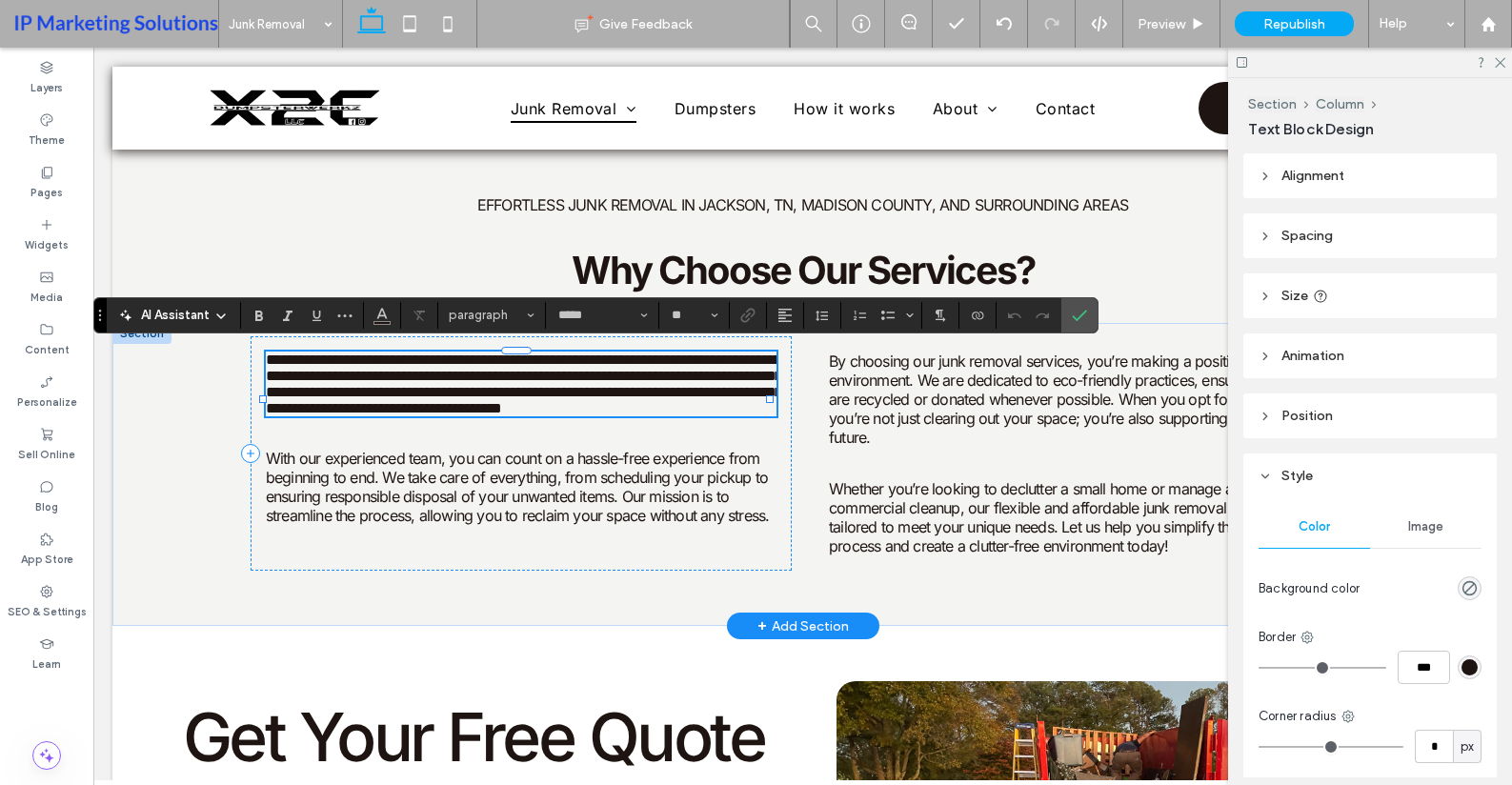 click on "**********" at bounding box center [524, 384] 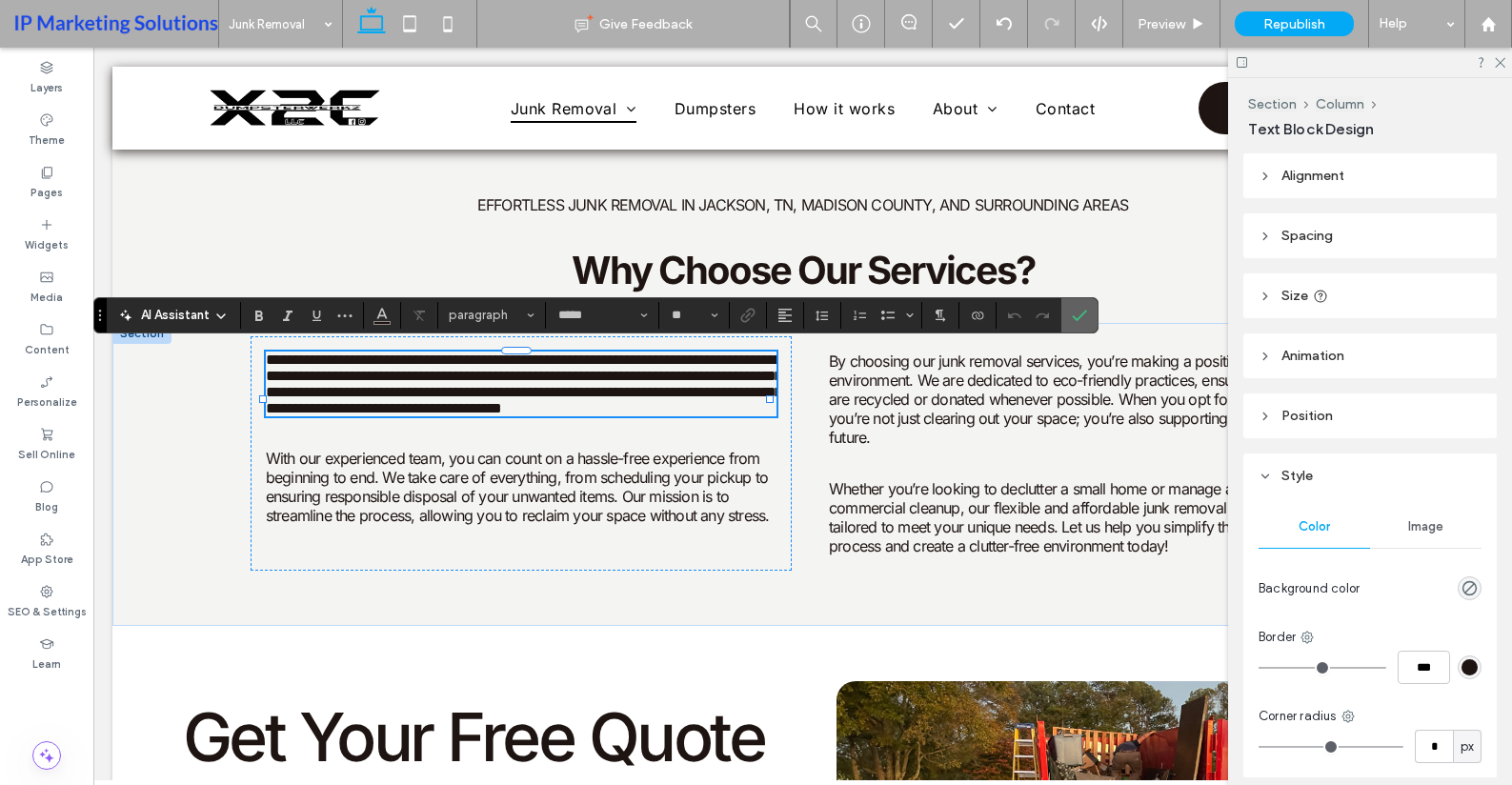drag, startPoint x: 1071, startPoint y: 310, endPoint x: 944, endPoint y: 292, distance: 128.26925 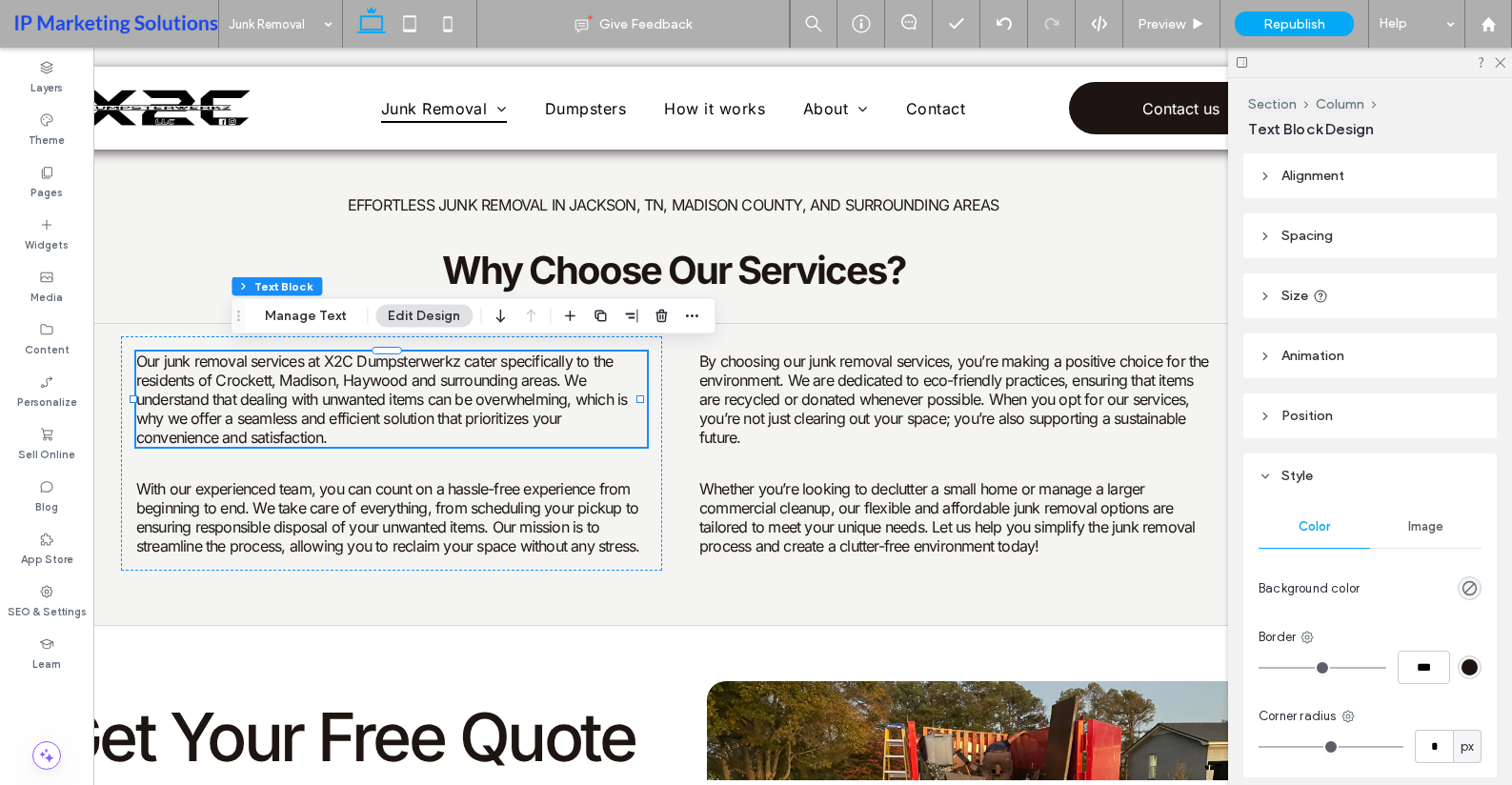 scroll, scrollTop: 0, scrollLeft: 16, axis: horizontal 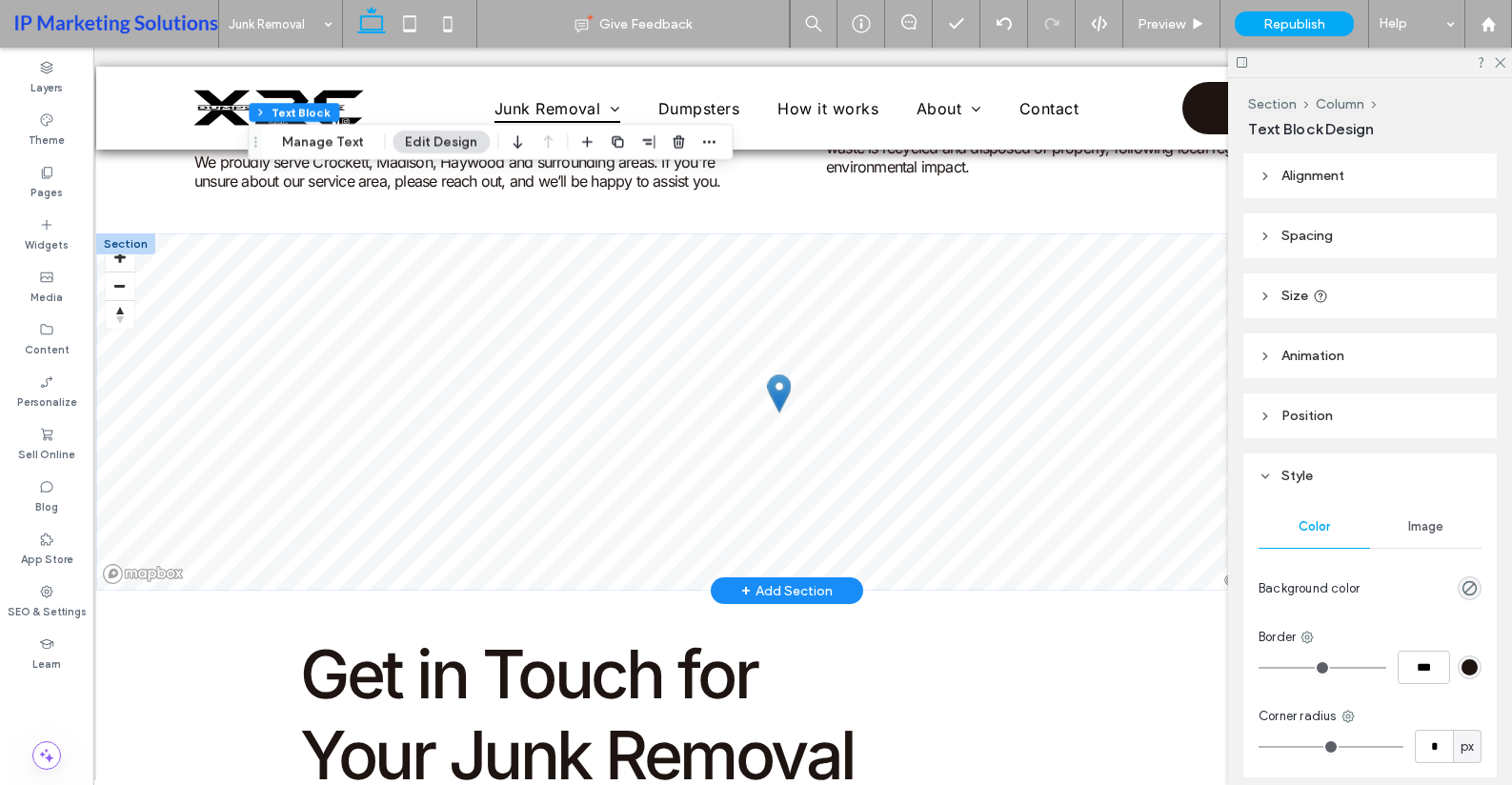 click at bounding box center (126, 244) 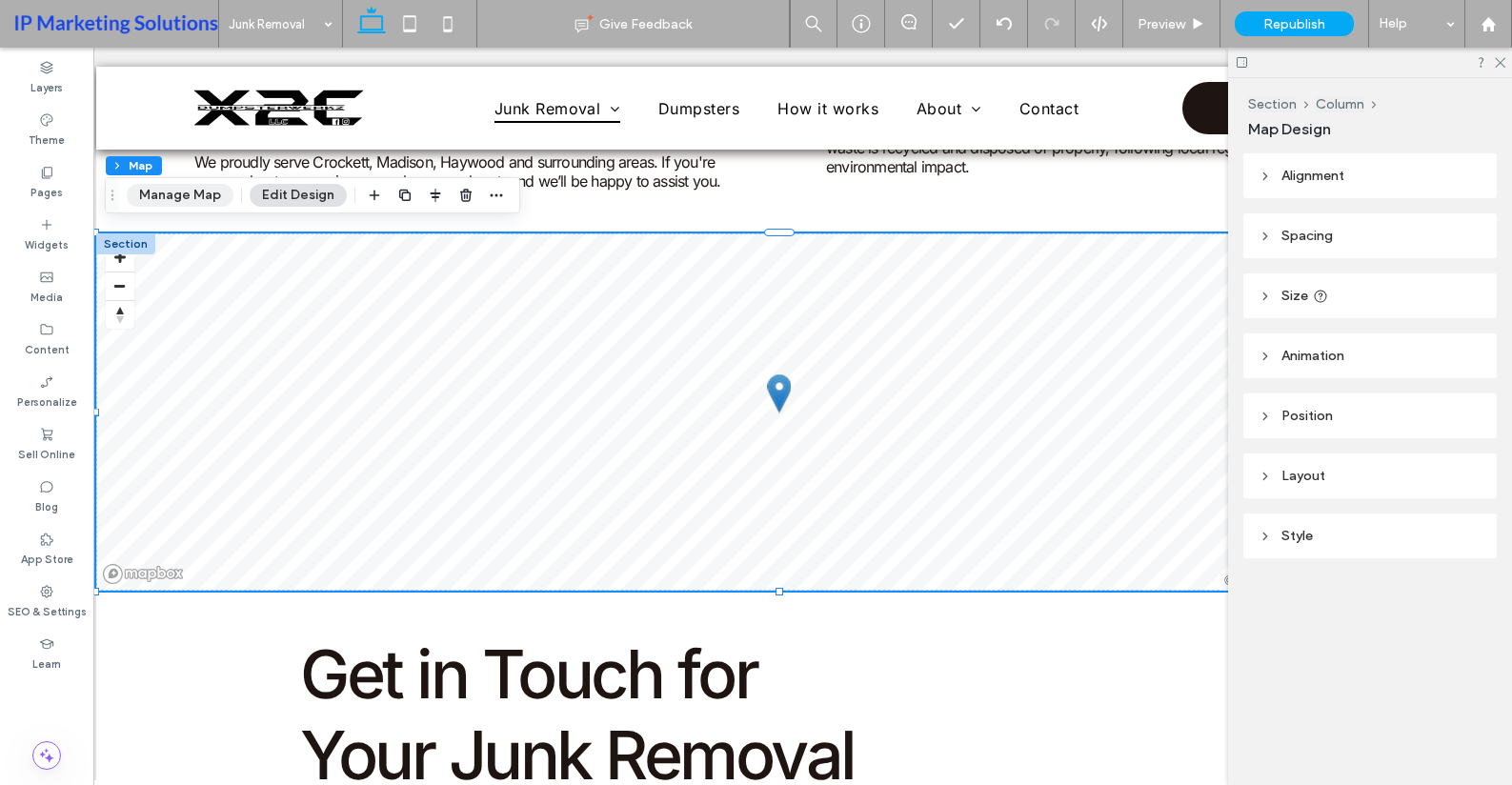 click on "Manage Map" at bounding box center [180, 195] 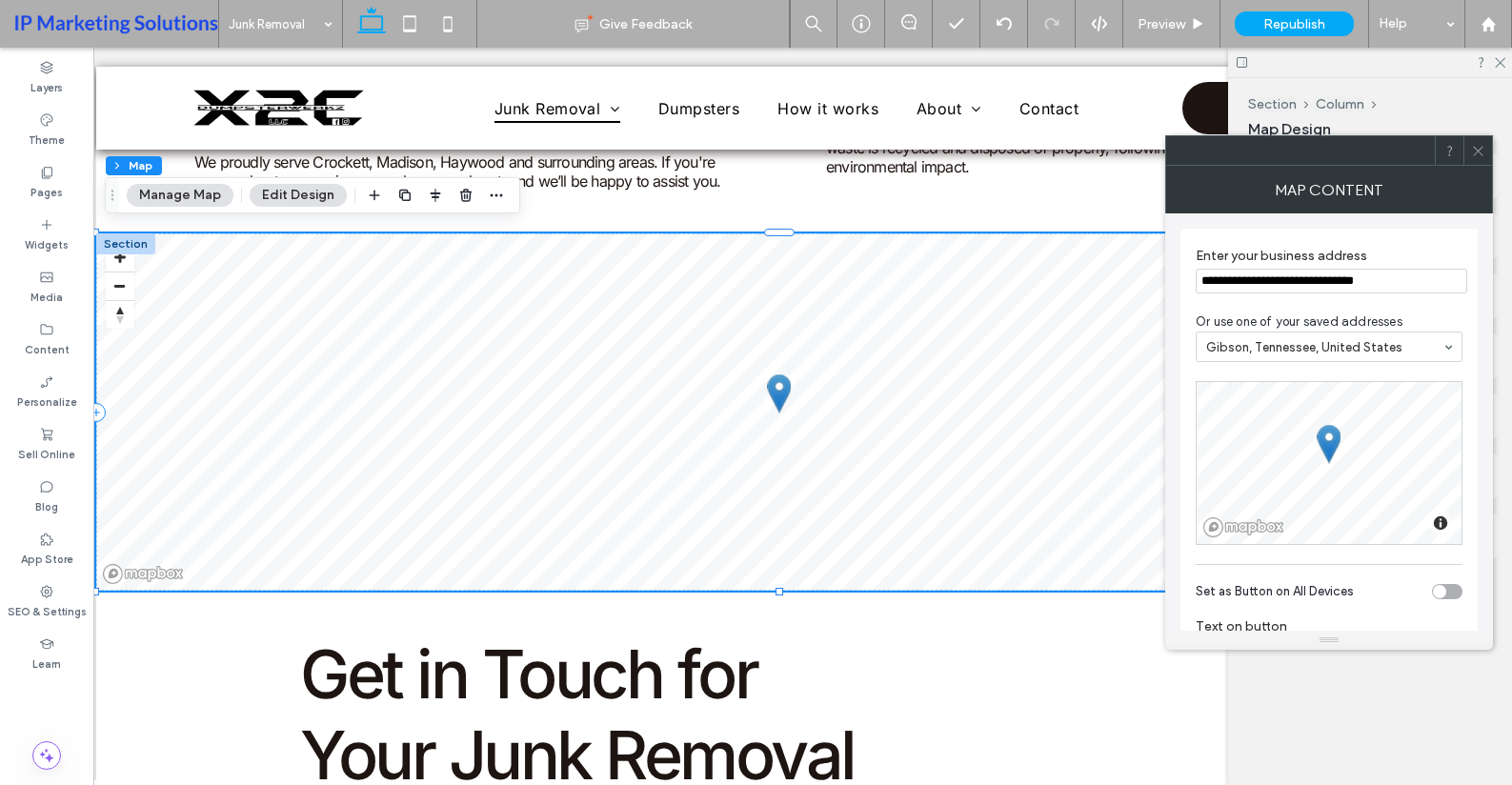 click at bounding box center [1478, 151] 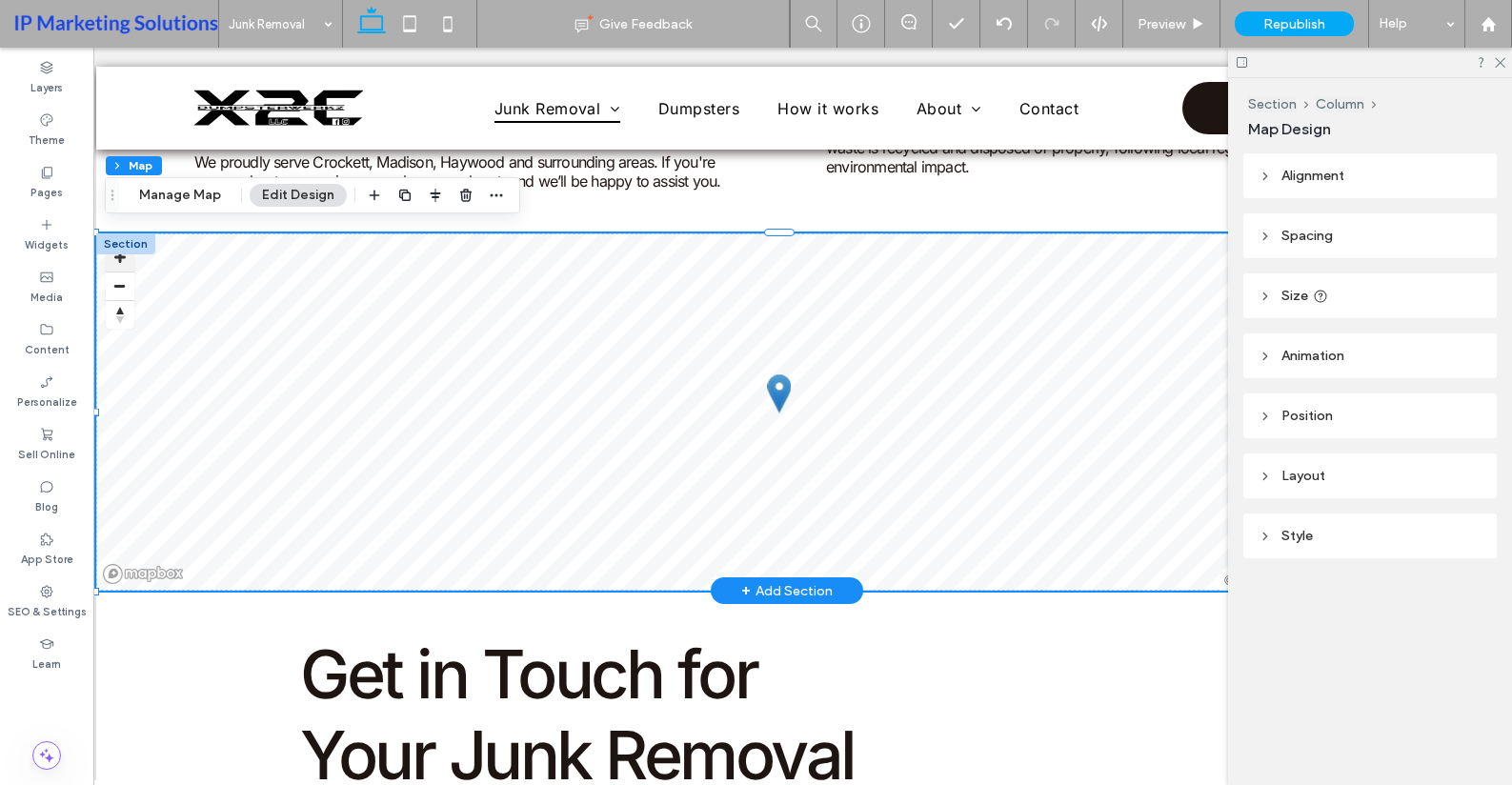 click at bounding box center (126, 244) 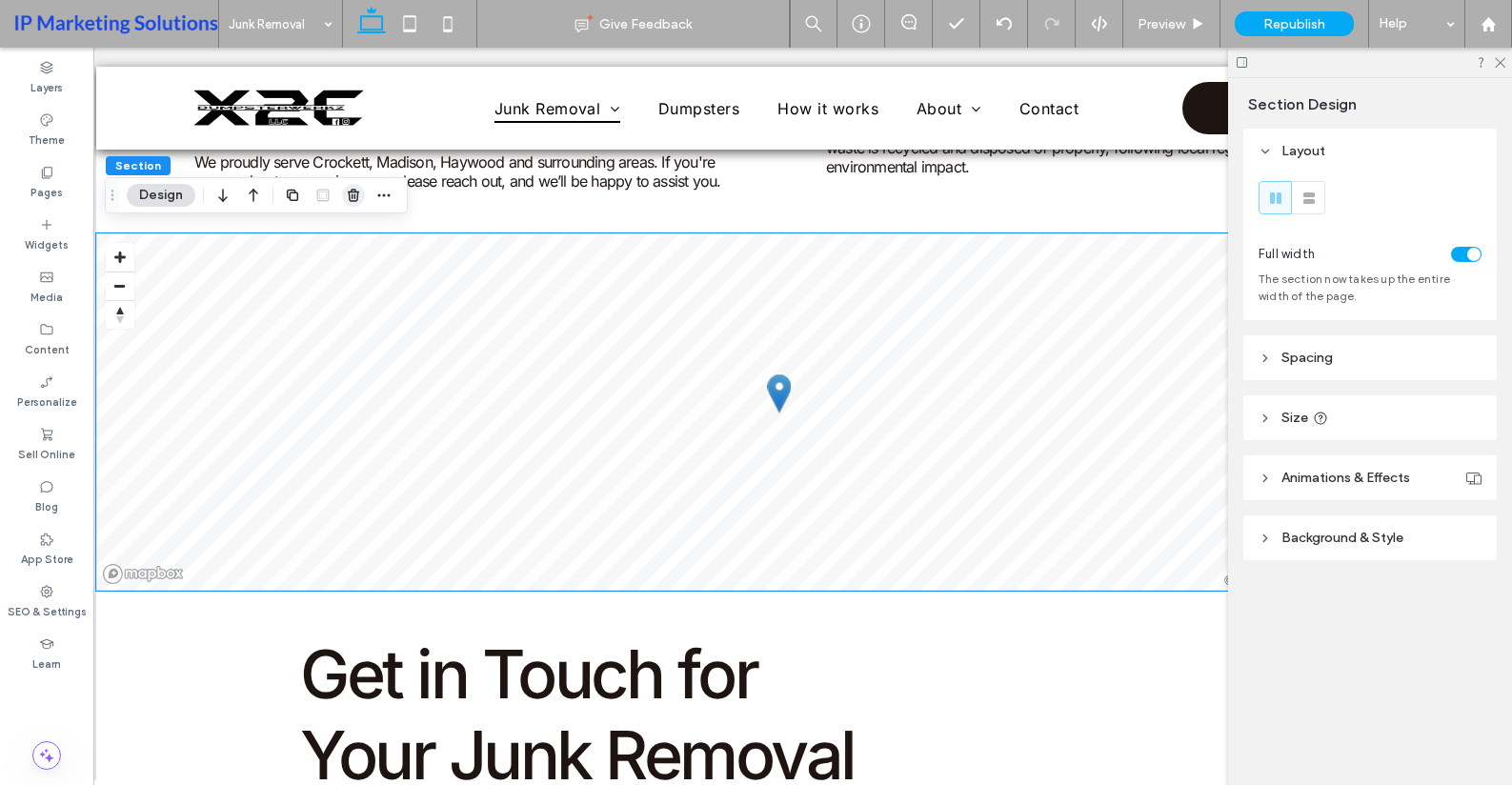 click at bounding box center [353, 195] 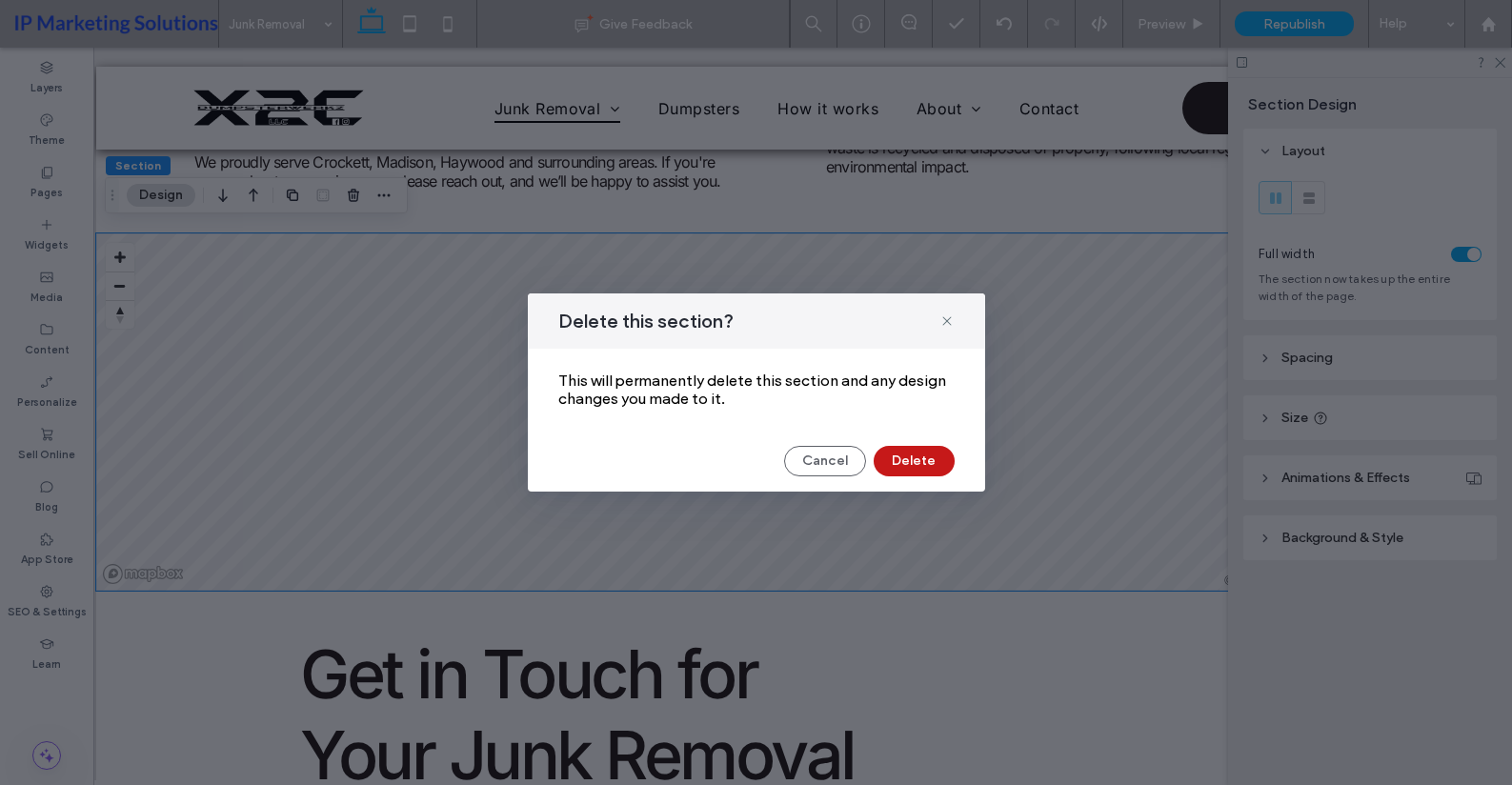 click on "Delete" at bounding box center (914, 461) 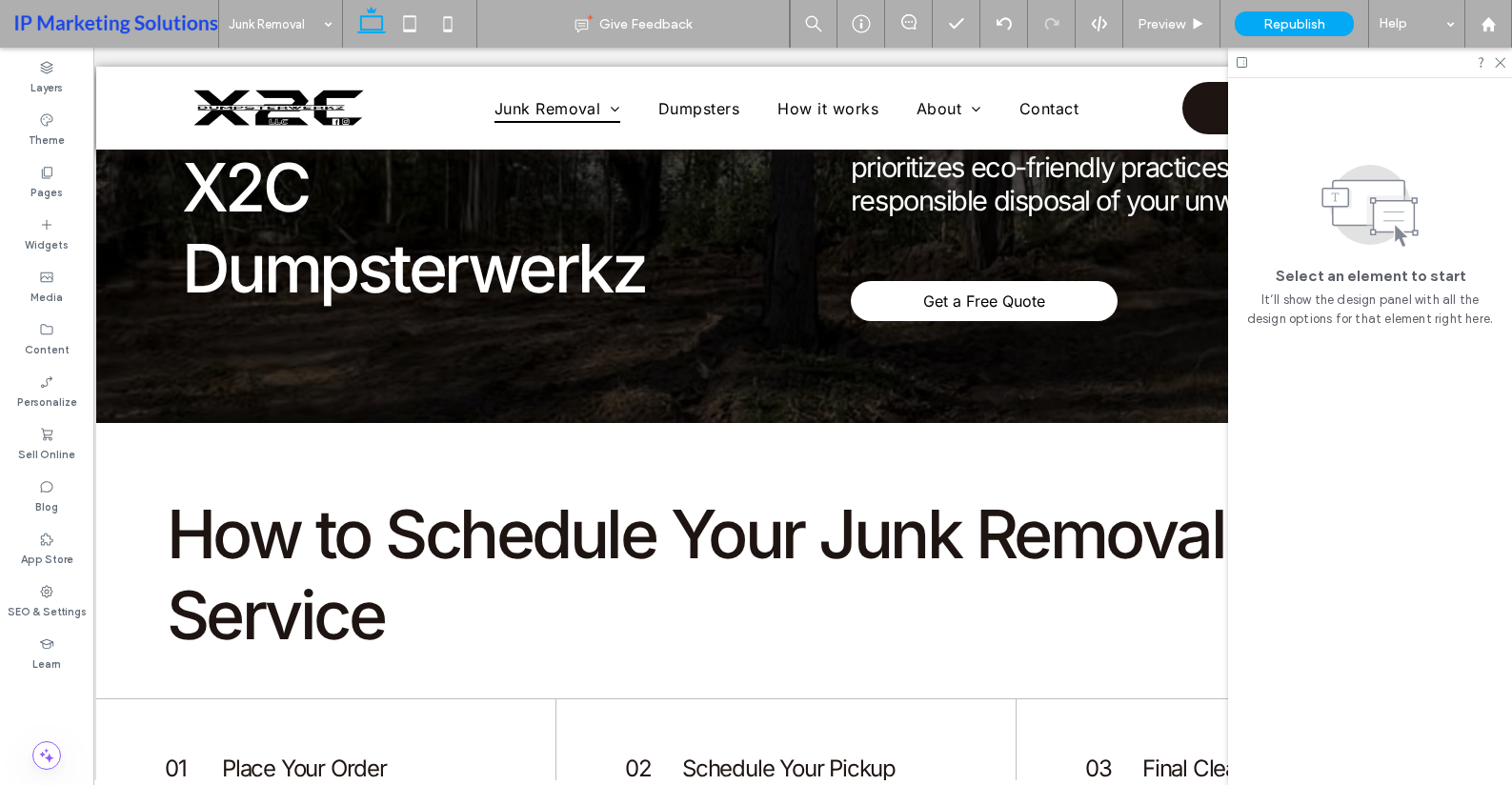 scroll, scrollTop: 0, scrollLeft: 0, axis: both 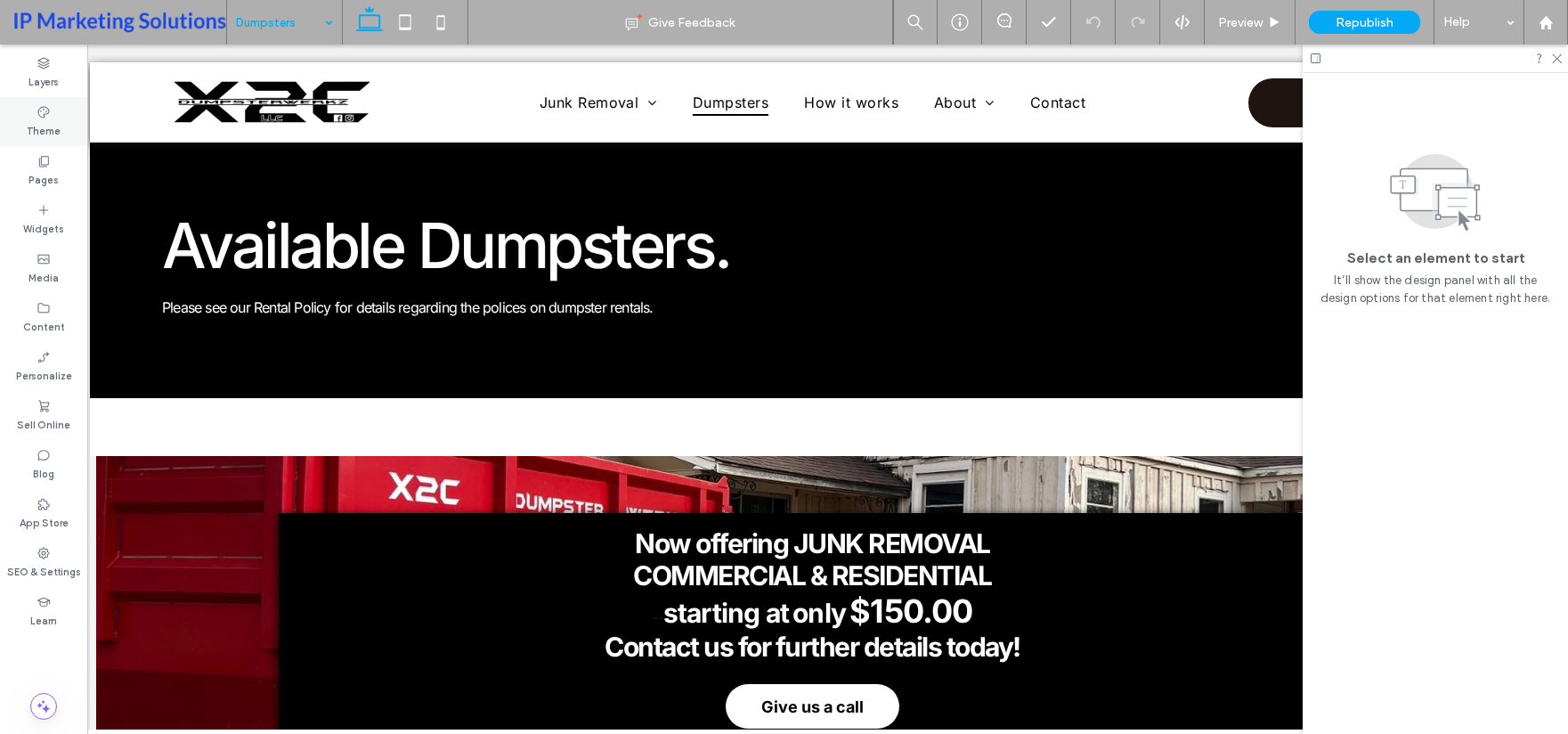click on "Theme" at bounding box center [44, 129] 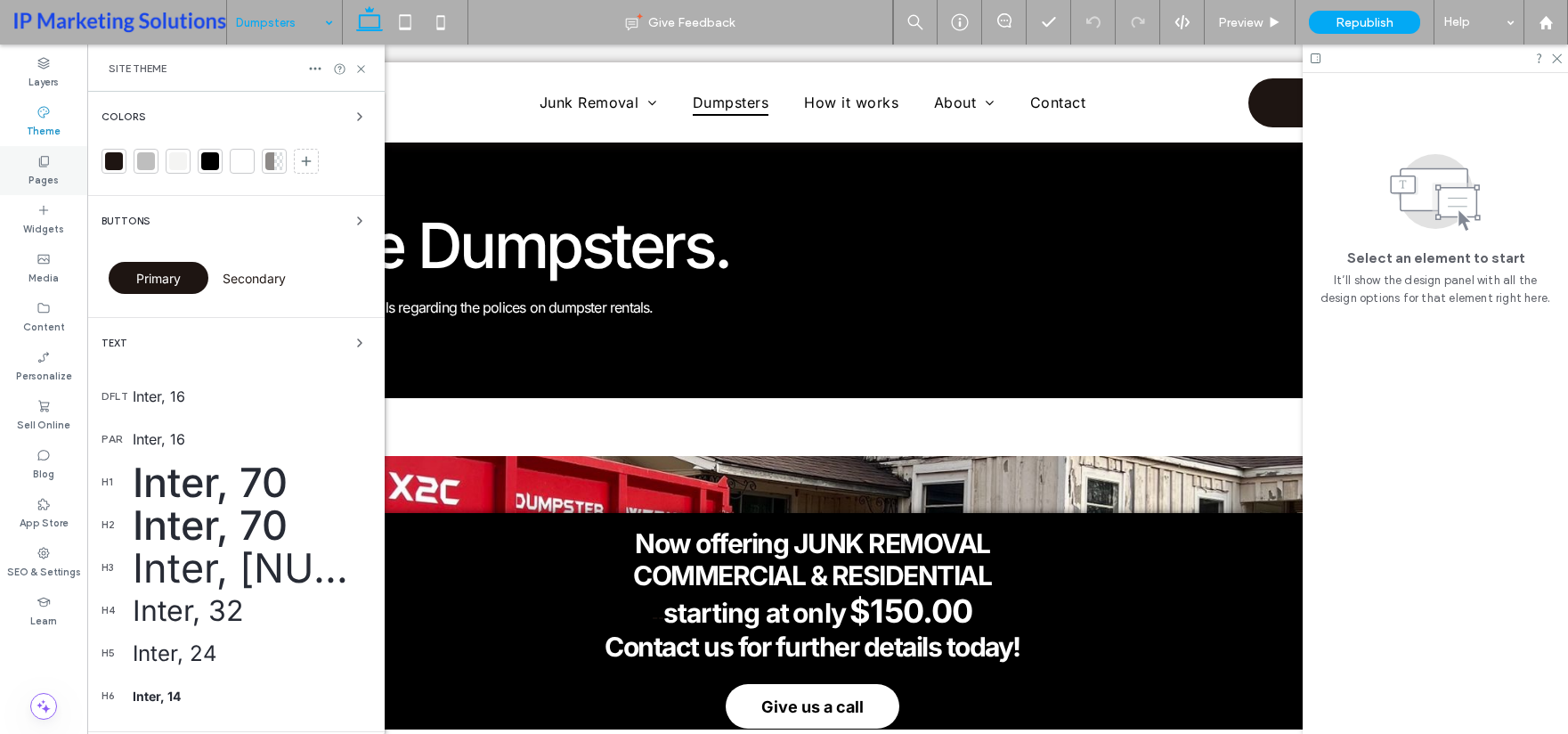 click on "Pages" at bounding box center [44, 178] 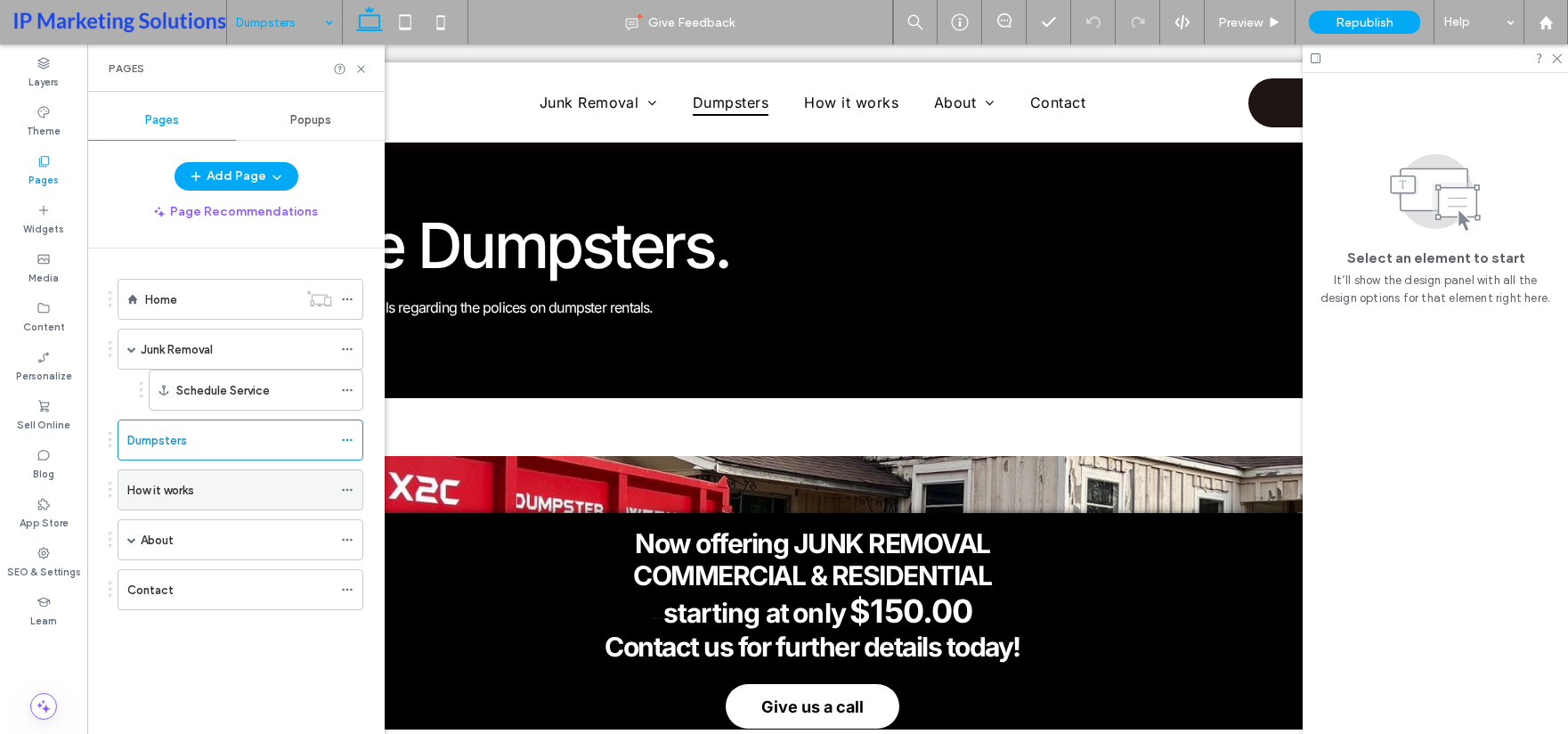click on "How it works" at bounding box center (230, 490) 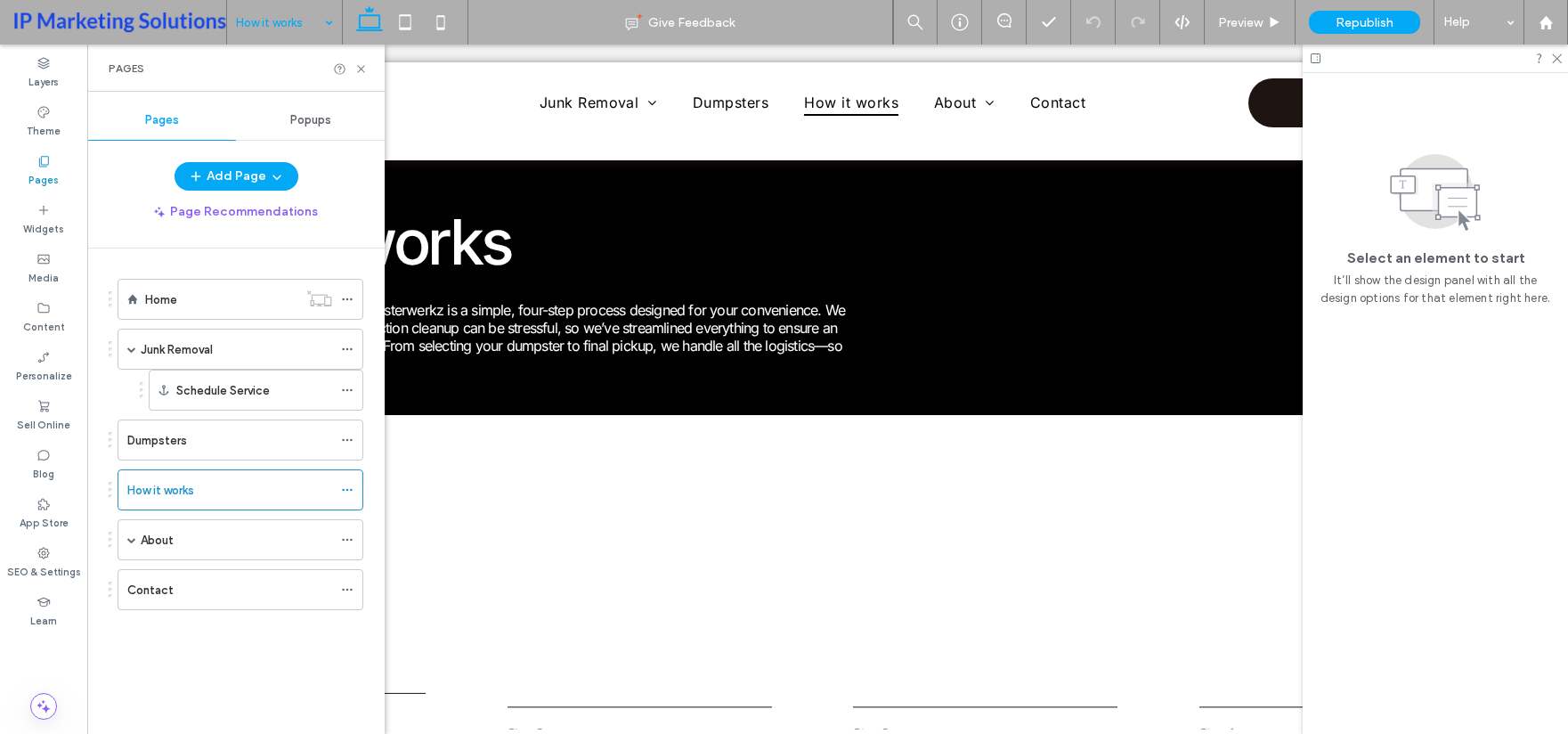 scroll, scrollTop: 0, scrollLeft: 0, axis: both 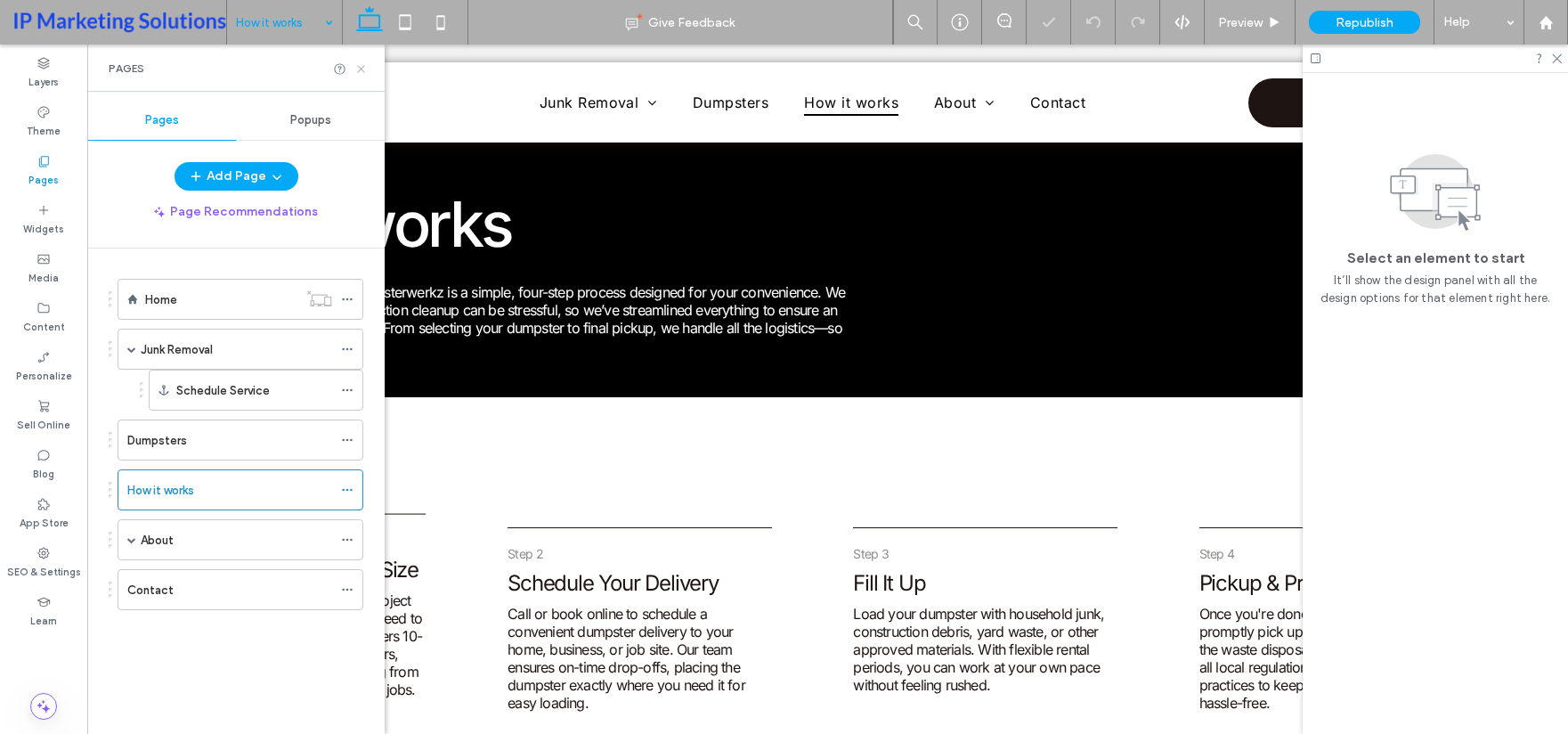 click 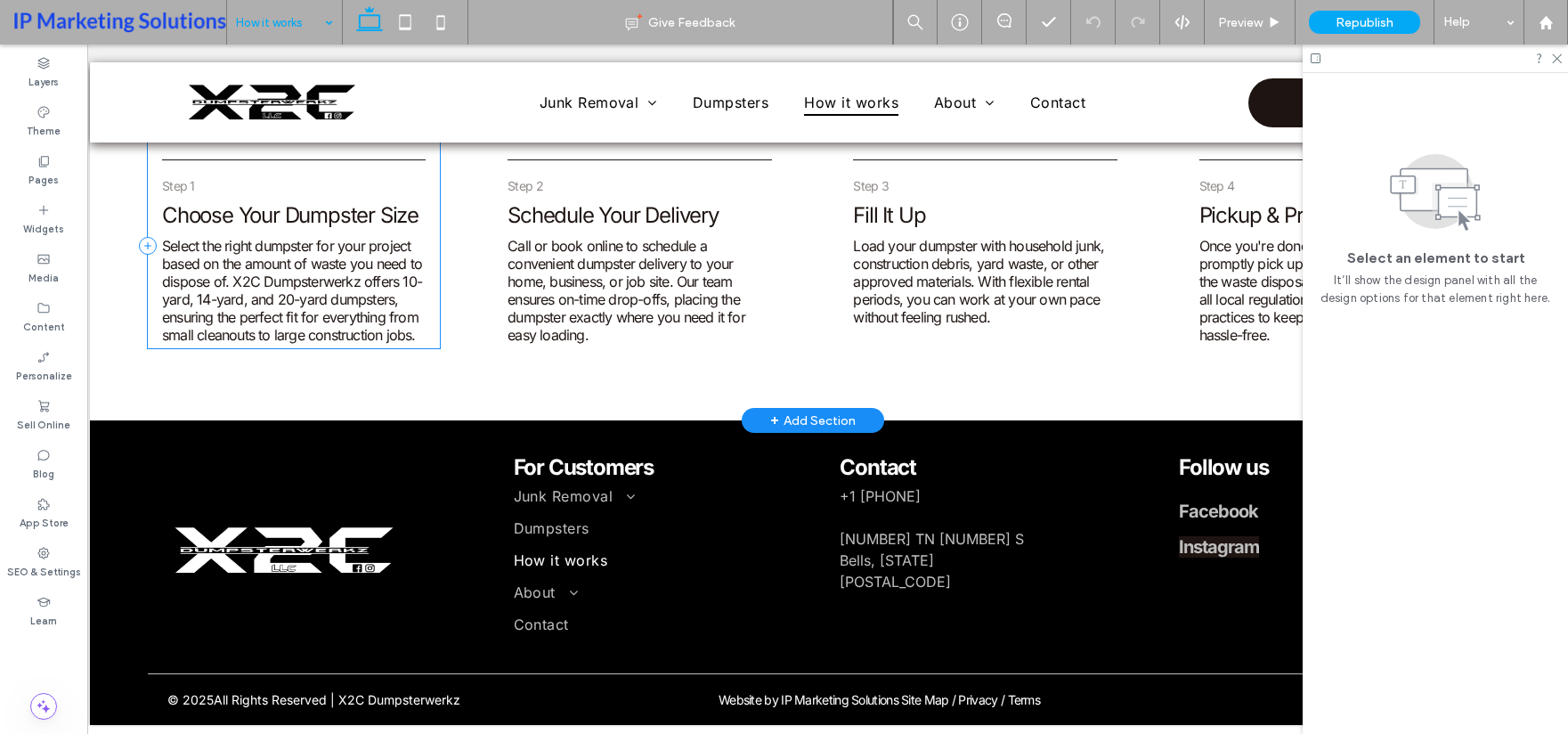 scroll, scrollTop: 338, scrollLeft: 0, axis: vertical 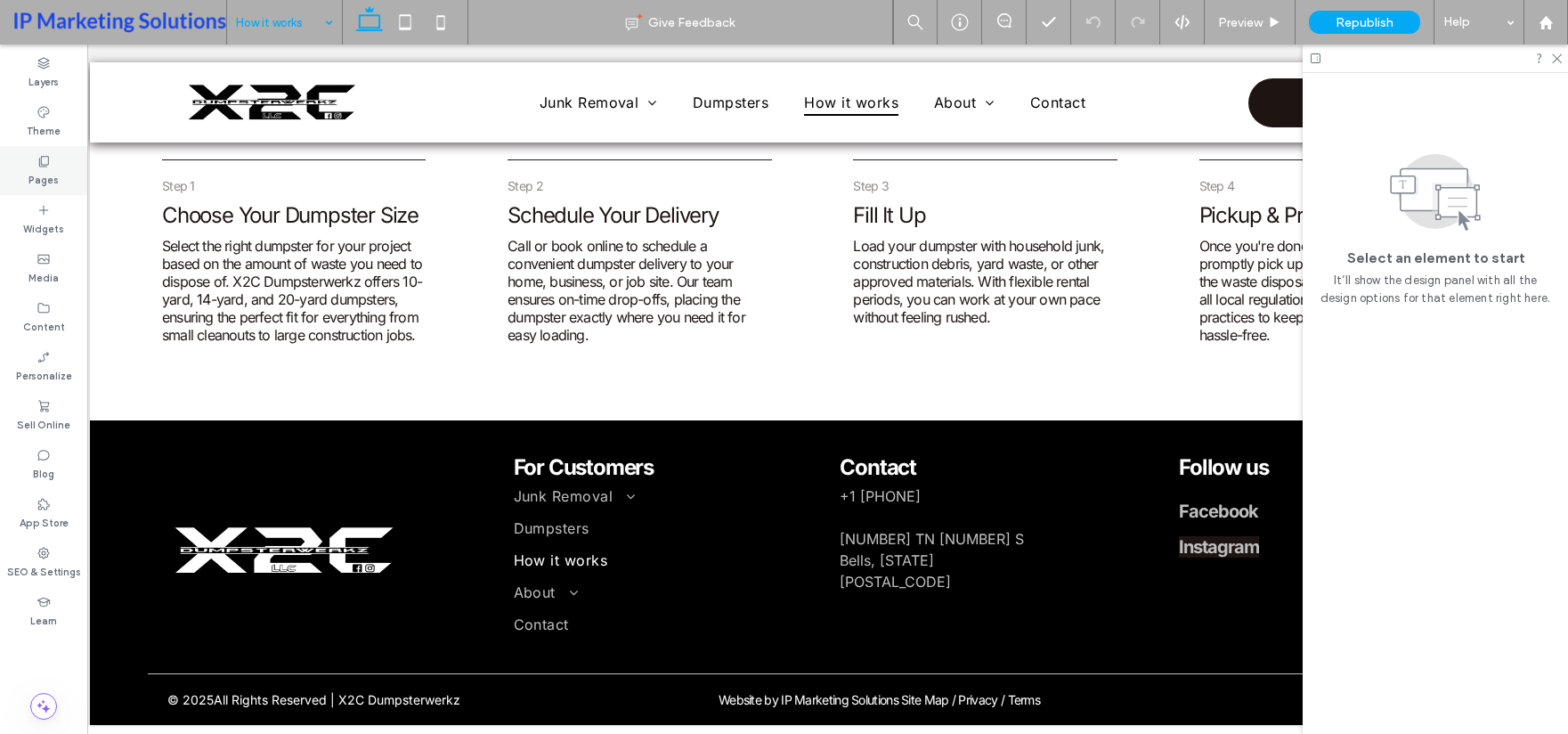 click on "Pages" at bounding box center [44, 178] 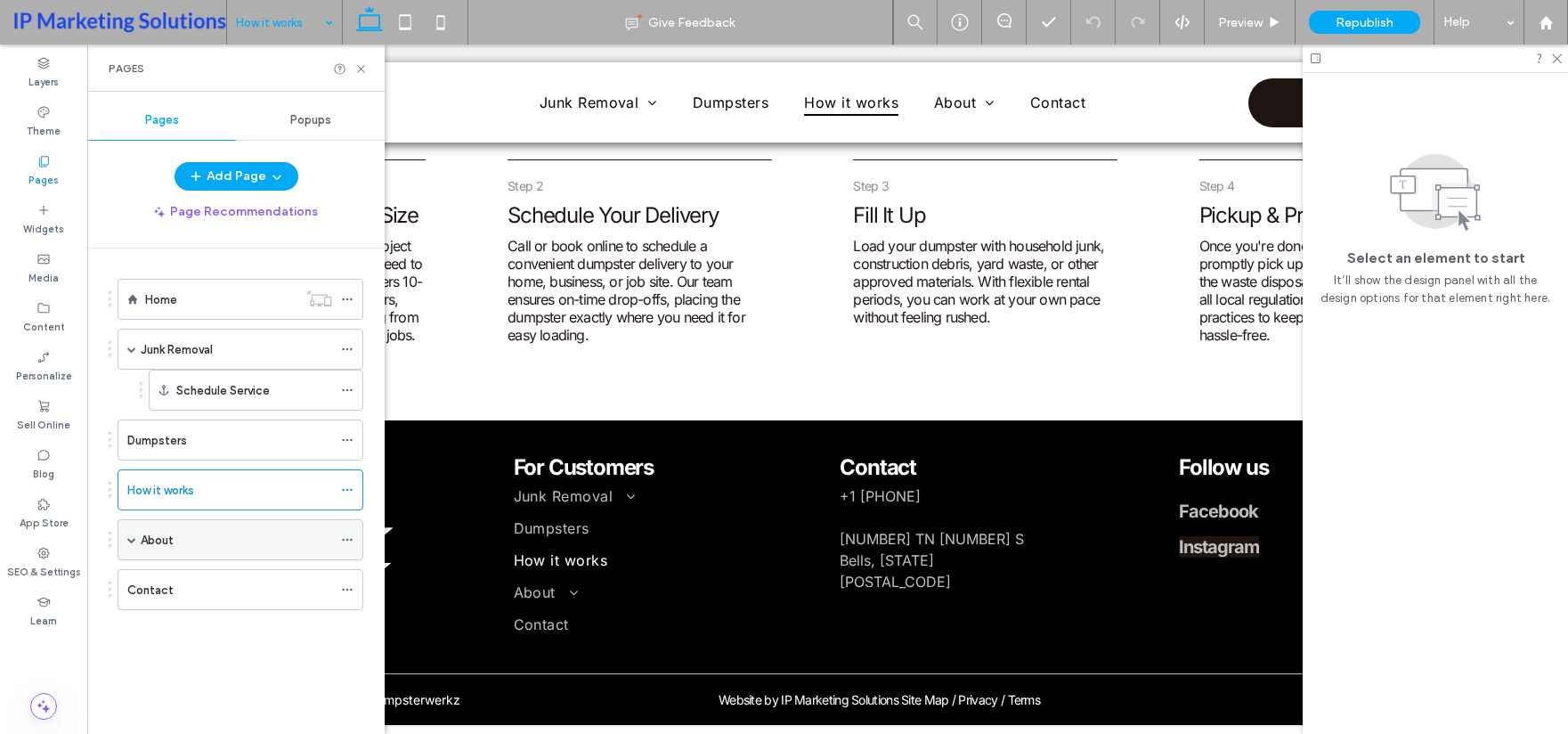 click on "About" at bounding box center [157, 540] 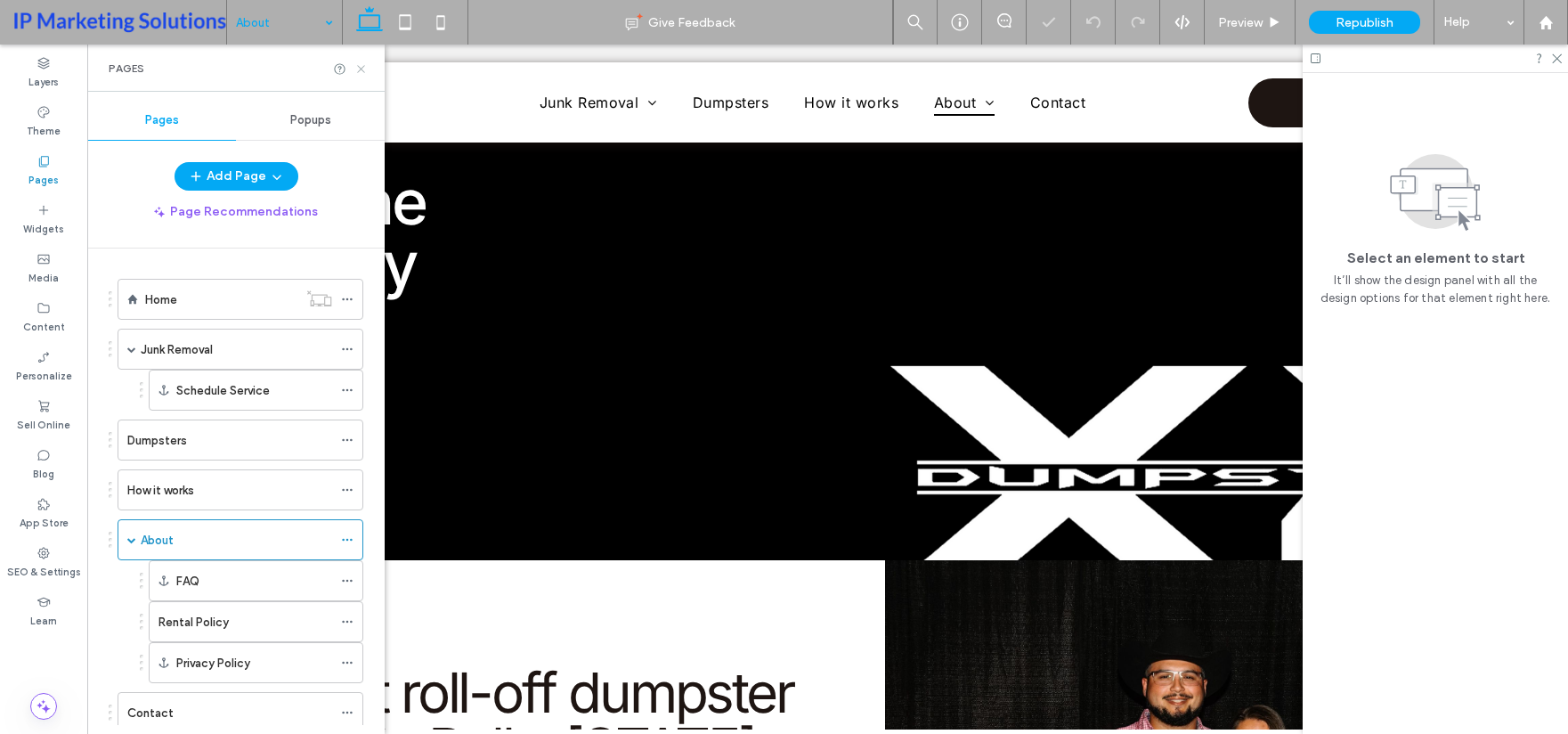 scroll, scrollTop: 0, scrollLeft: 0, axis: both 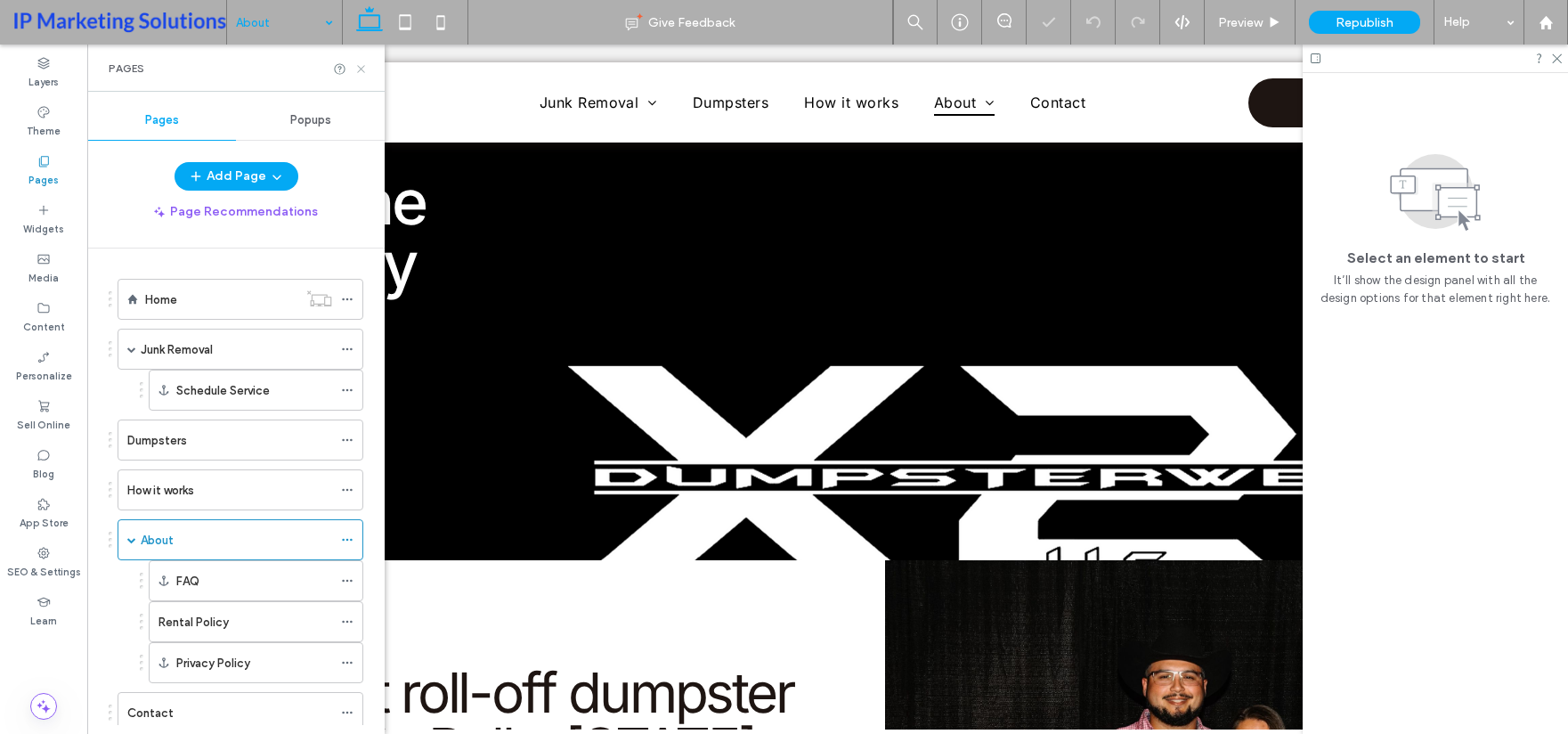 click 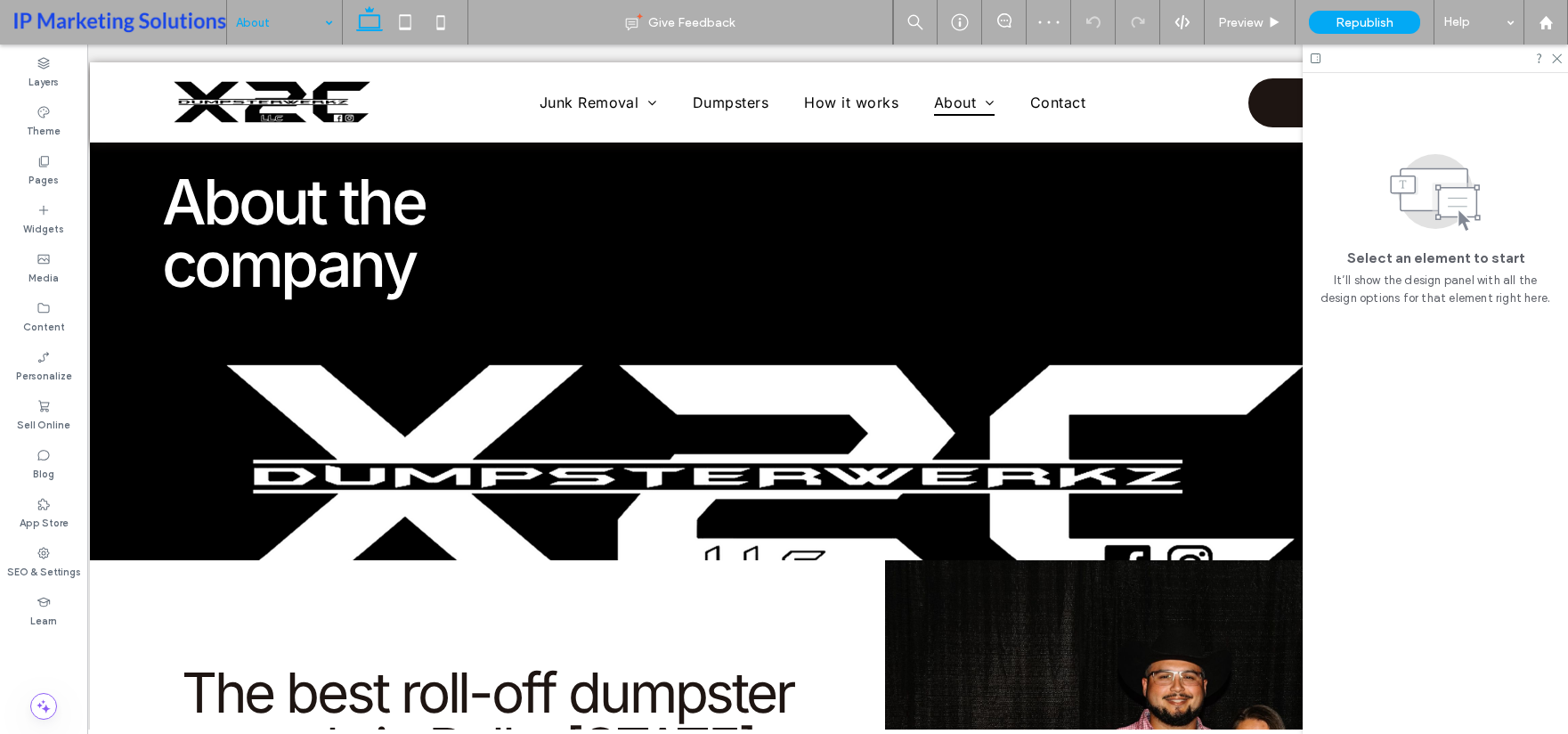 click at bounding box center (1435, 58) 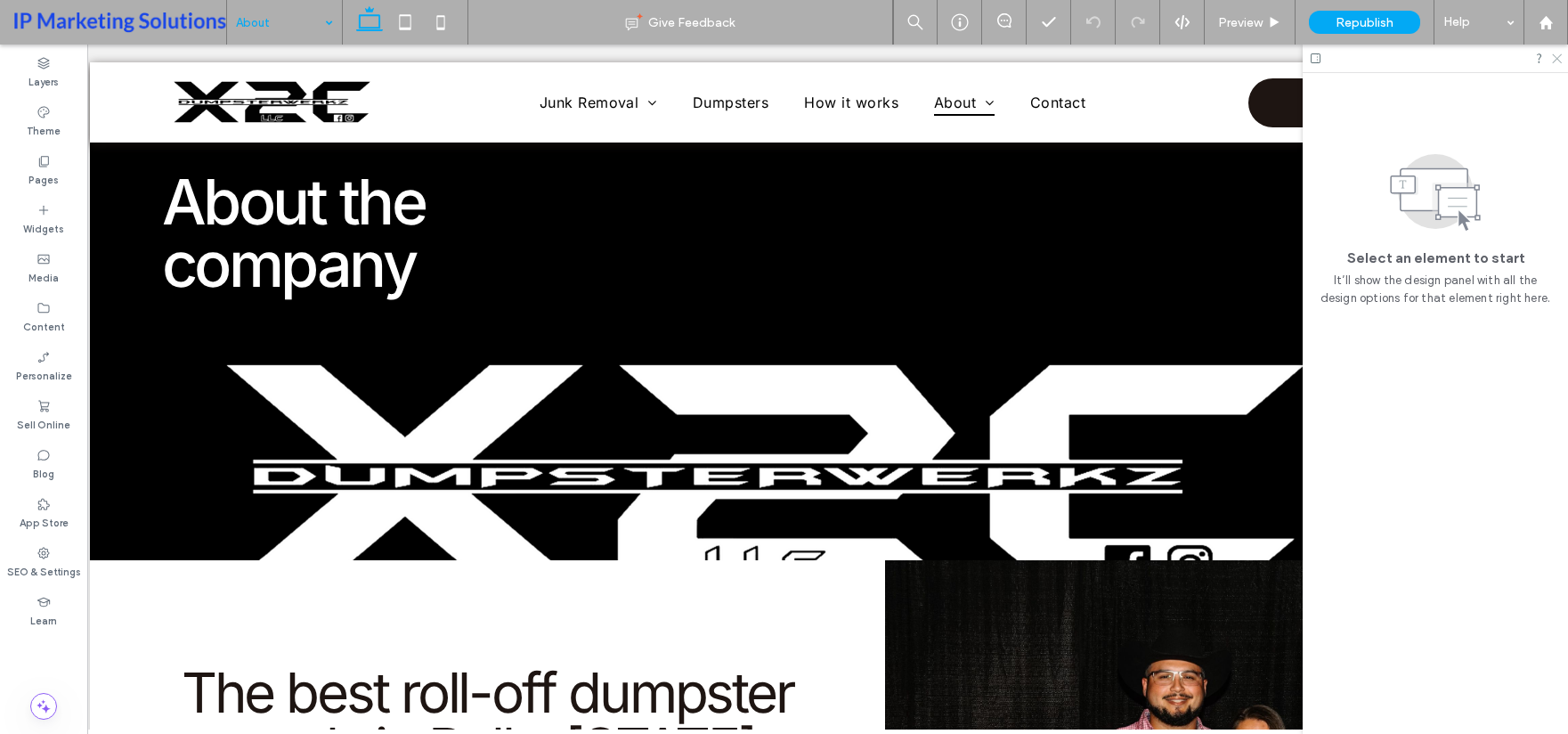 drag, startPoint x: 1550, startPoint y: 56, endPoint x: 1464, endPoint y: 12, distance: 96.602277 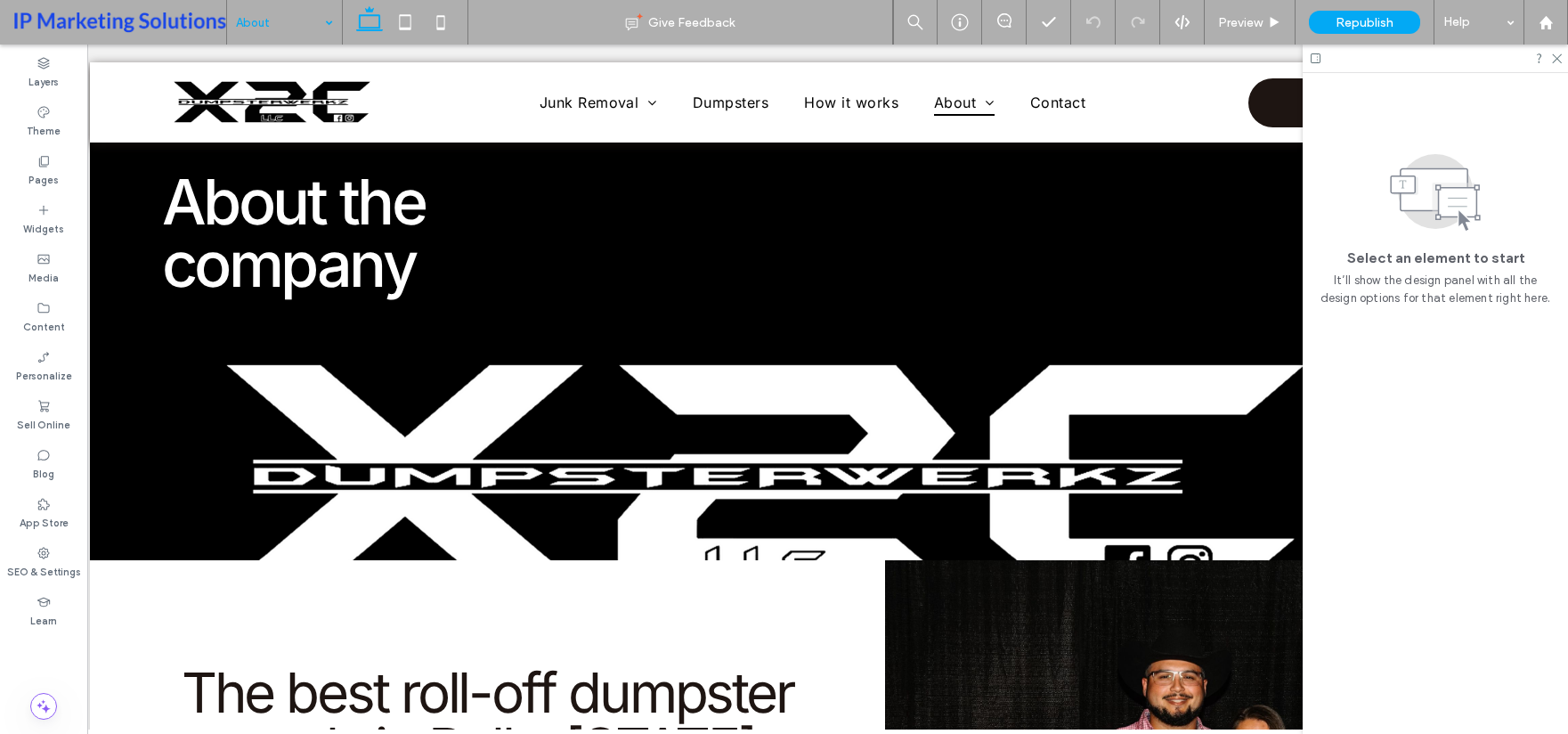 scroll, scrollTop: 0, scrollLeft: 0, axis: both 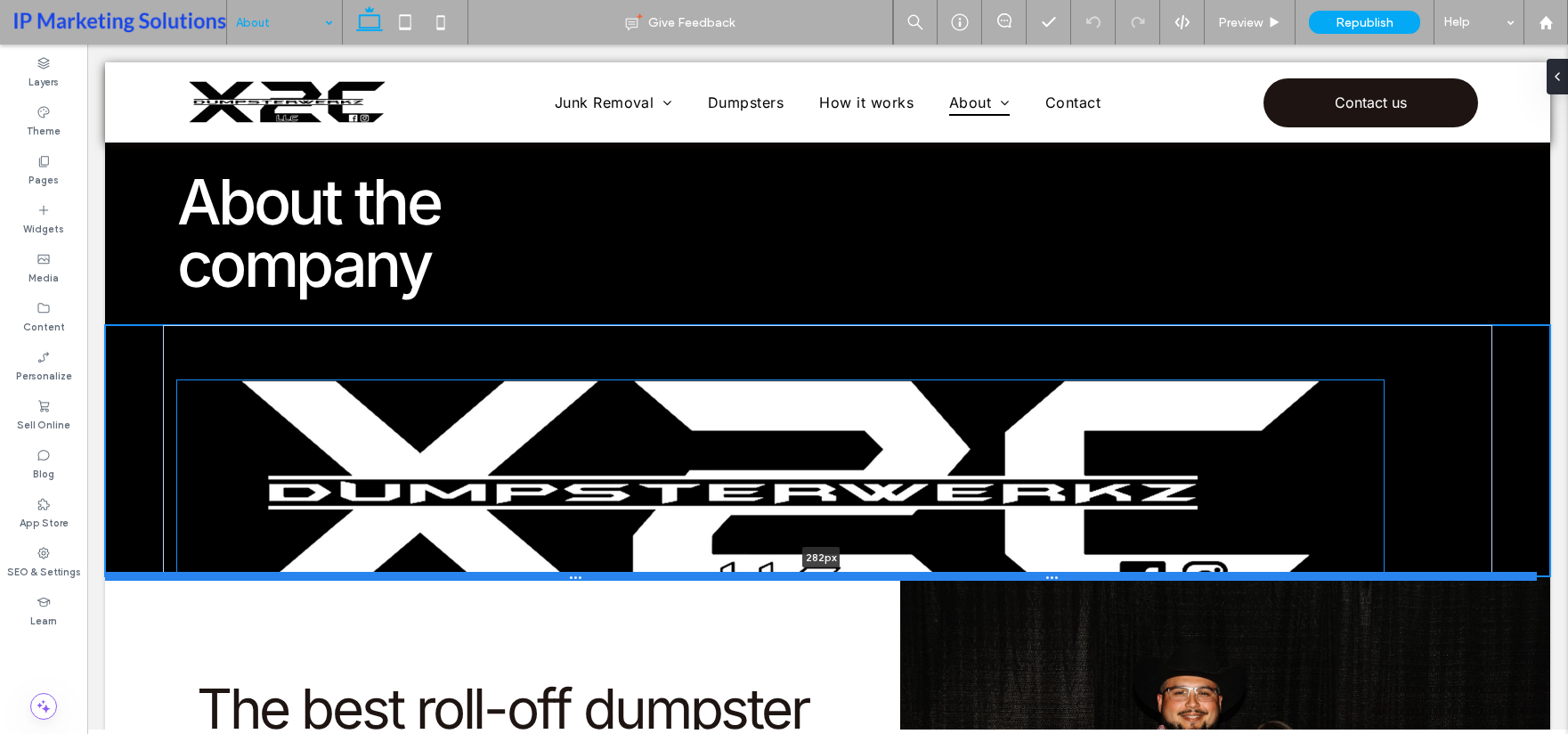drag, startPoint x: 1007, startPoint y: 556, endPoint x: 1003, endPoint y: 577, distance: 21.37756 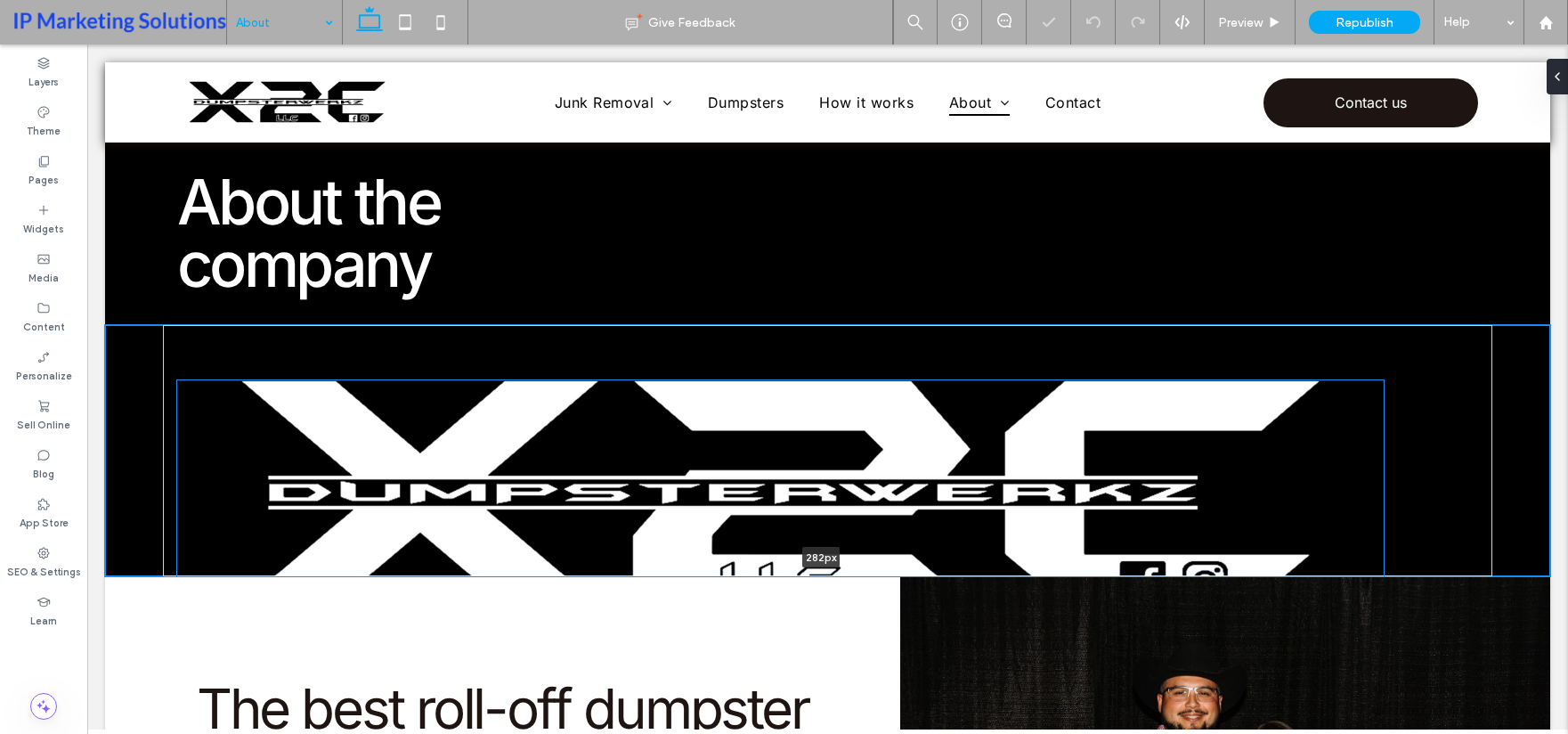 type on "***" 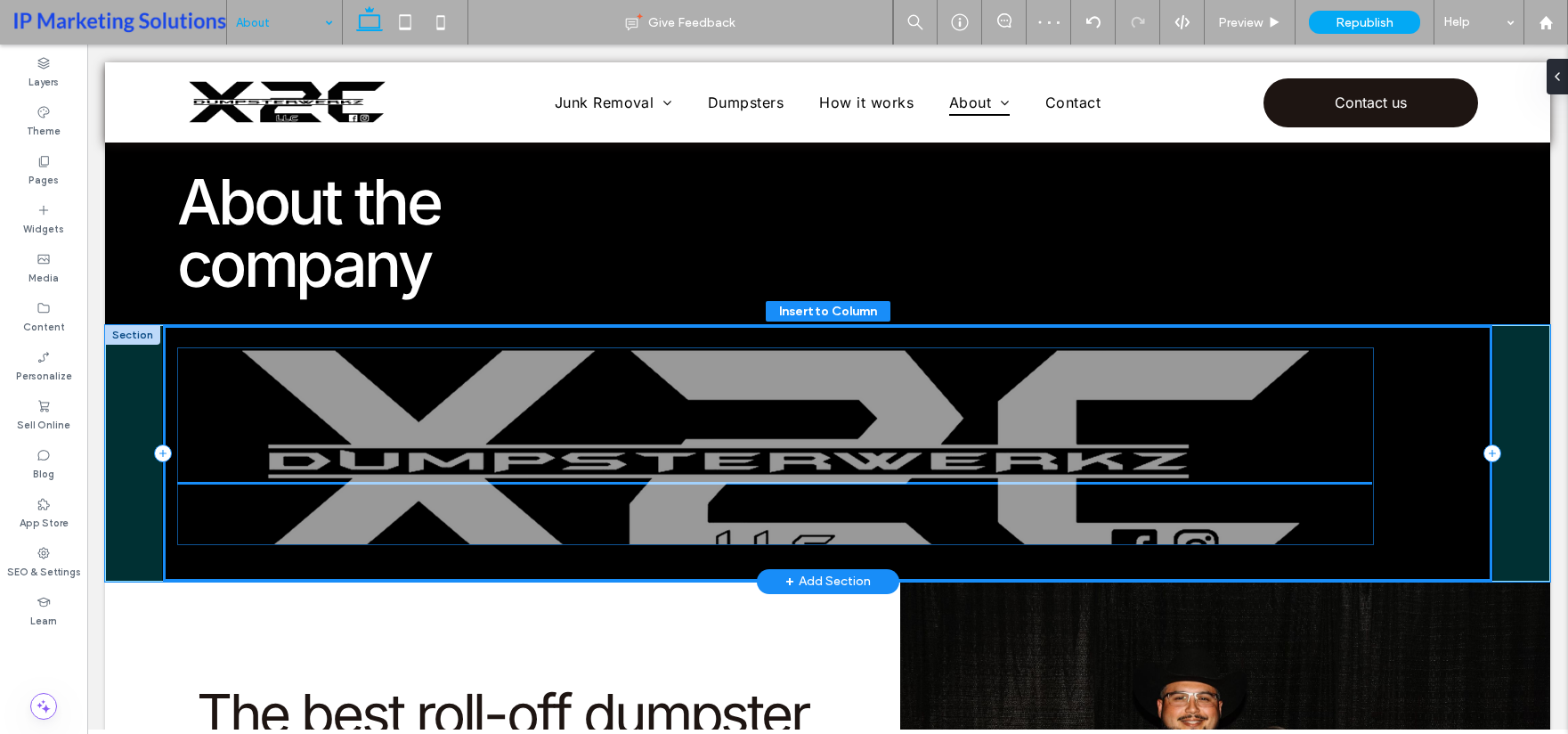 drag, startPoint x: 755, startPoint y: 491, endPoint x: 757, endPoint y: 454, distance: 37.05401 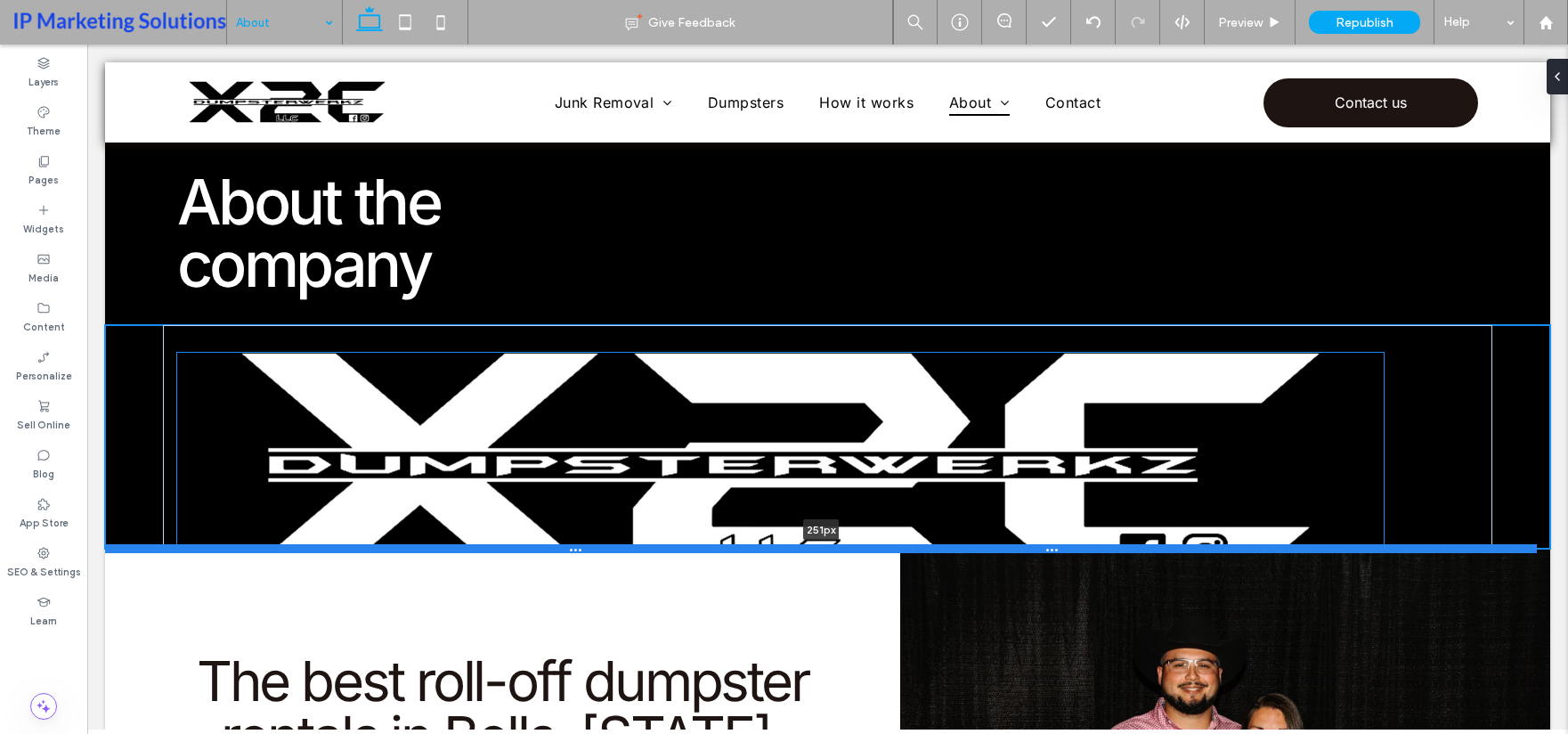 drag, startPoint x: 708, startPoint y: 579, endPoint x: 696, endPoint y: 559, distance: 23.32381 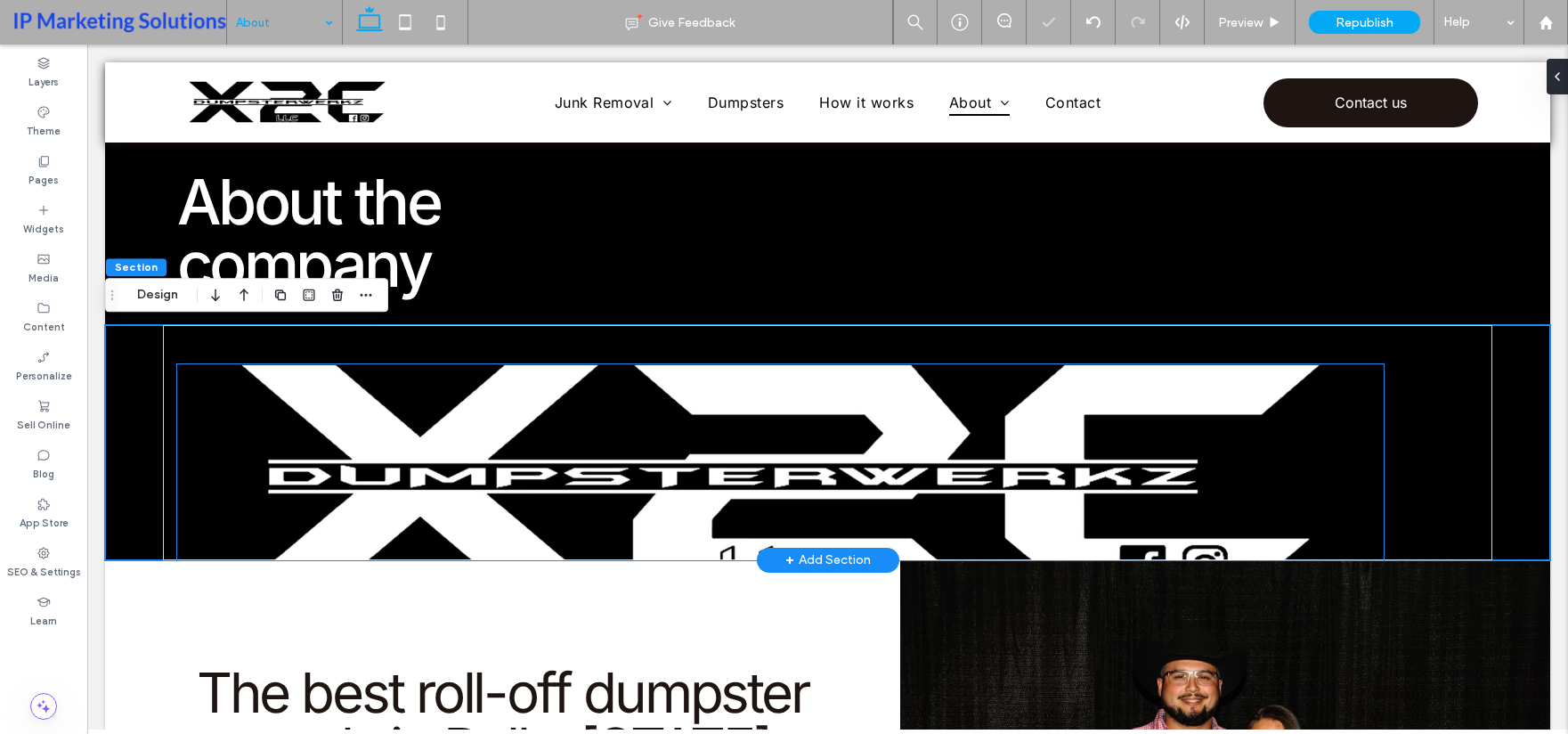 click at bounding box center [780, 462] 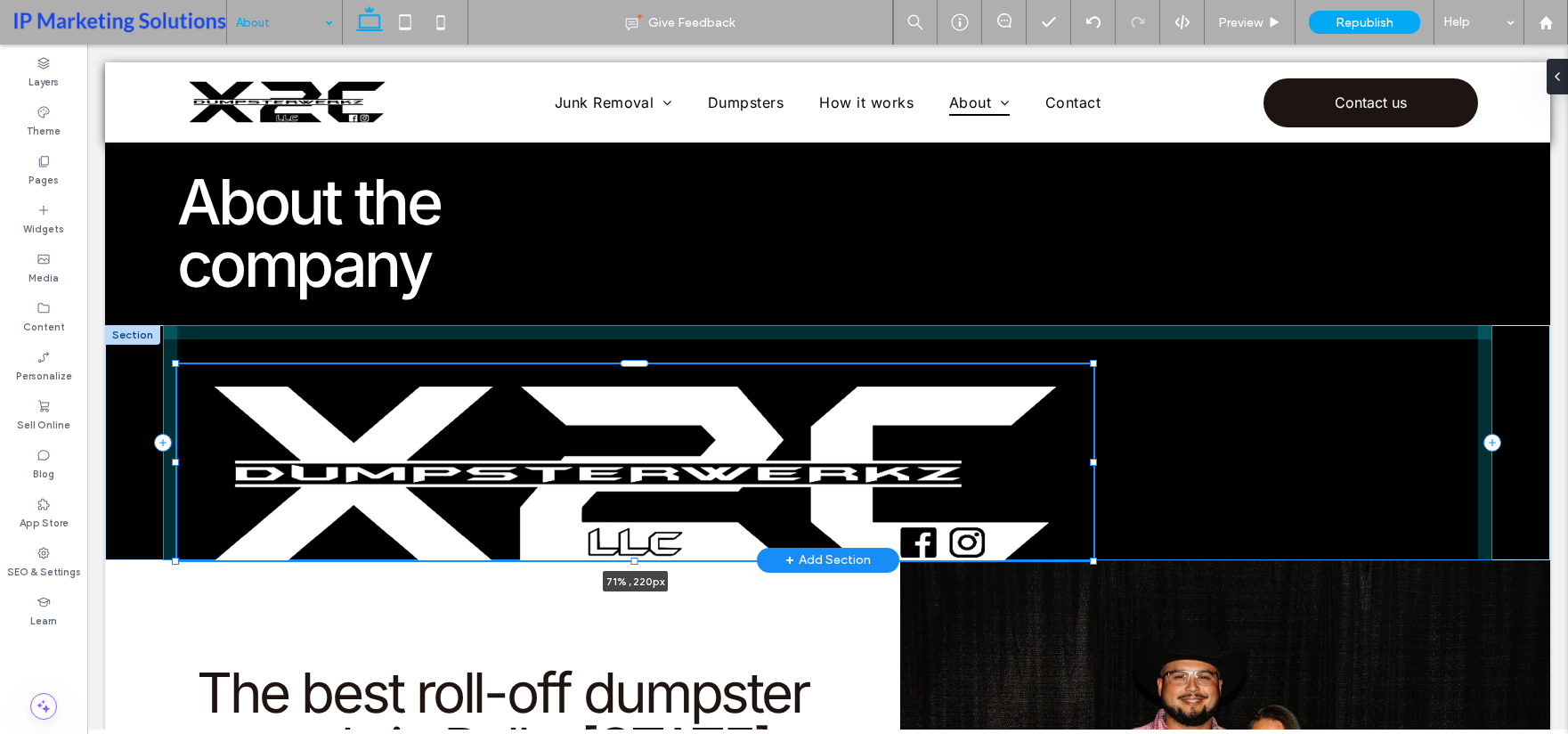 drag, startPoint x: 1371, startPoint y: 459, endPoint x: 1093, endPoint y: 508, distance: 282.28532 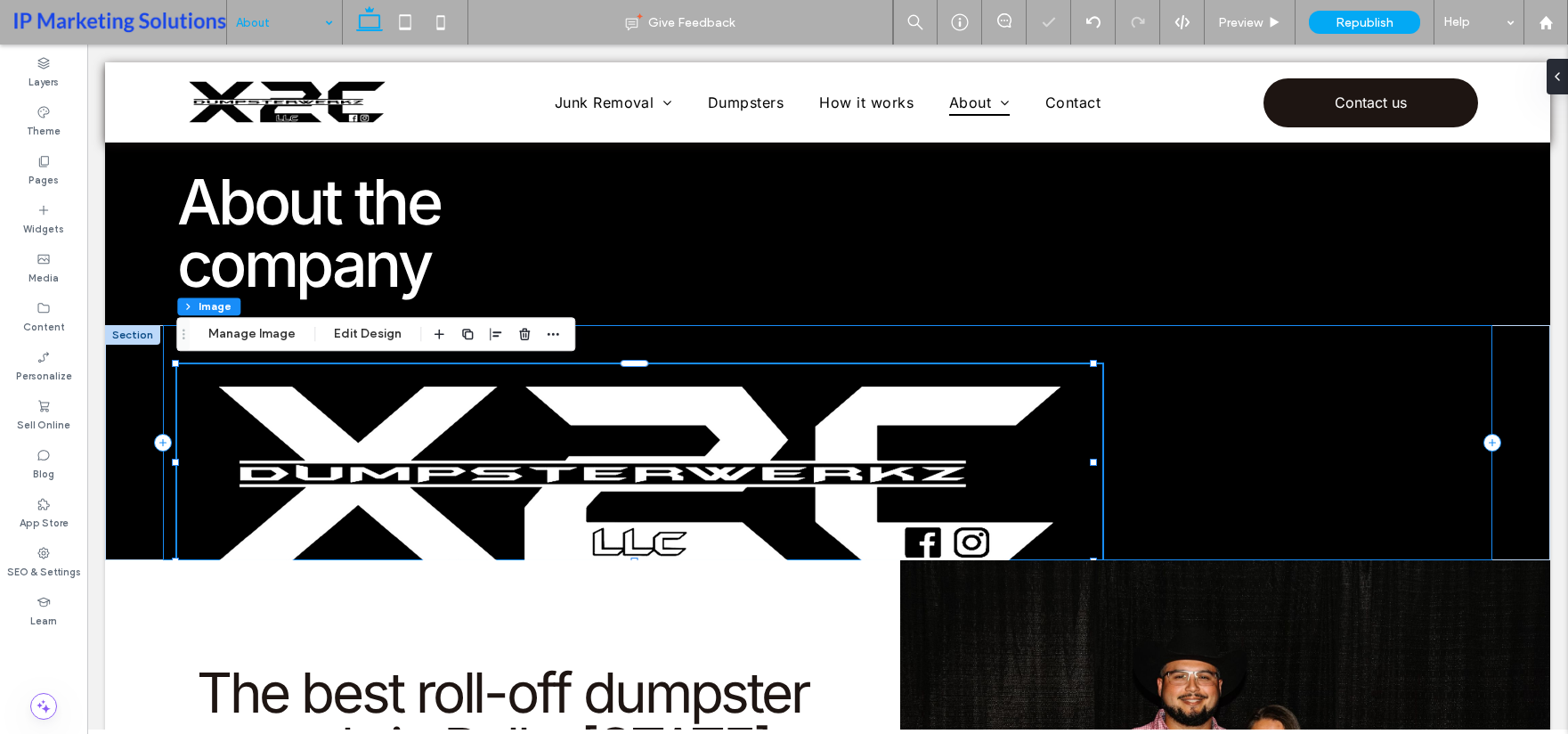 click at bounding box center (496, 334) 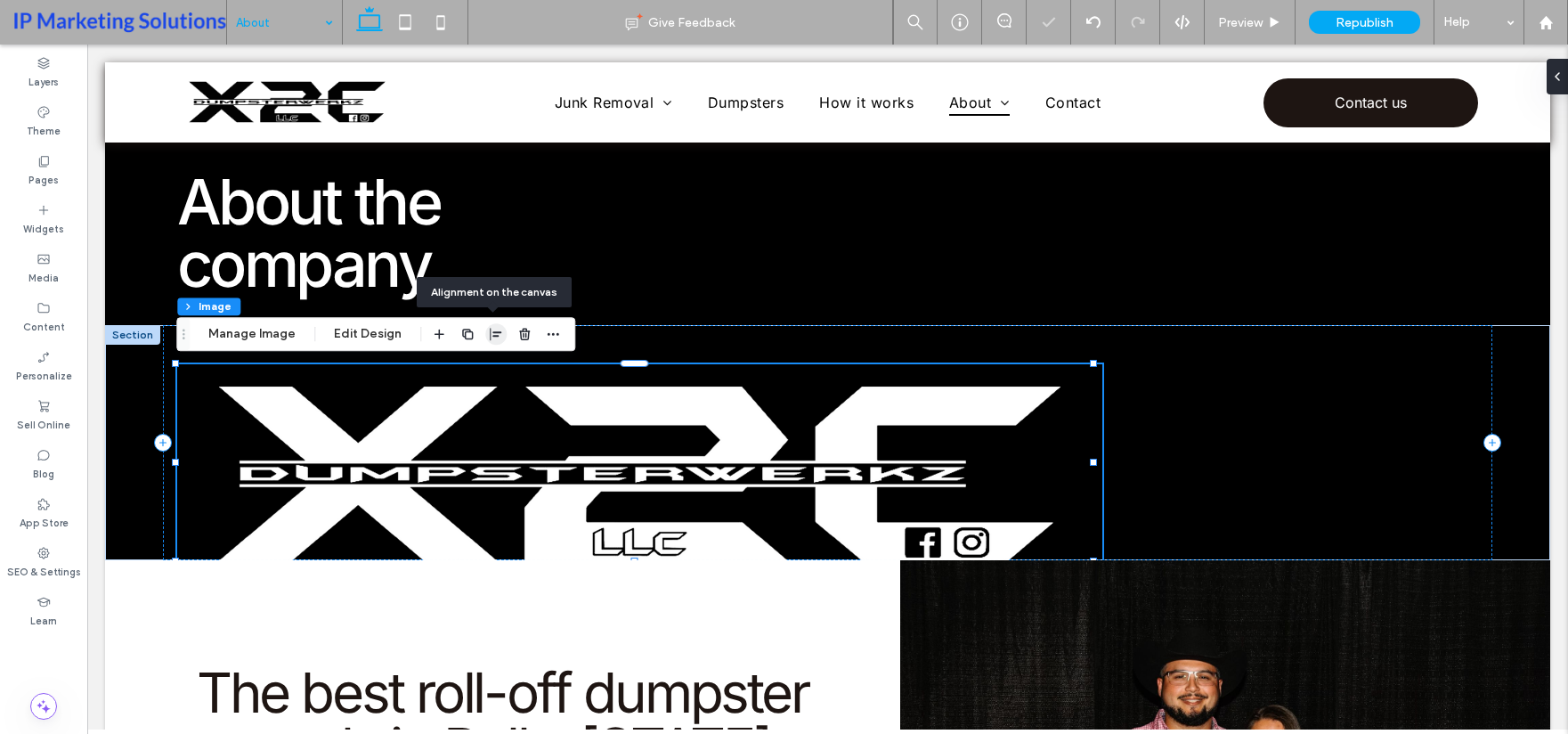 click 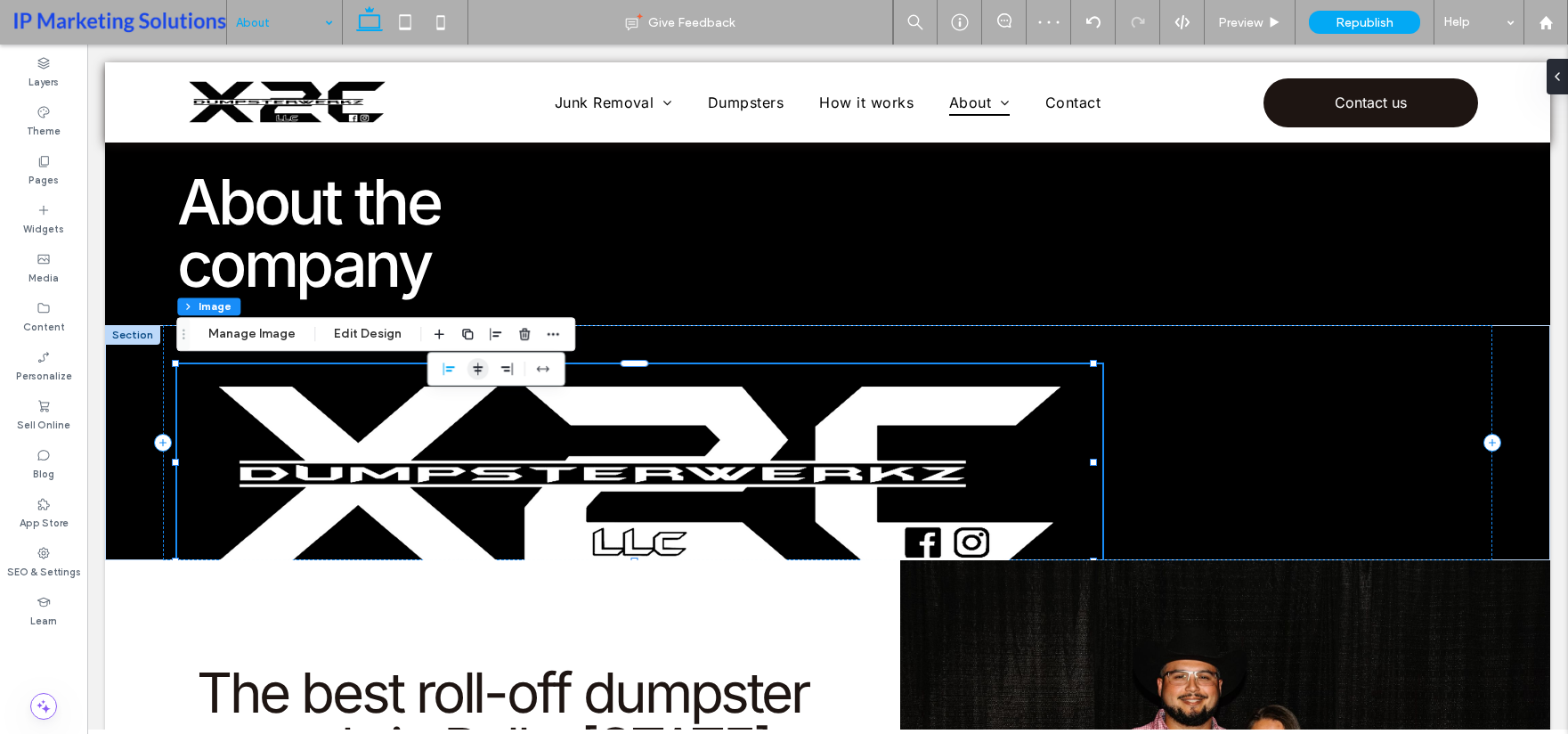 click 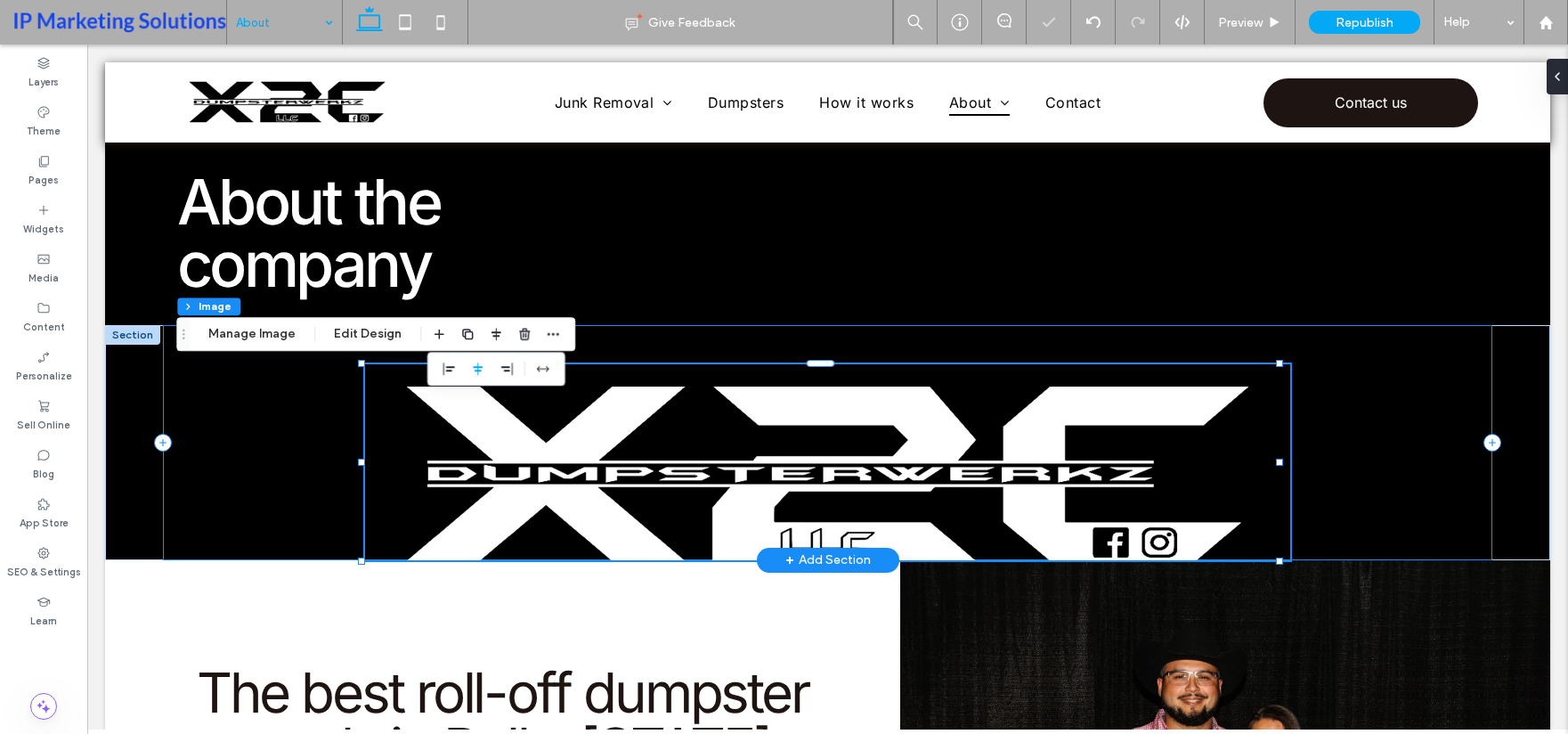 click on "71% , 220px" at bounding box center [827, 443] 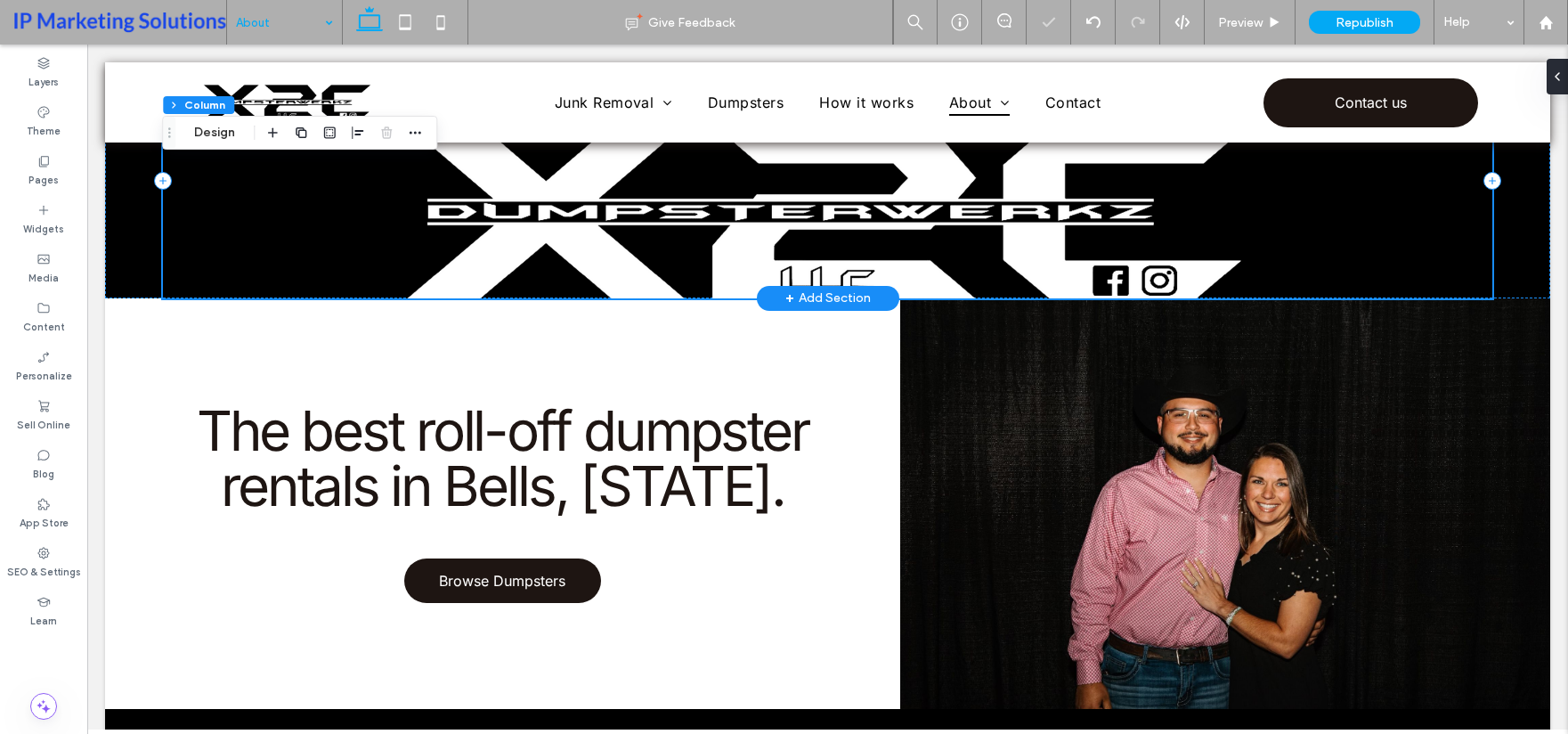 scroll, scrollTop: 267, scrollLeft: 0, axis: vertical 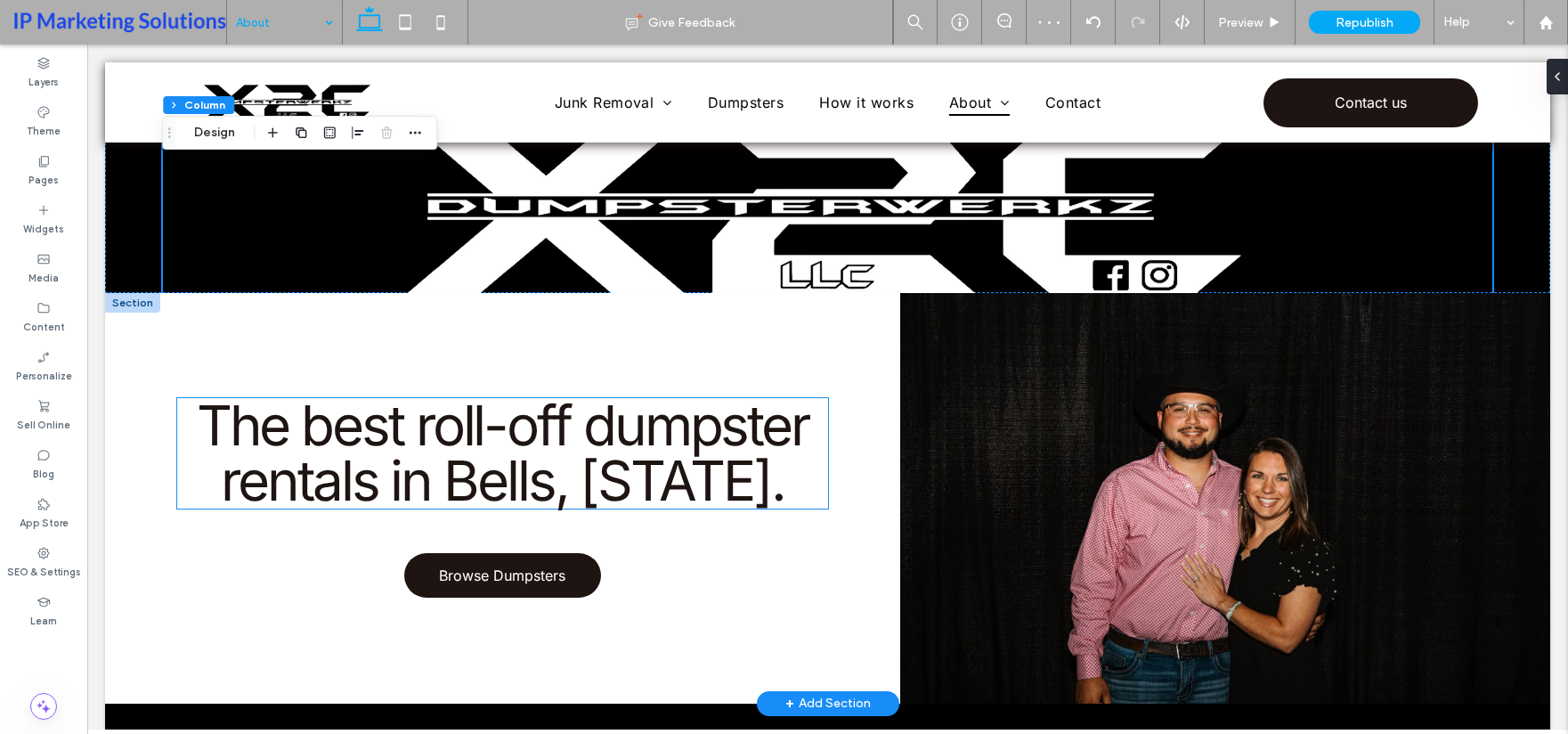 click on "The best roll-off dumpster rentals in Bells, TN." at bounding box center (502, 453) 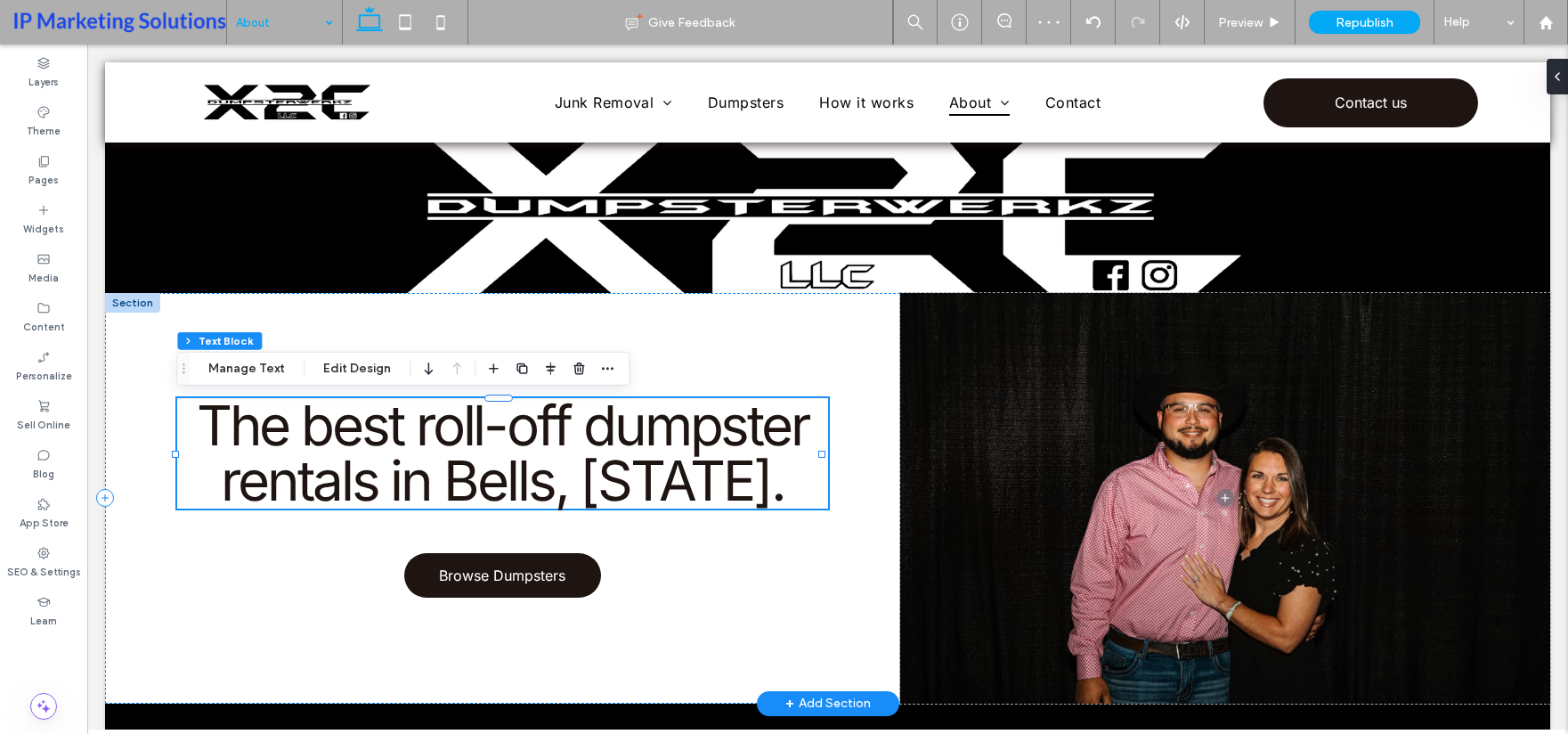 click on "The best roll-off dumpster rentals in Bells, TN." at bounding box center (502, 453) 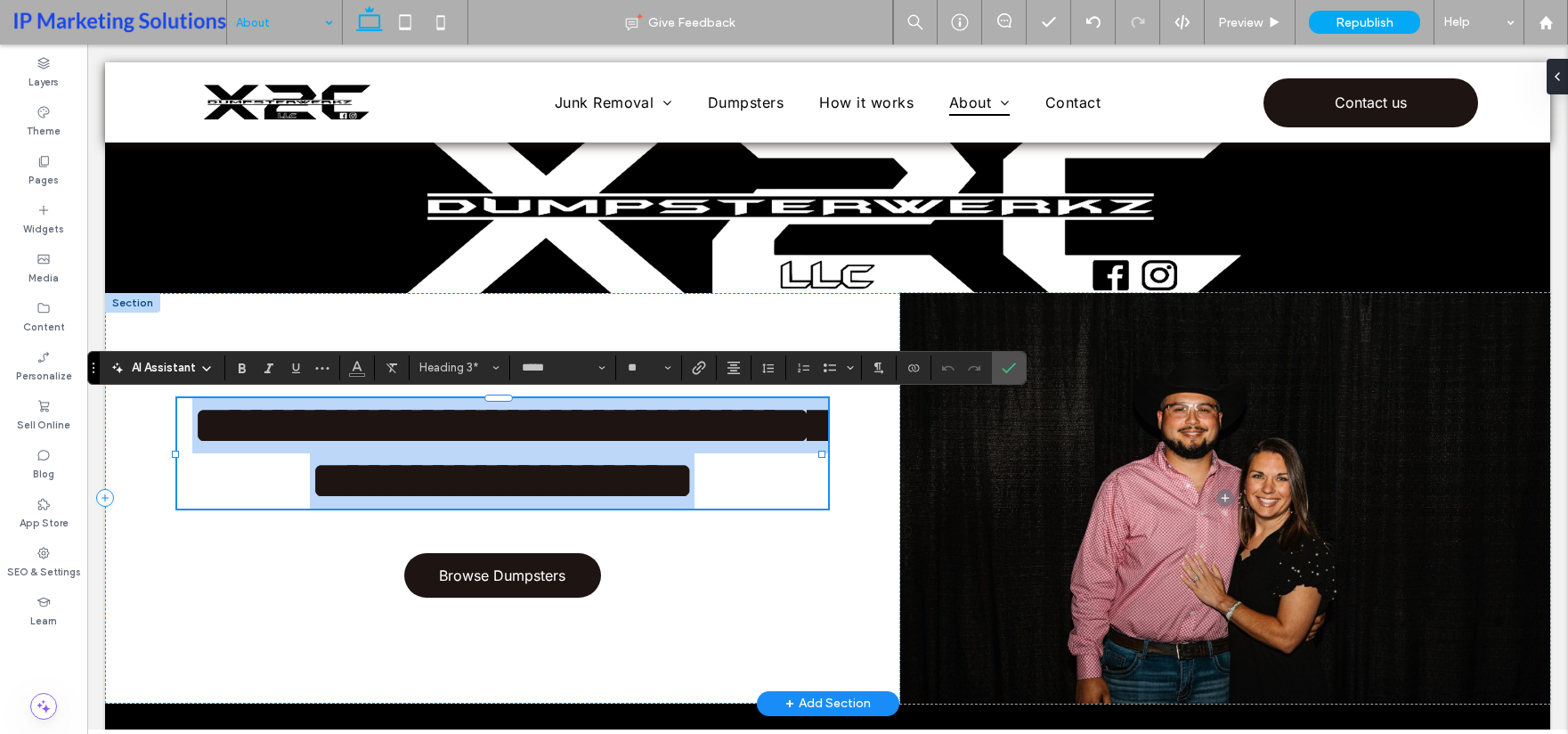 click on "**********" at bounding box center (513, 453) 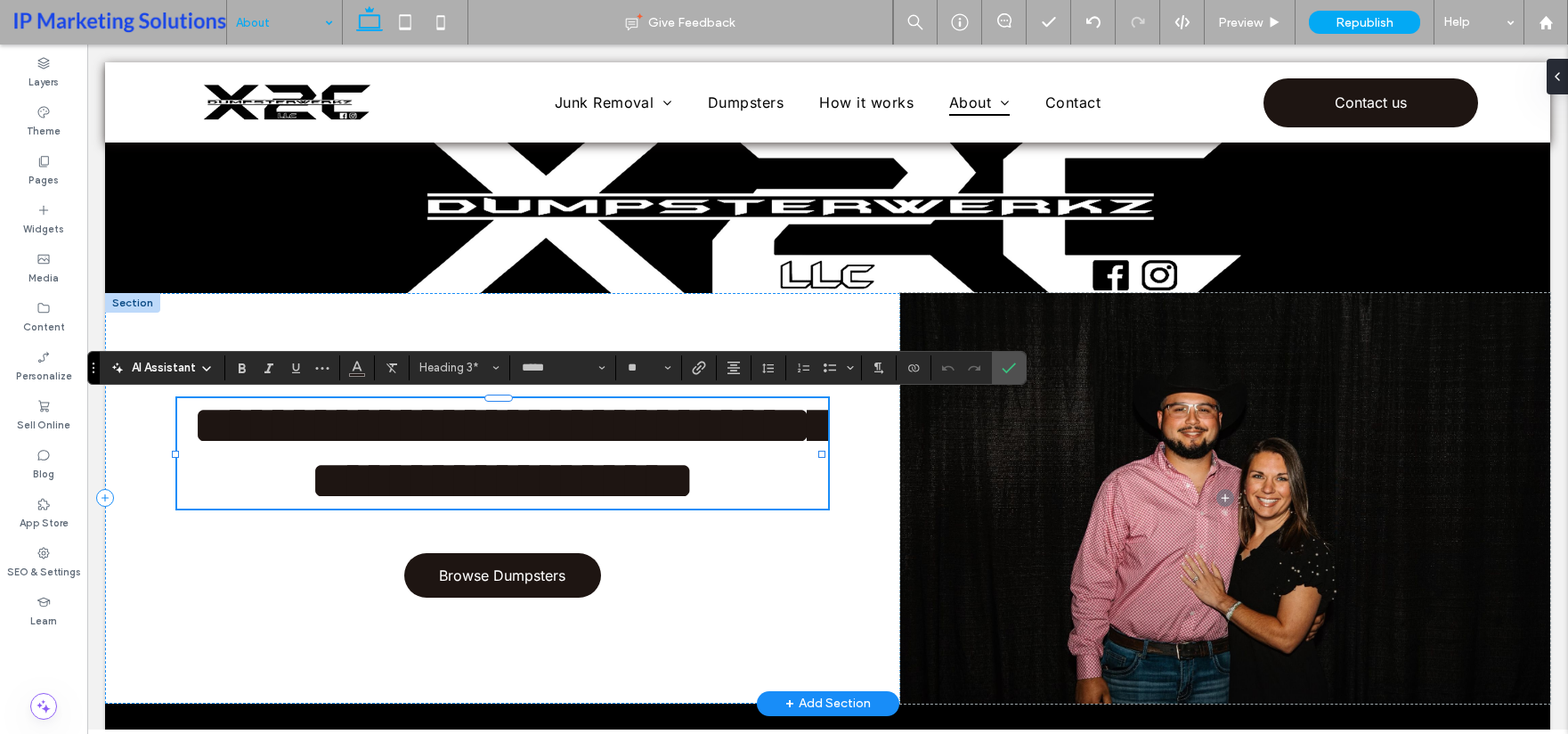 scroll, scrollTop: 5, scrollLeft: 0, axis: vertical 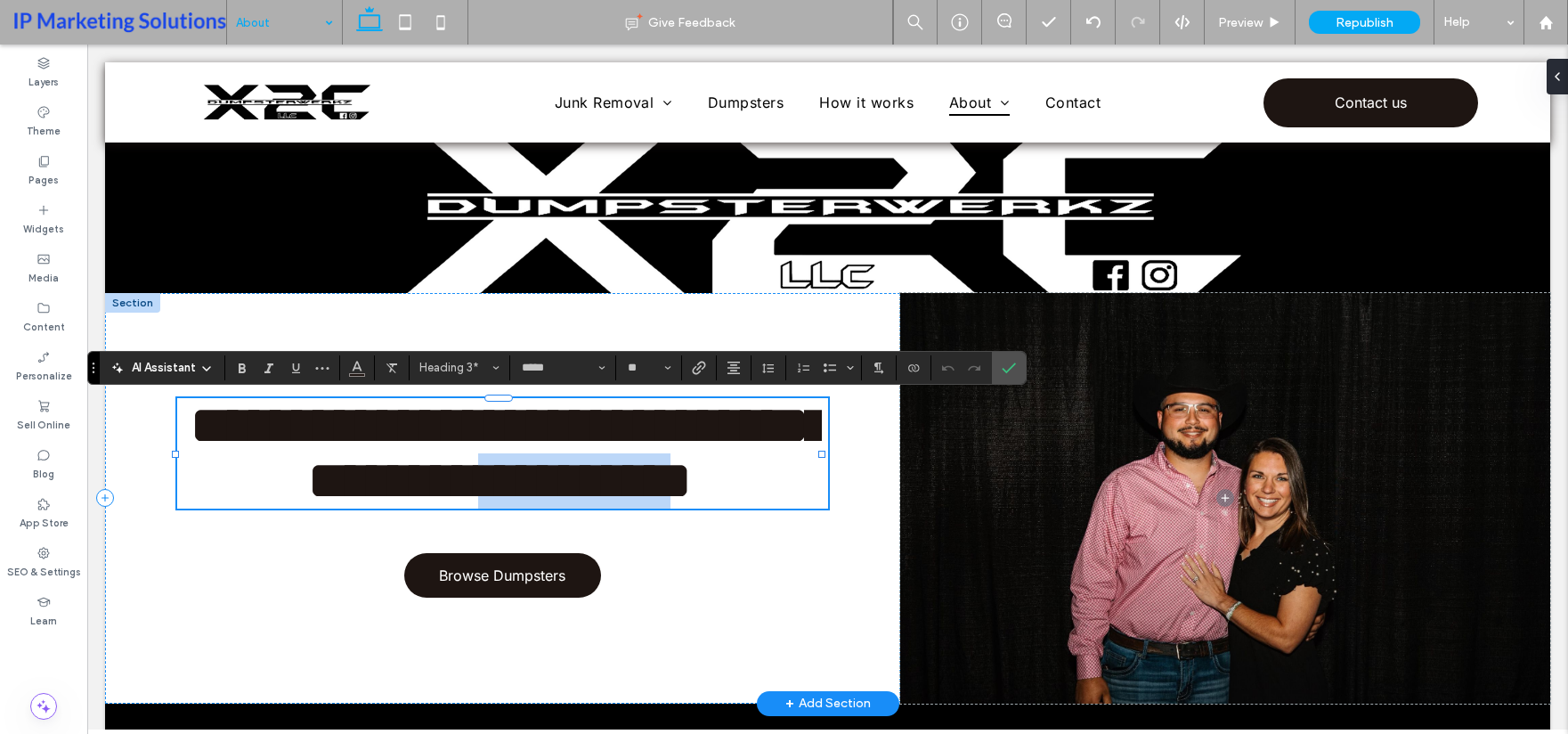 drag, startPoint x: 504, startPoint y: 487, endPoint x: 698, endPoint y: 456, distance: 196.46119 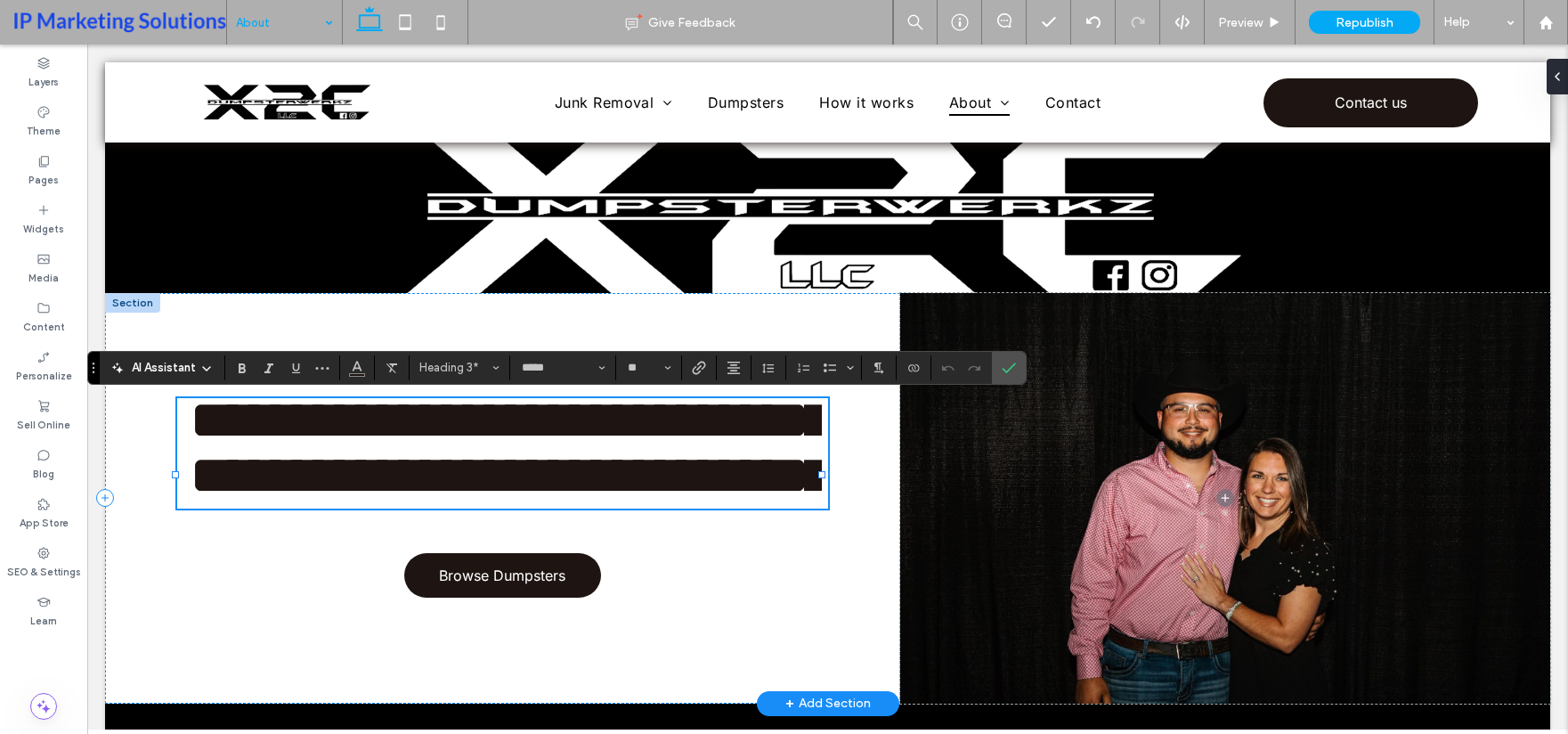 type on "**" 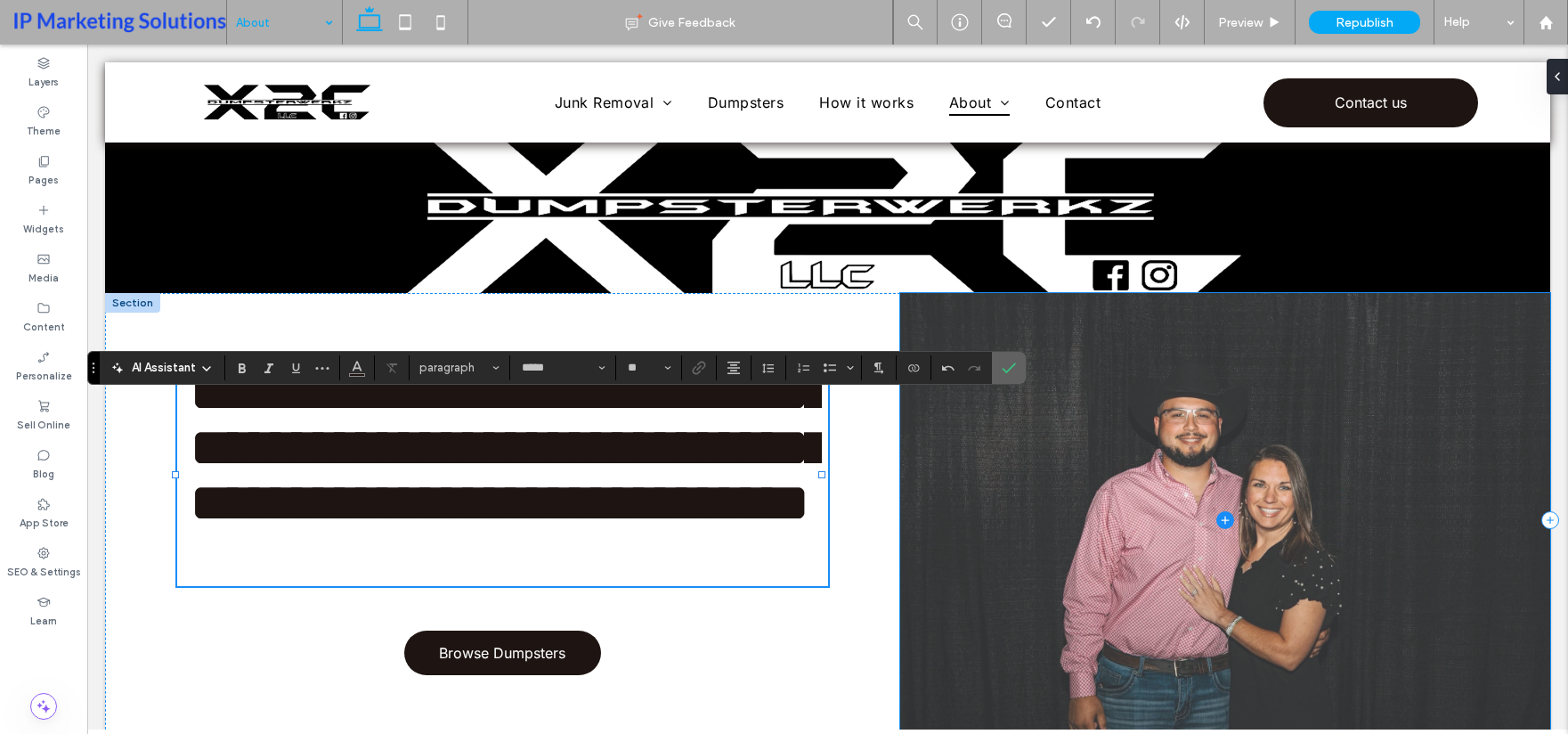 drag, startPoint x: 996, startPoint y: 369, endPoint x: 893, endPoint y: 334, distance: 108.78419 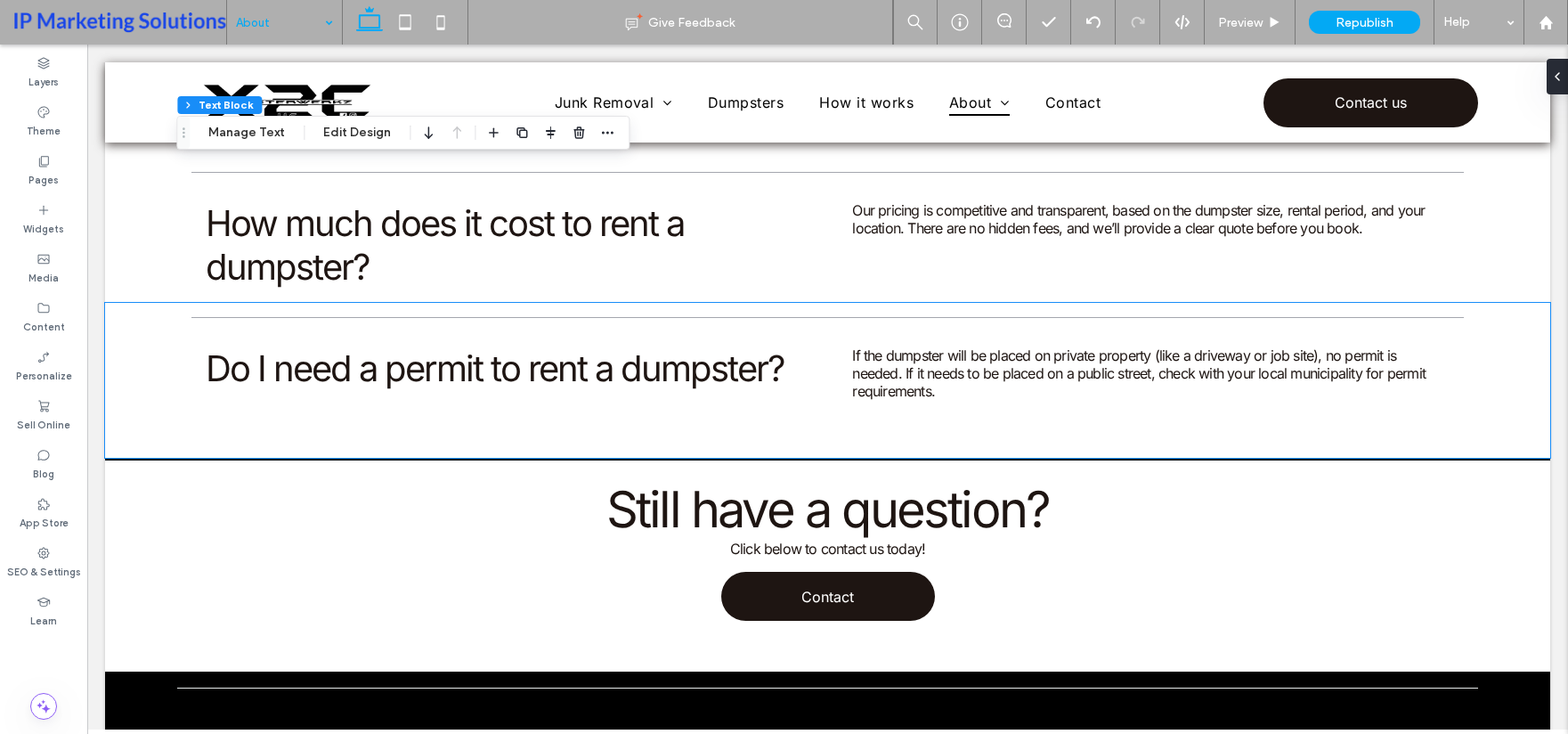 scroll, scrollTop: 2443, scrollLeft: 0, axis: vertical 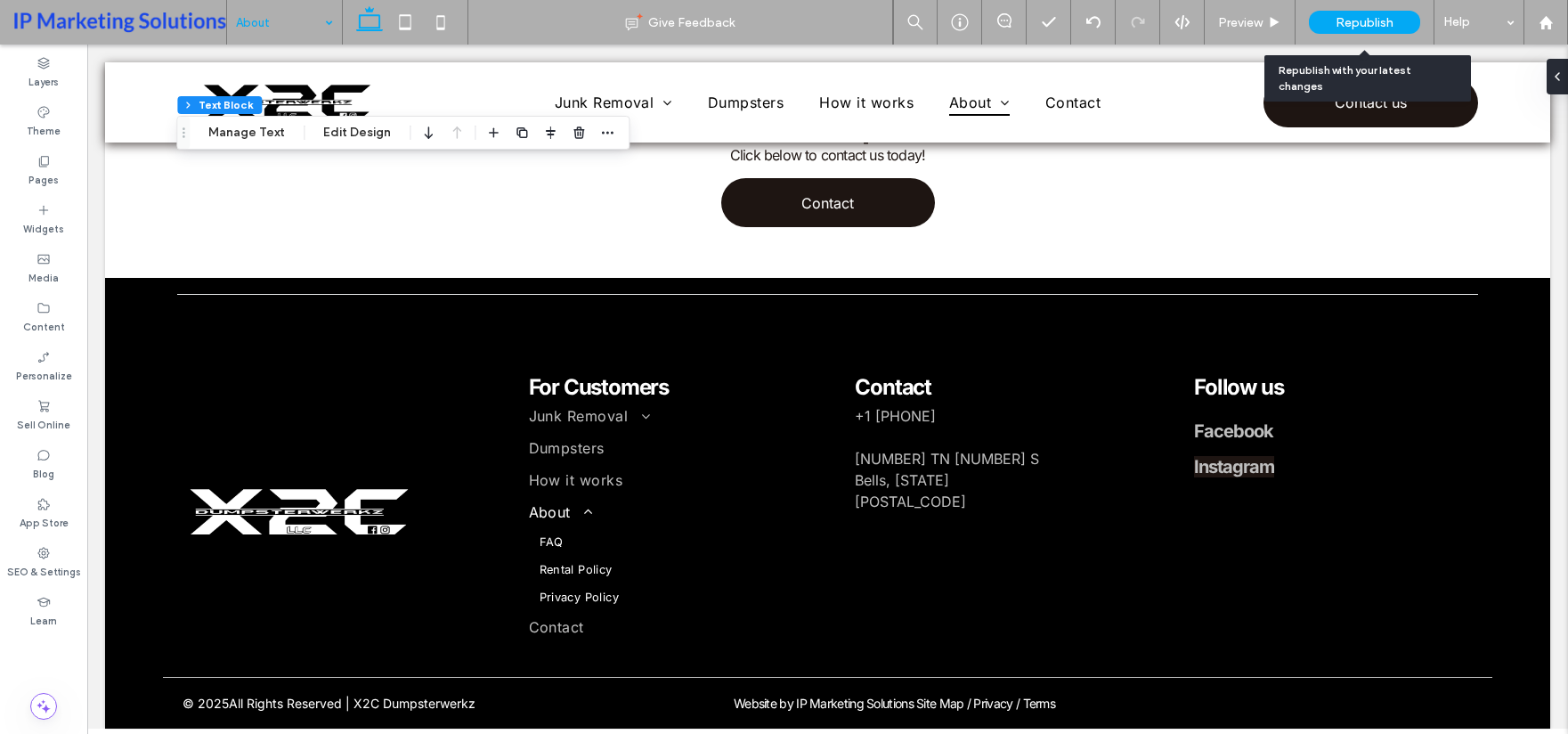 click on "Republish" at bounding box center (1364, 22) 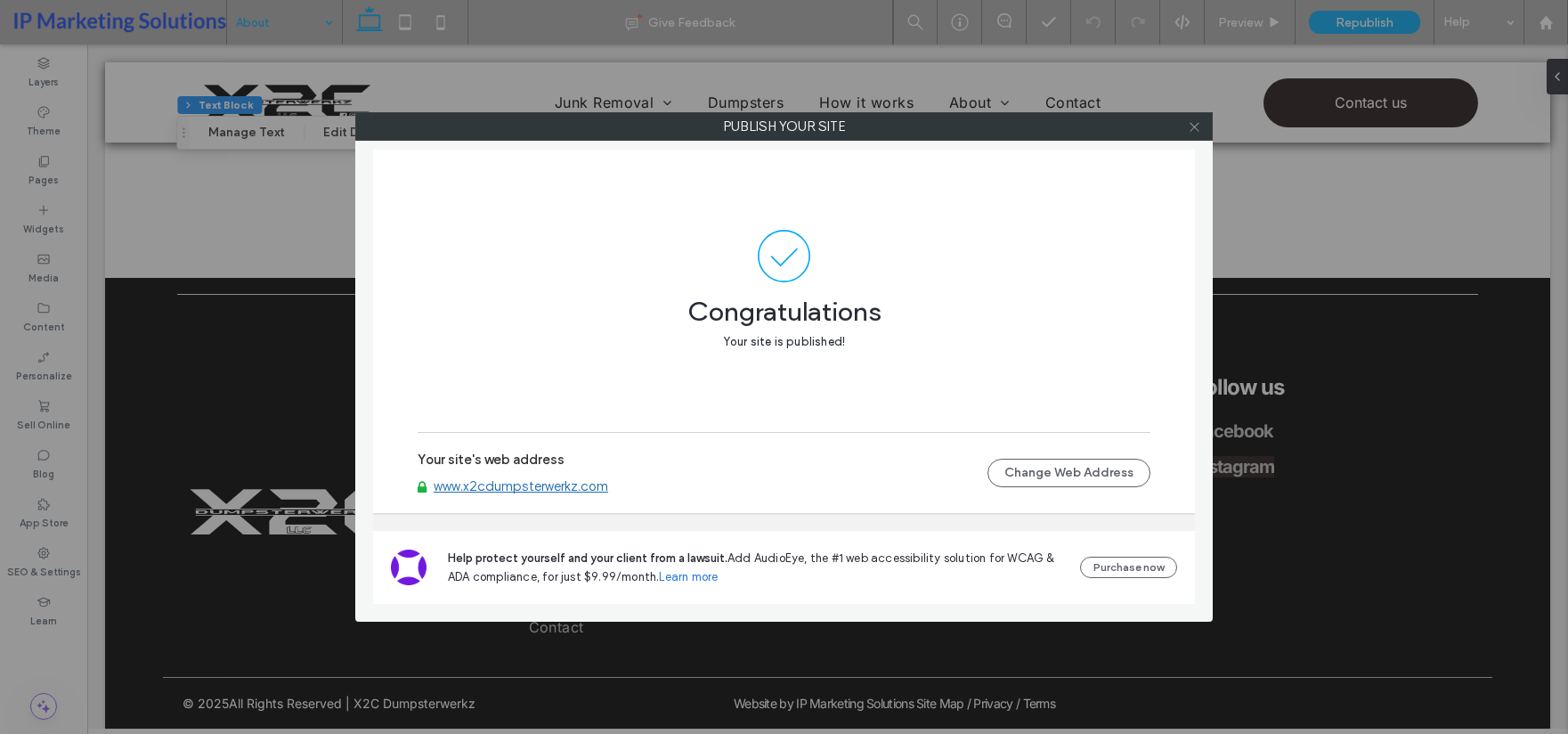 click 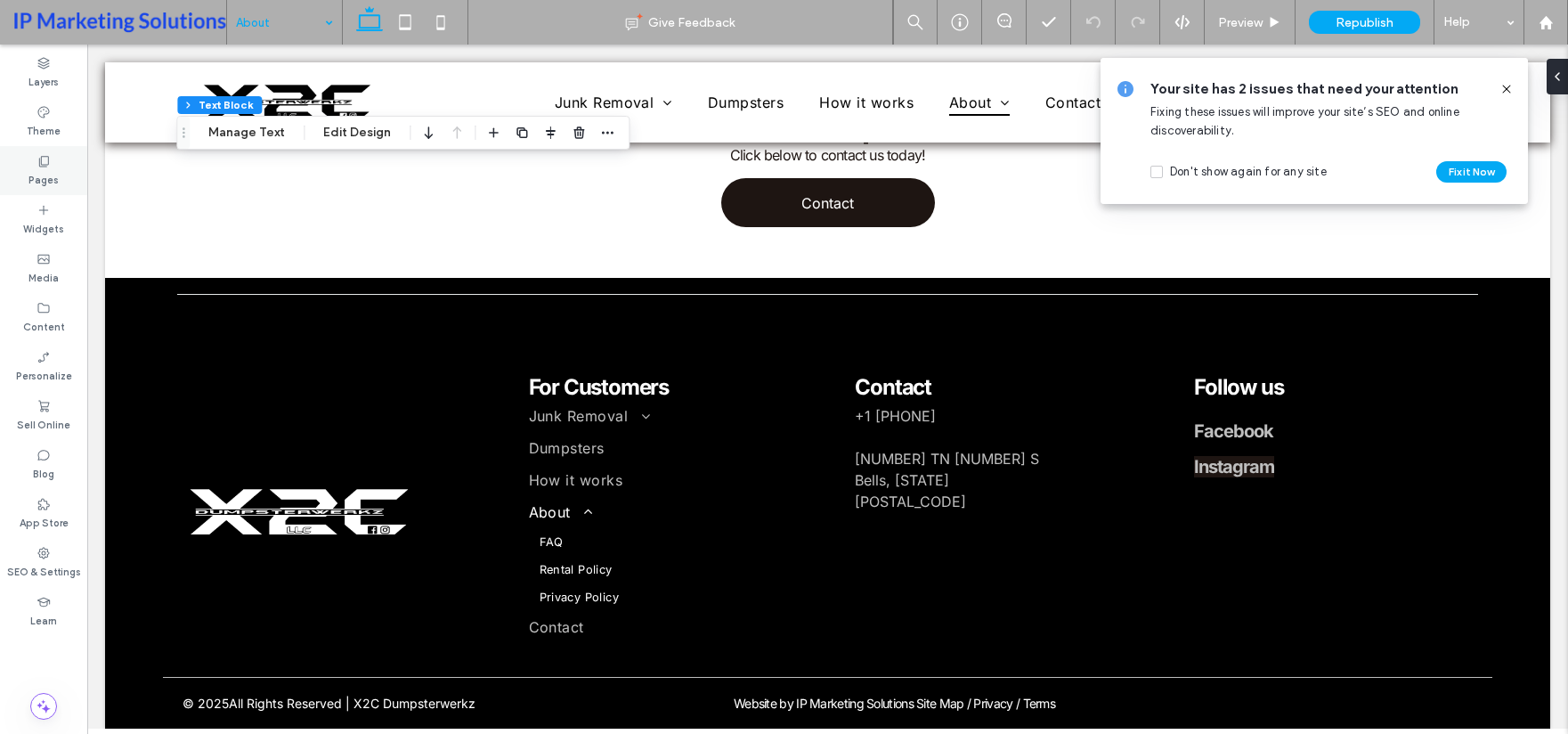 click on "Pages" at bounding box center (44, 170) 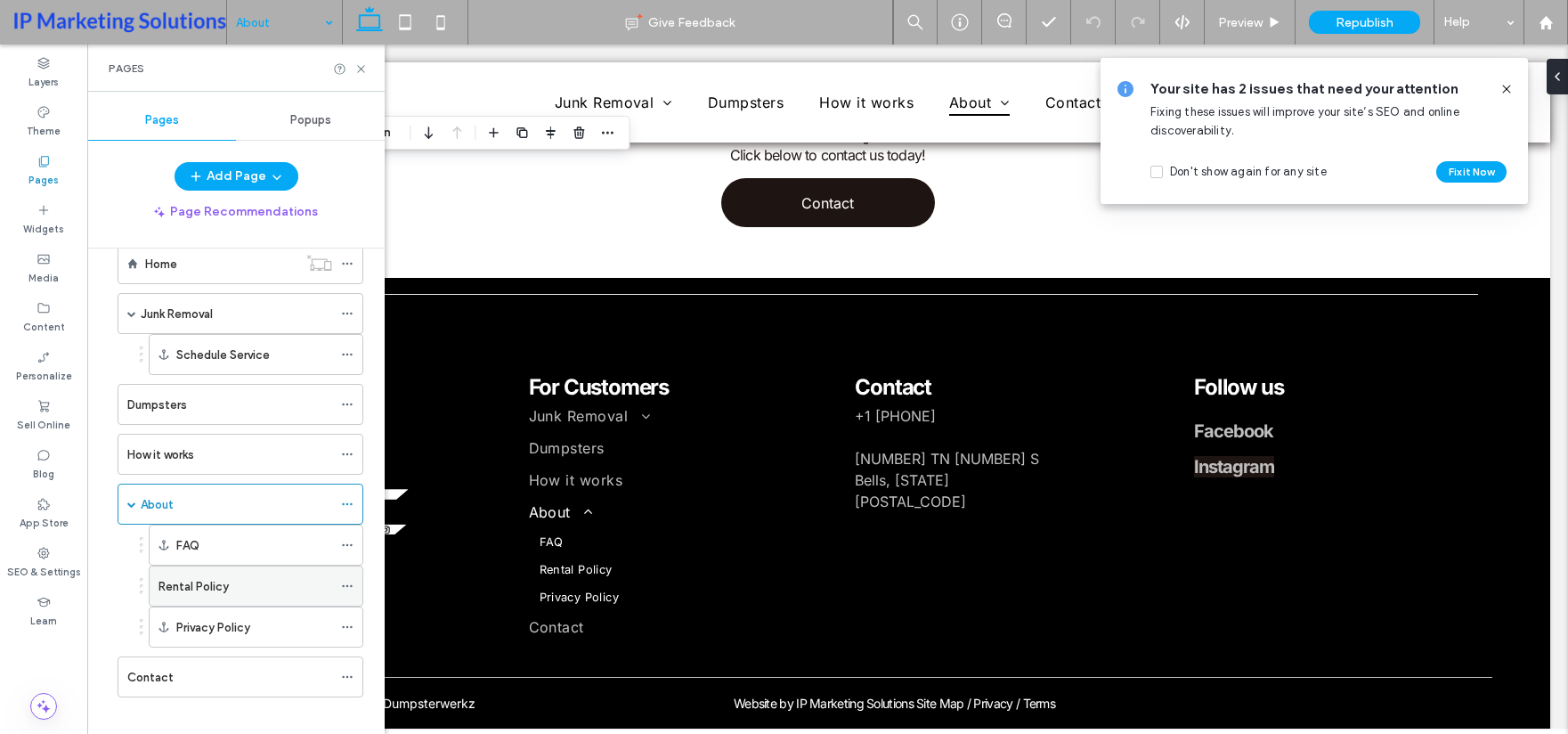 scroll, scrollTop: 53, scrollLeft: 0, axis: vertical 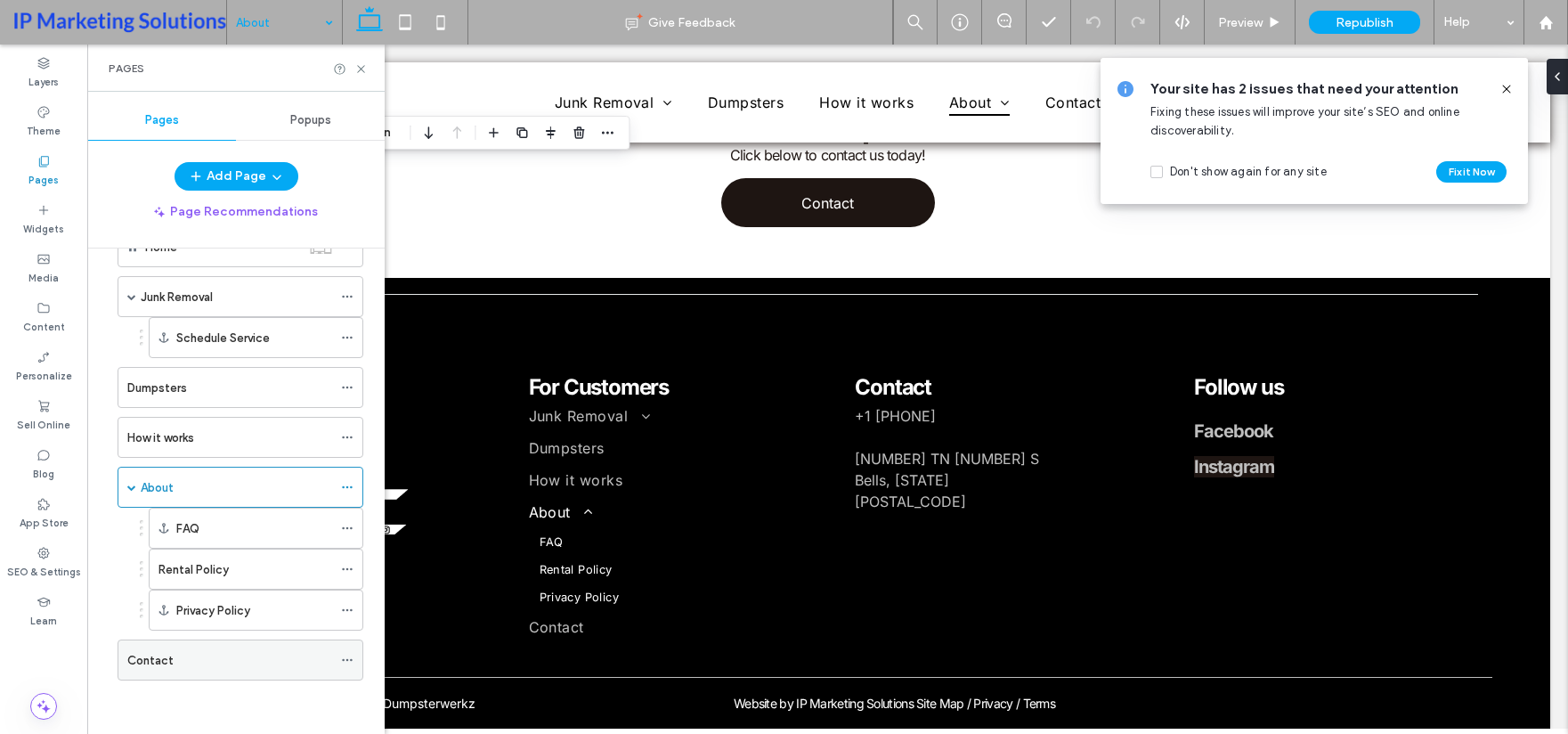 click on "Contact" at bounding box center [230, 660] 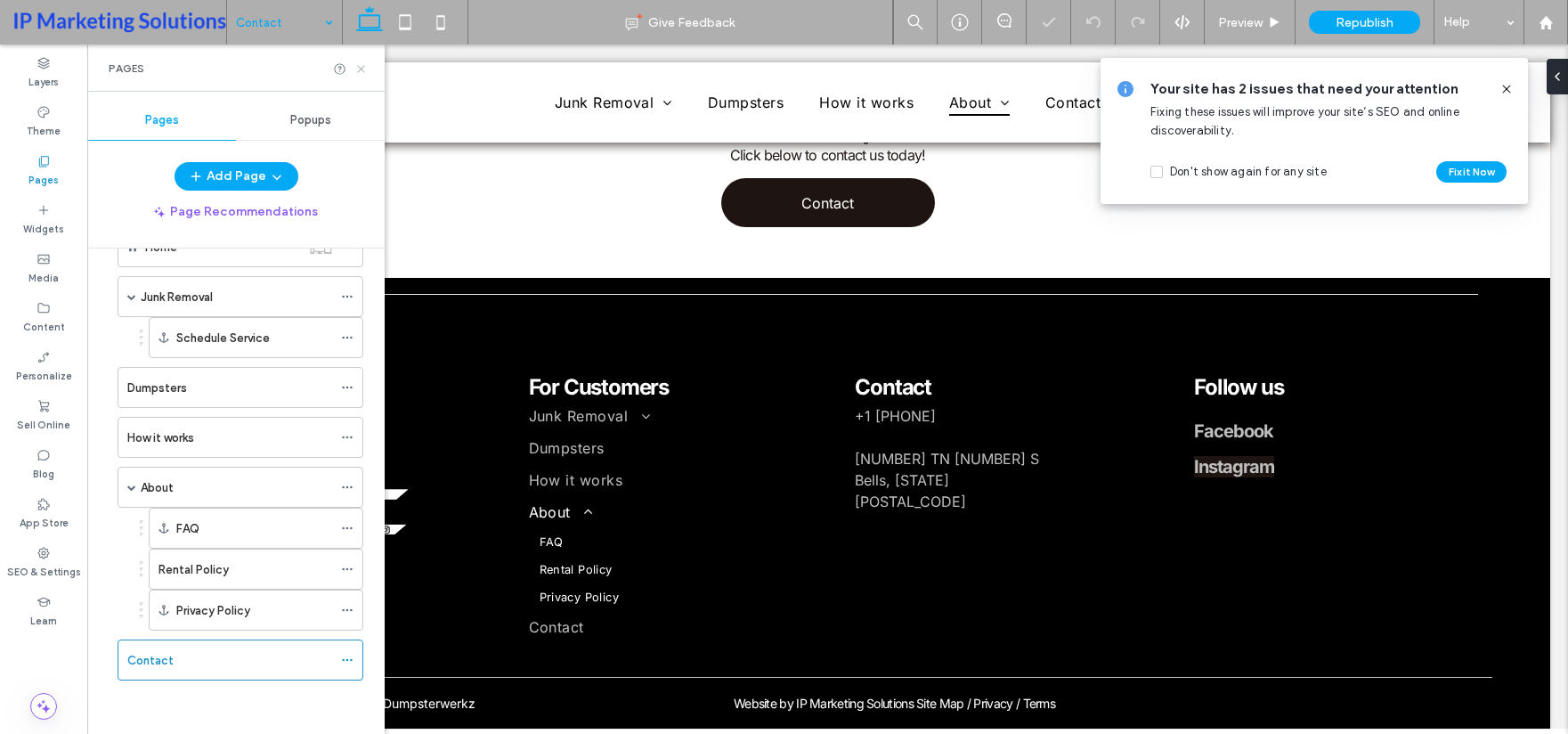 click 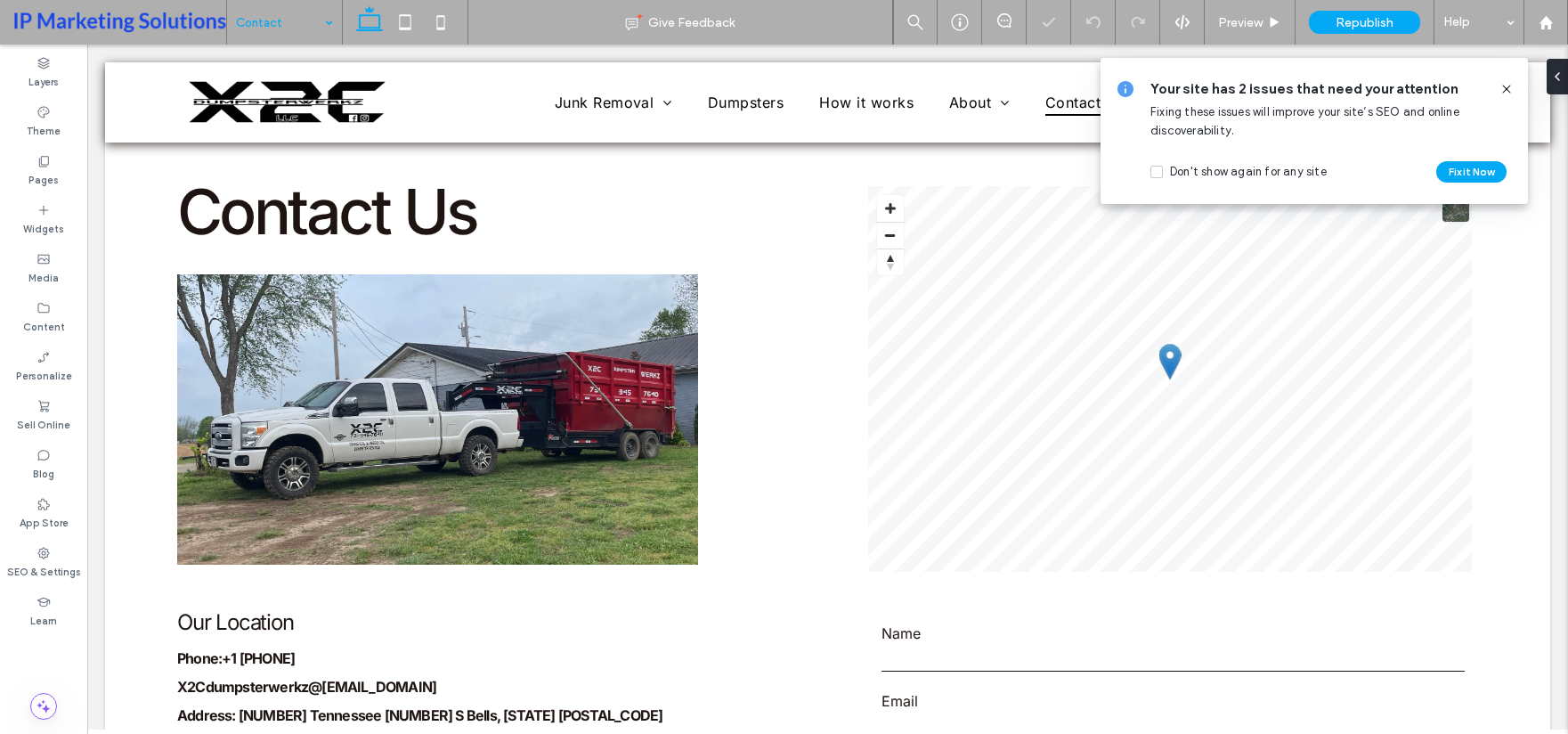 scroll, scrollTop: 0, scrollLeft: 0, axis: both 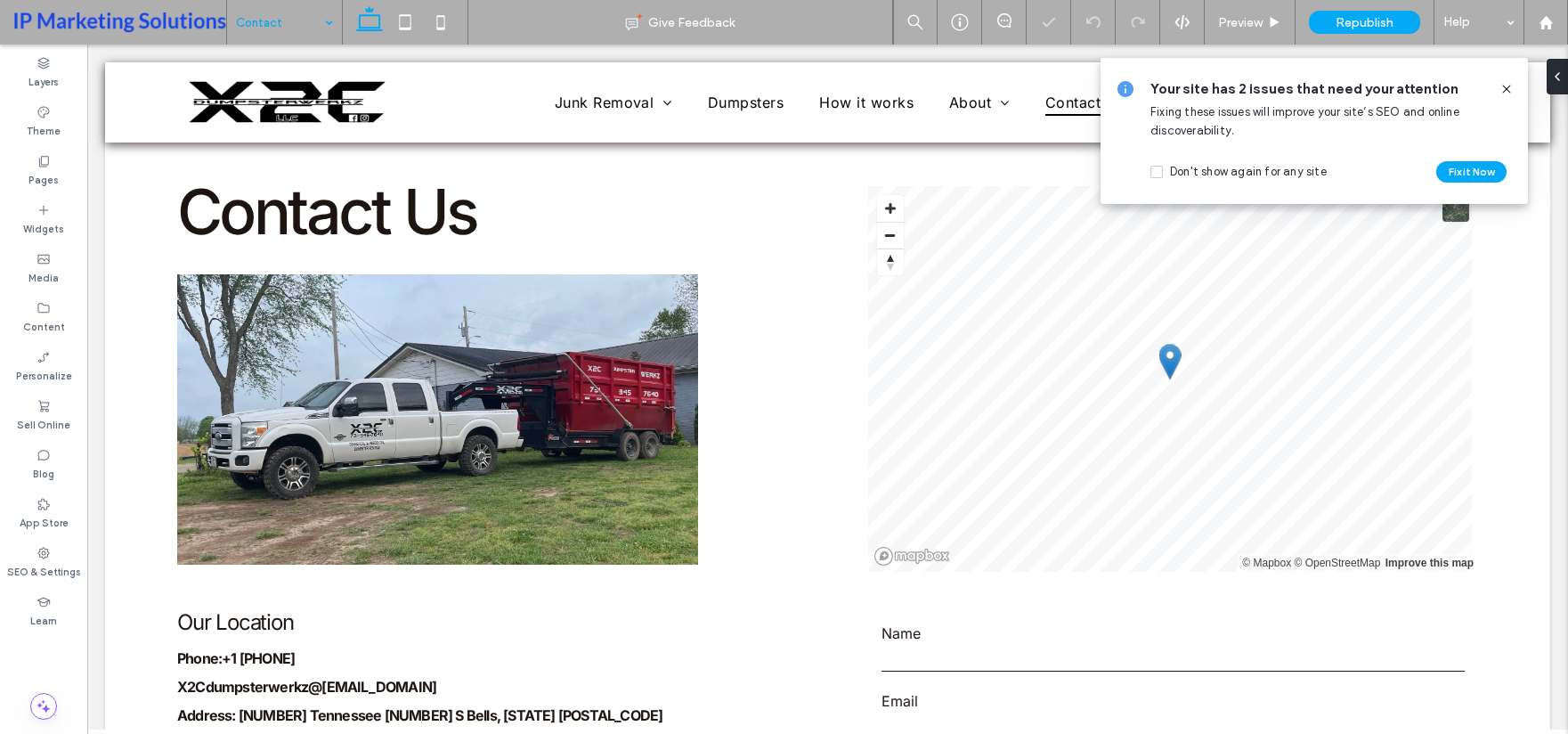 click 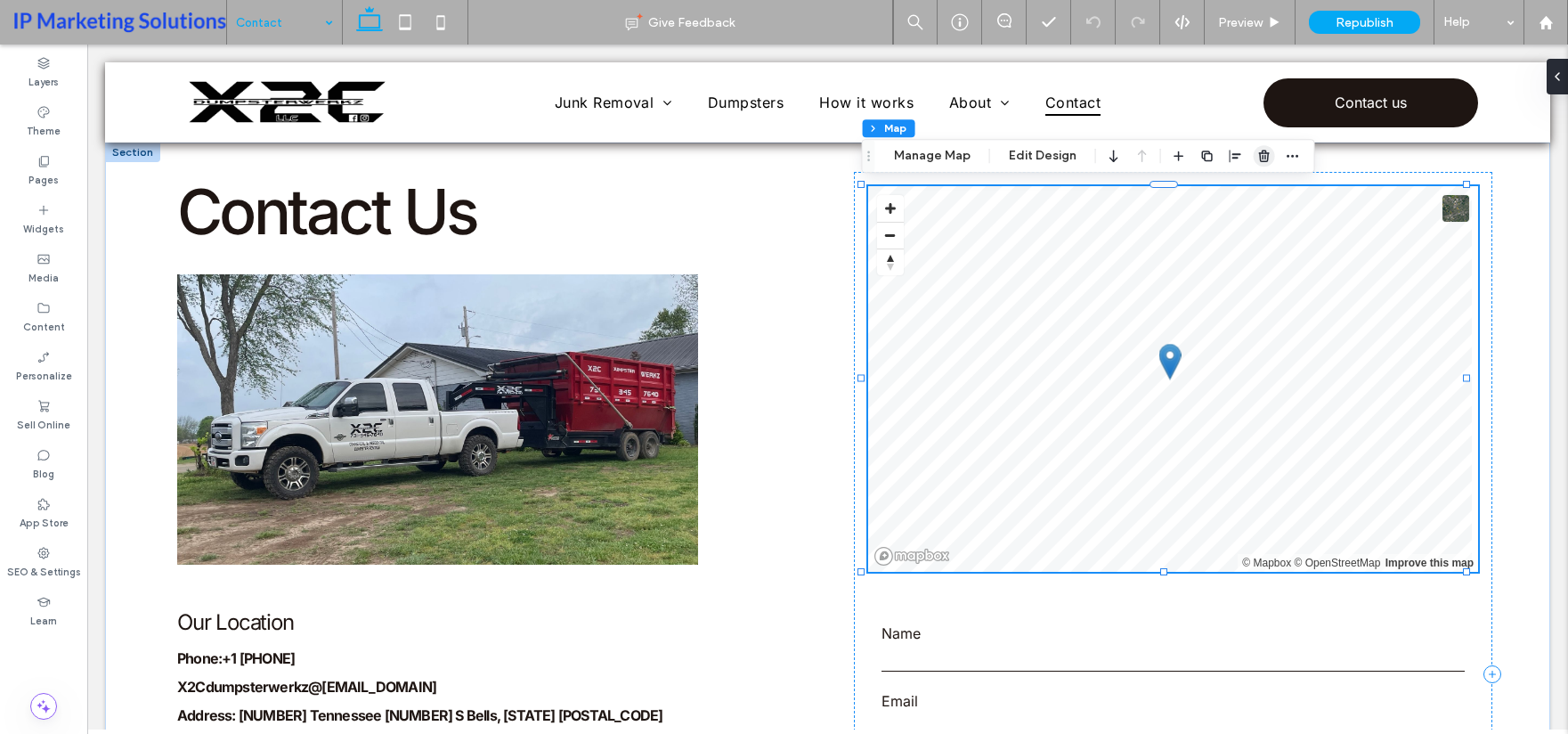 click at bounding box center [1264, 156] 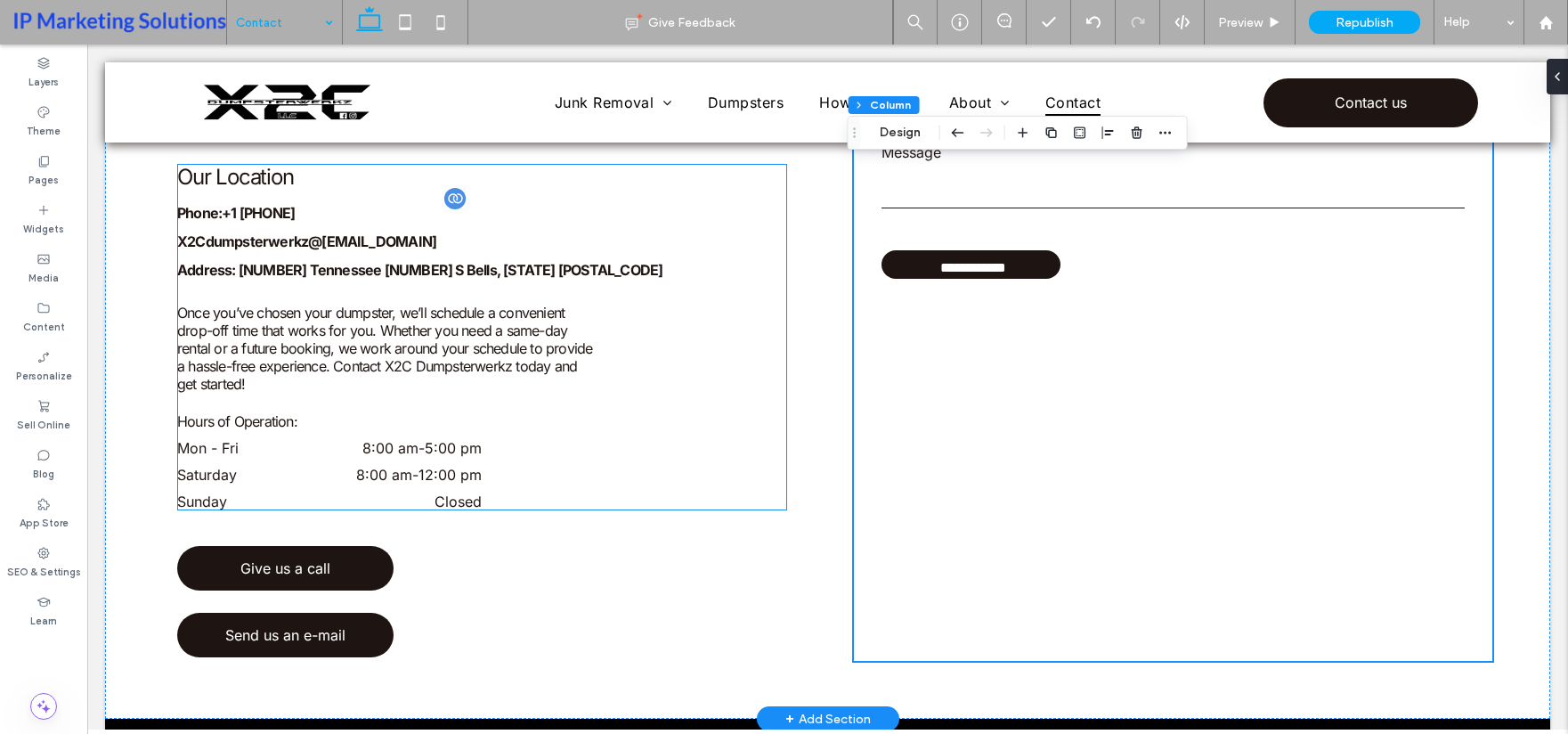 scroll, scrollTop: 743, scrollLeft: 0, axis: vertical 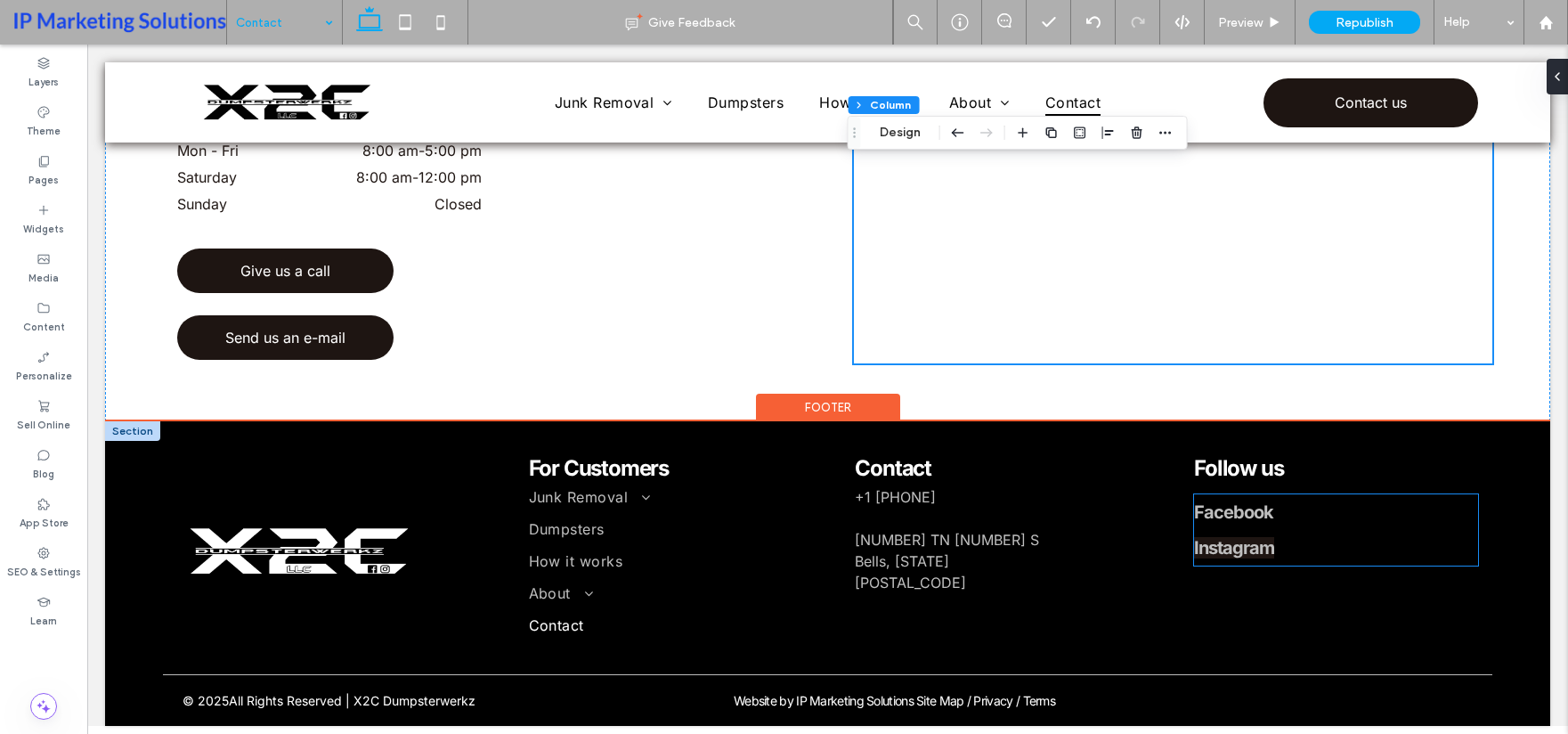 click on "Instagram" at bounding box center [1234, 548] 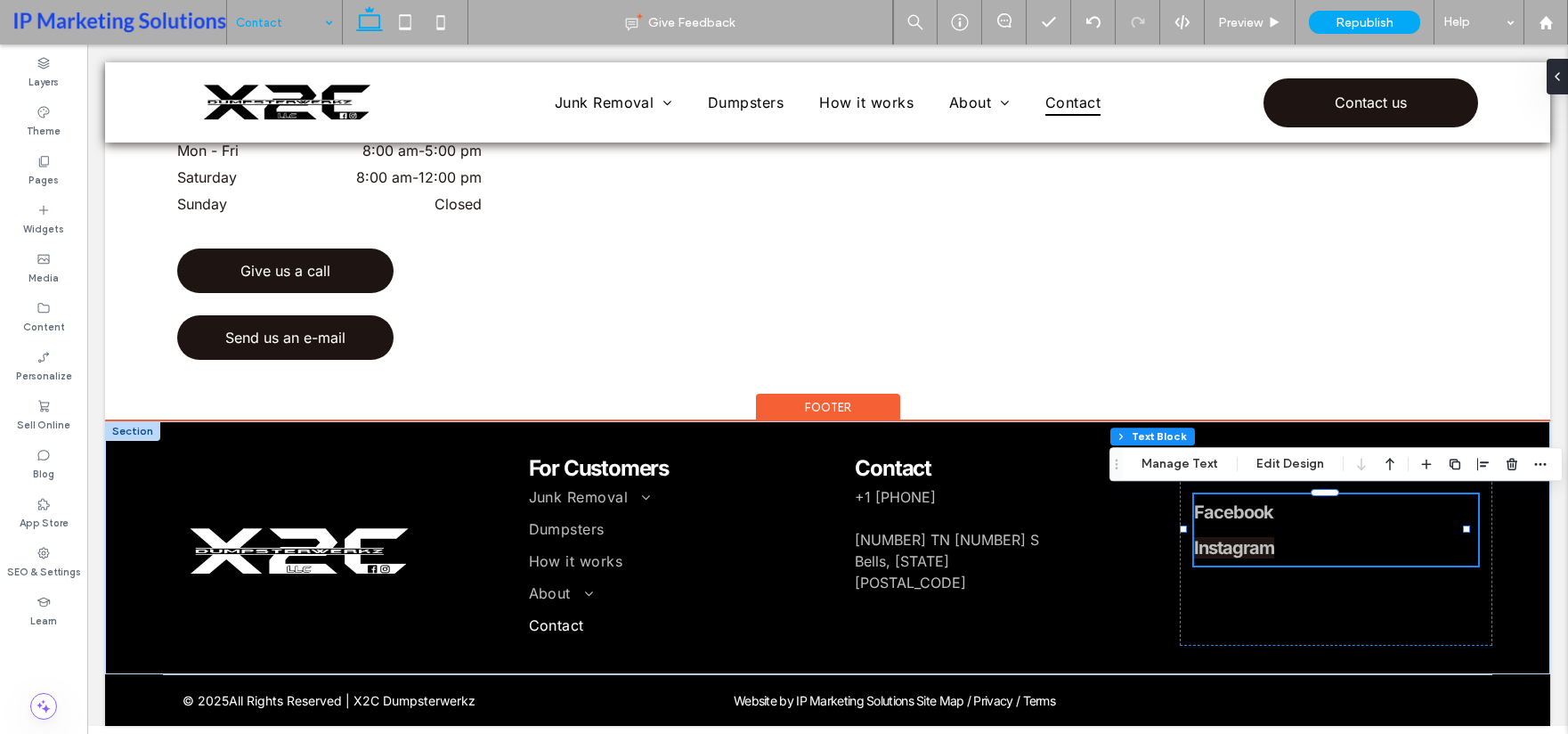 click on "Instagram" at bounding box center (1234, 548) 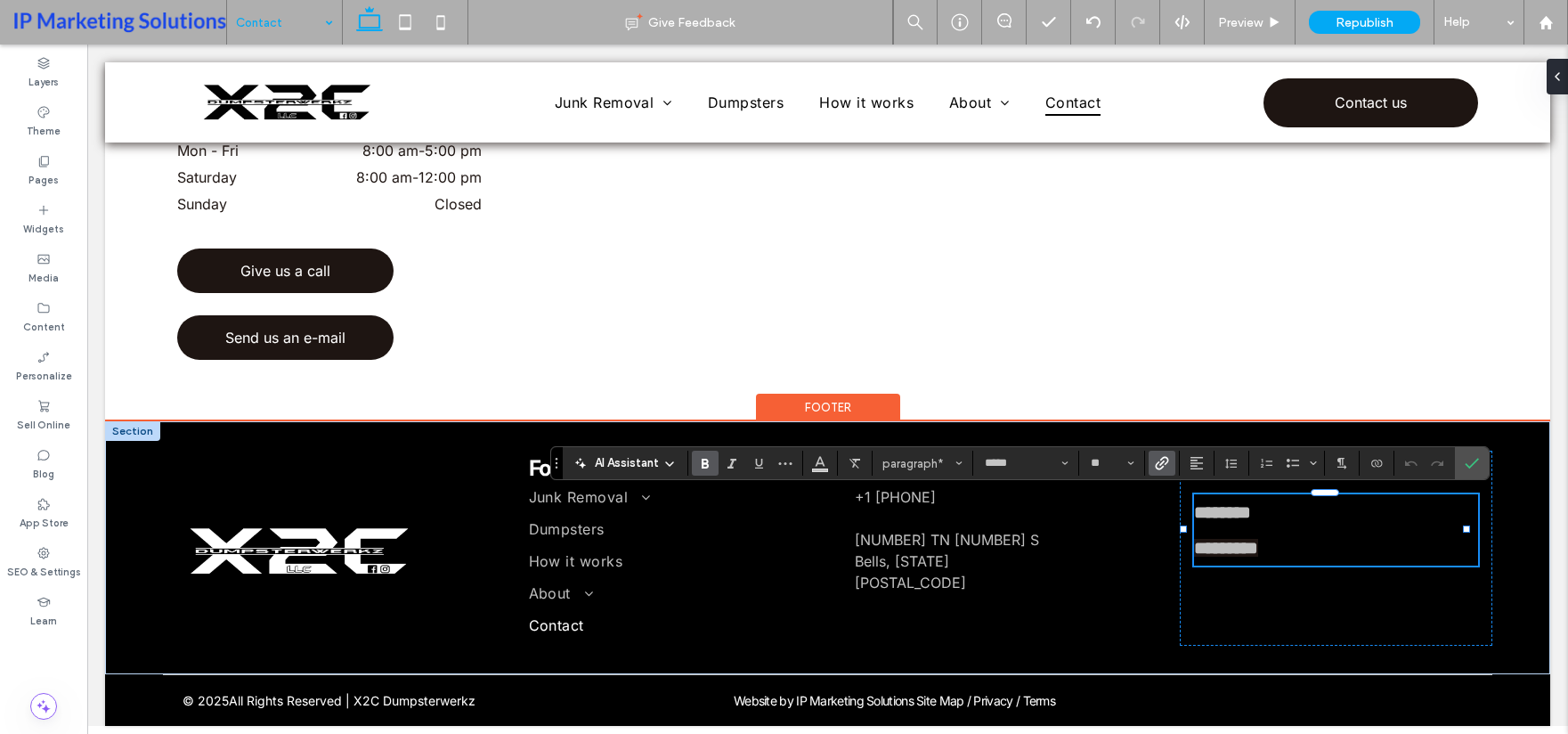 click on "*********" at bounding box center [1226, 548] 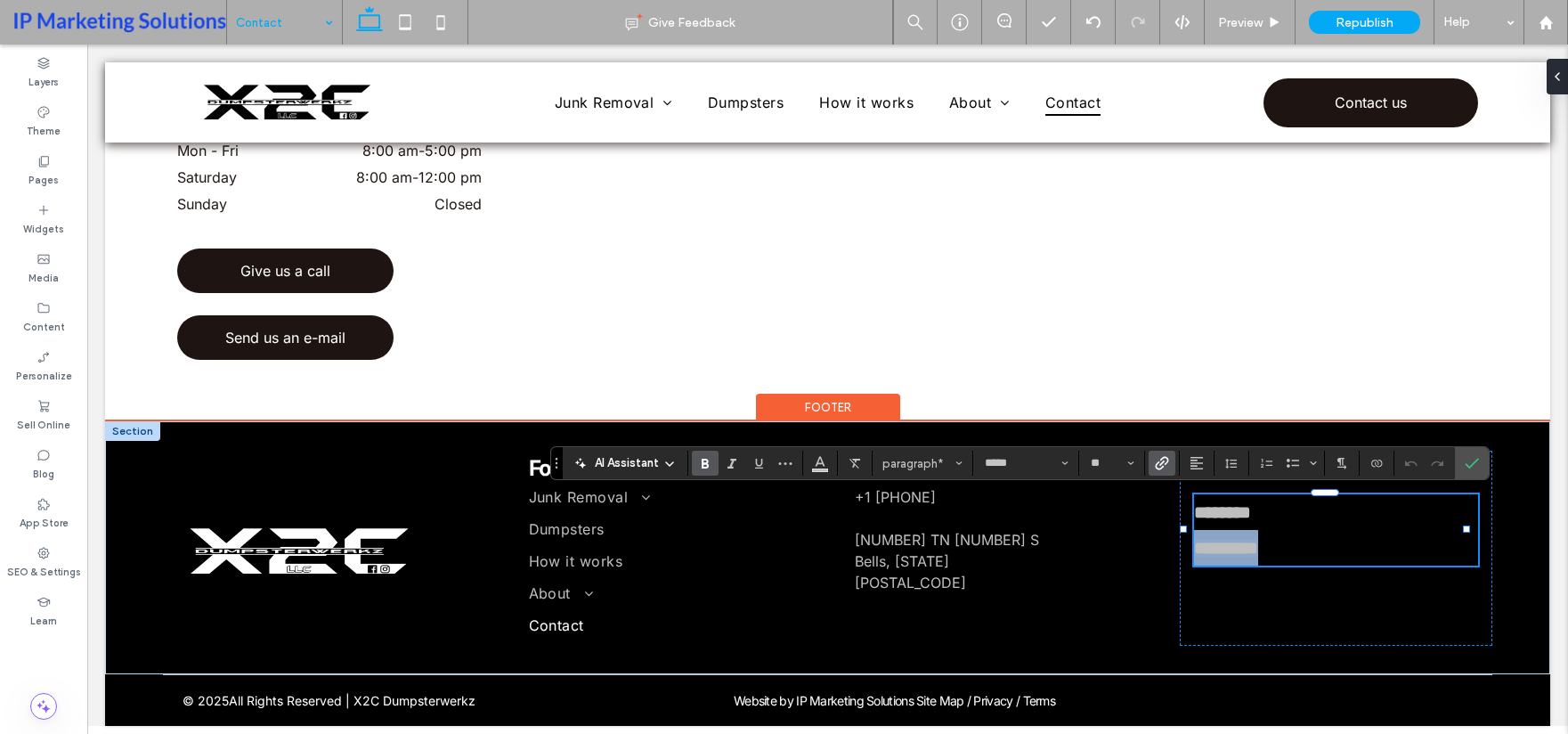 click on "*********" at bounding box center [1226, 548] 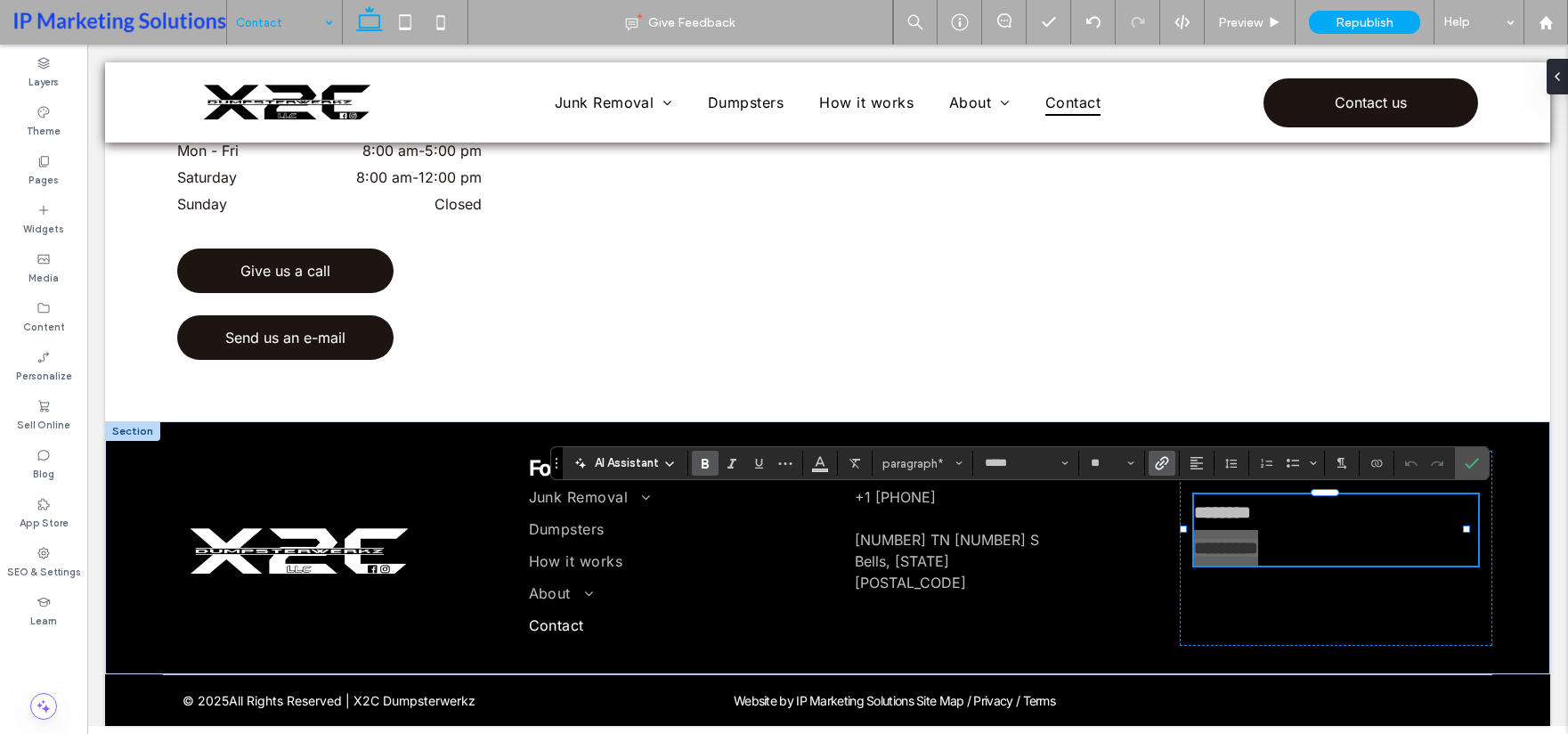 click 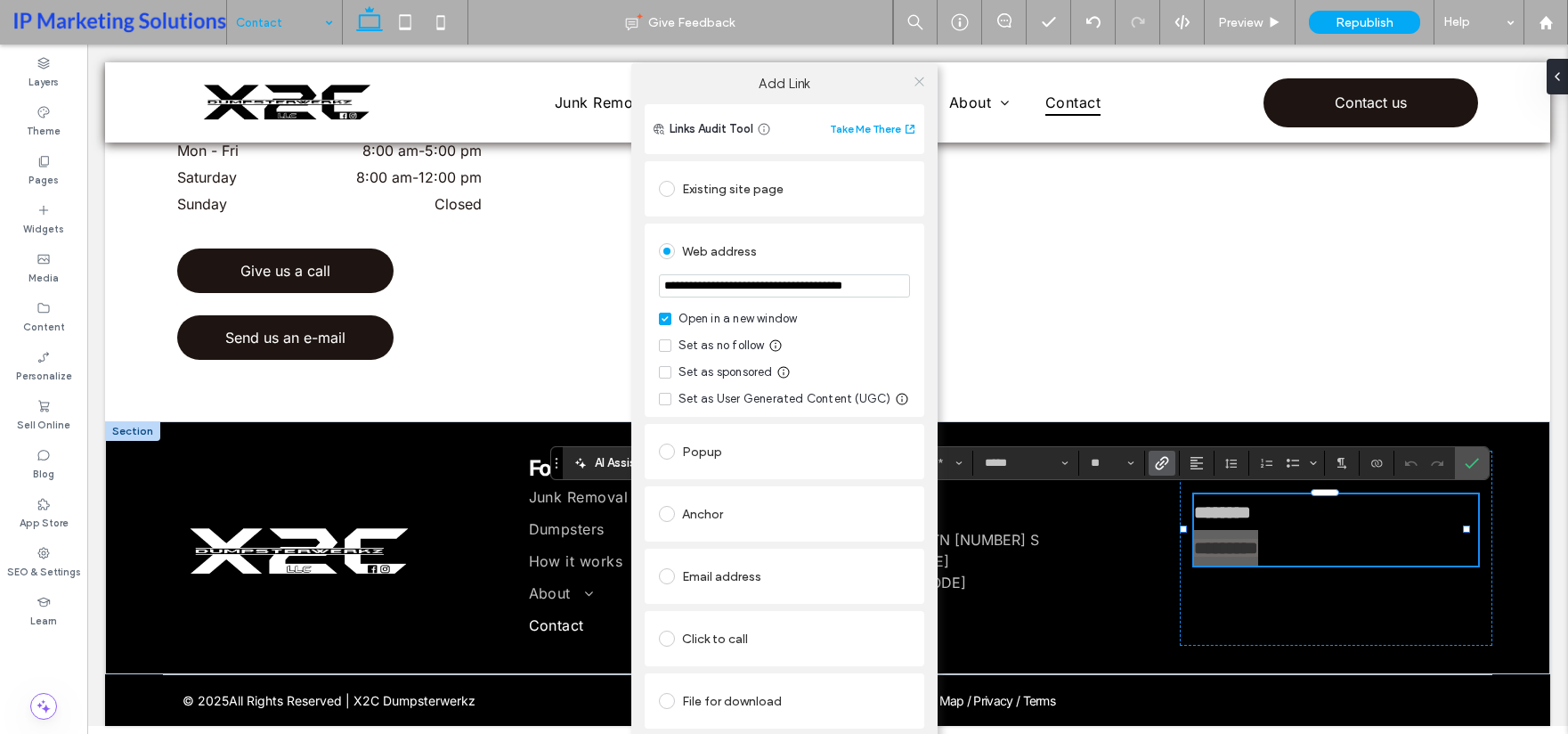 click 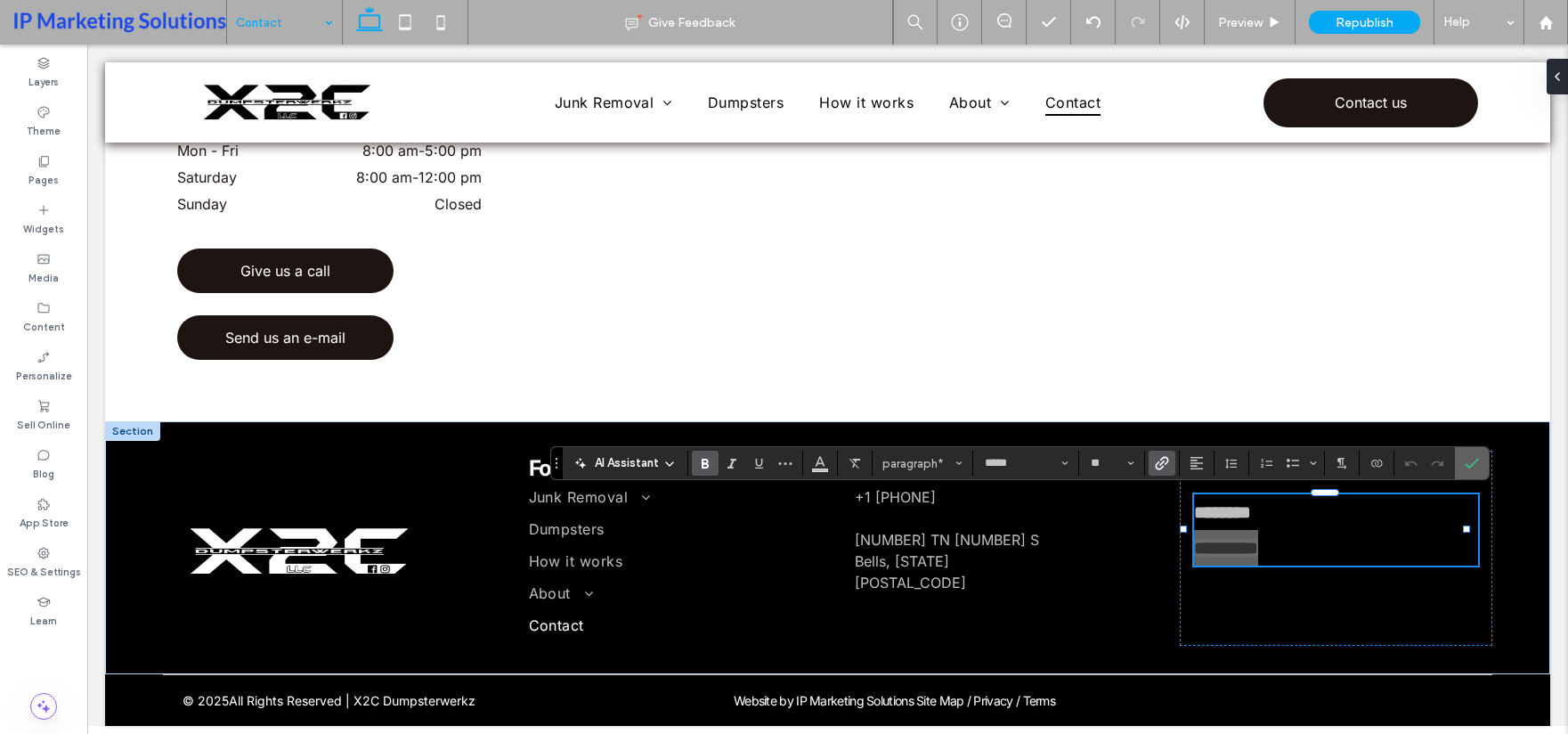 click 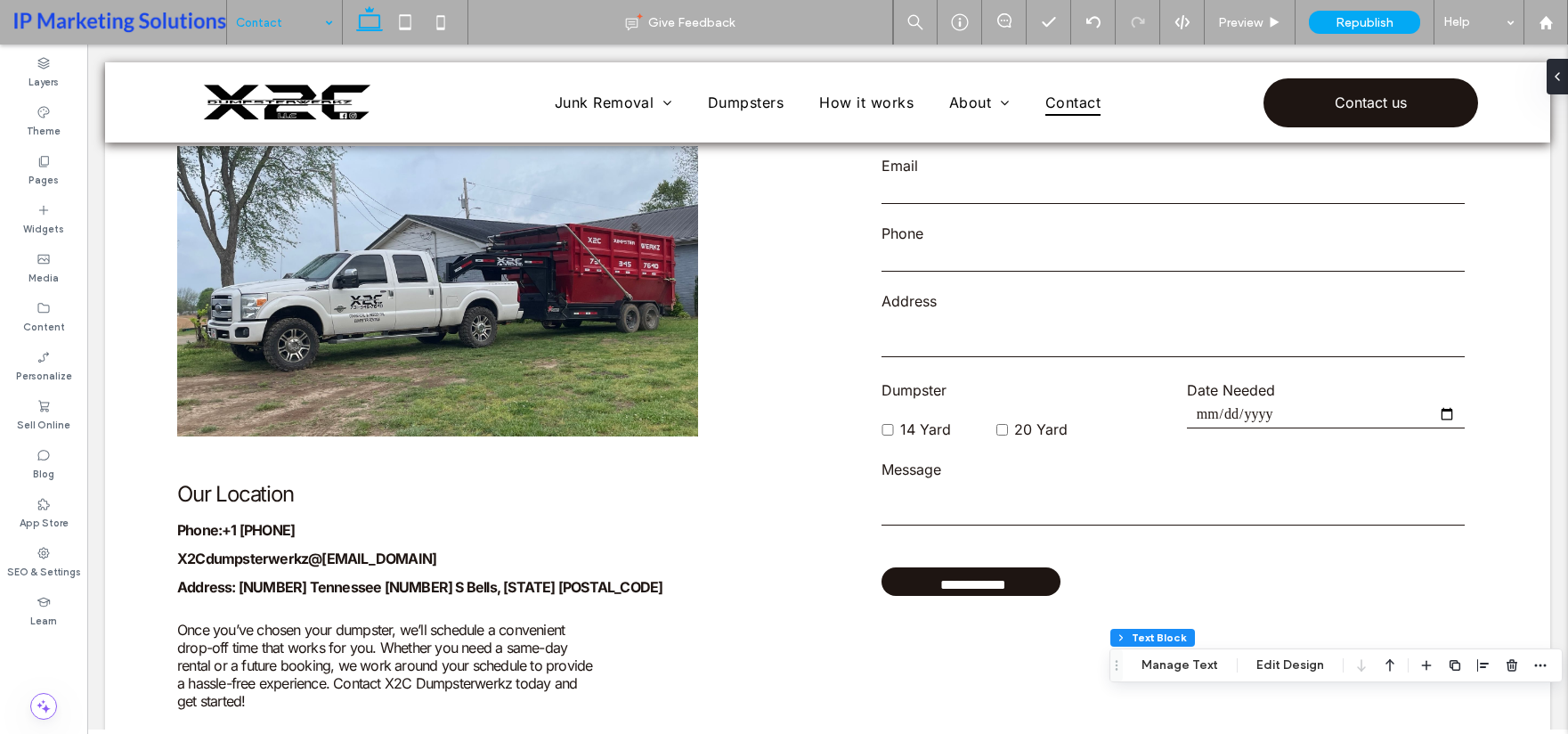 scroll, scrollTop: 0, scrollLeft: 0, axis: both 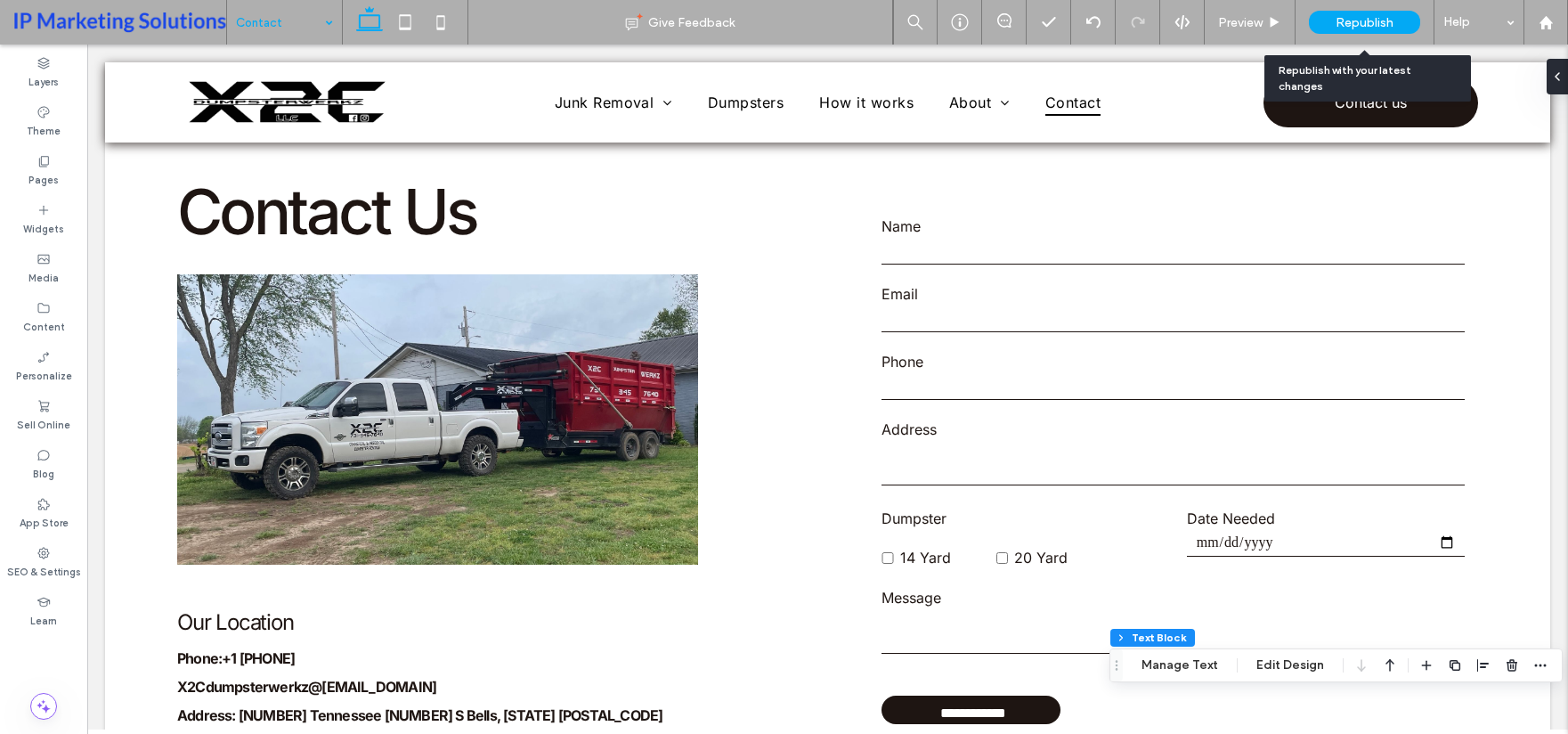 click on "Republish" at bounding box center [1364, 22] 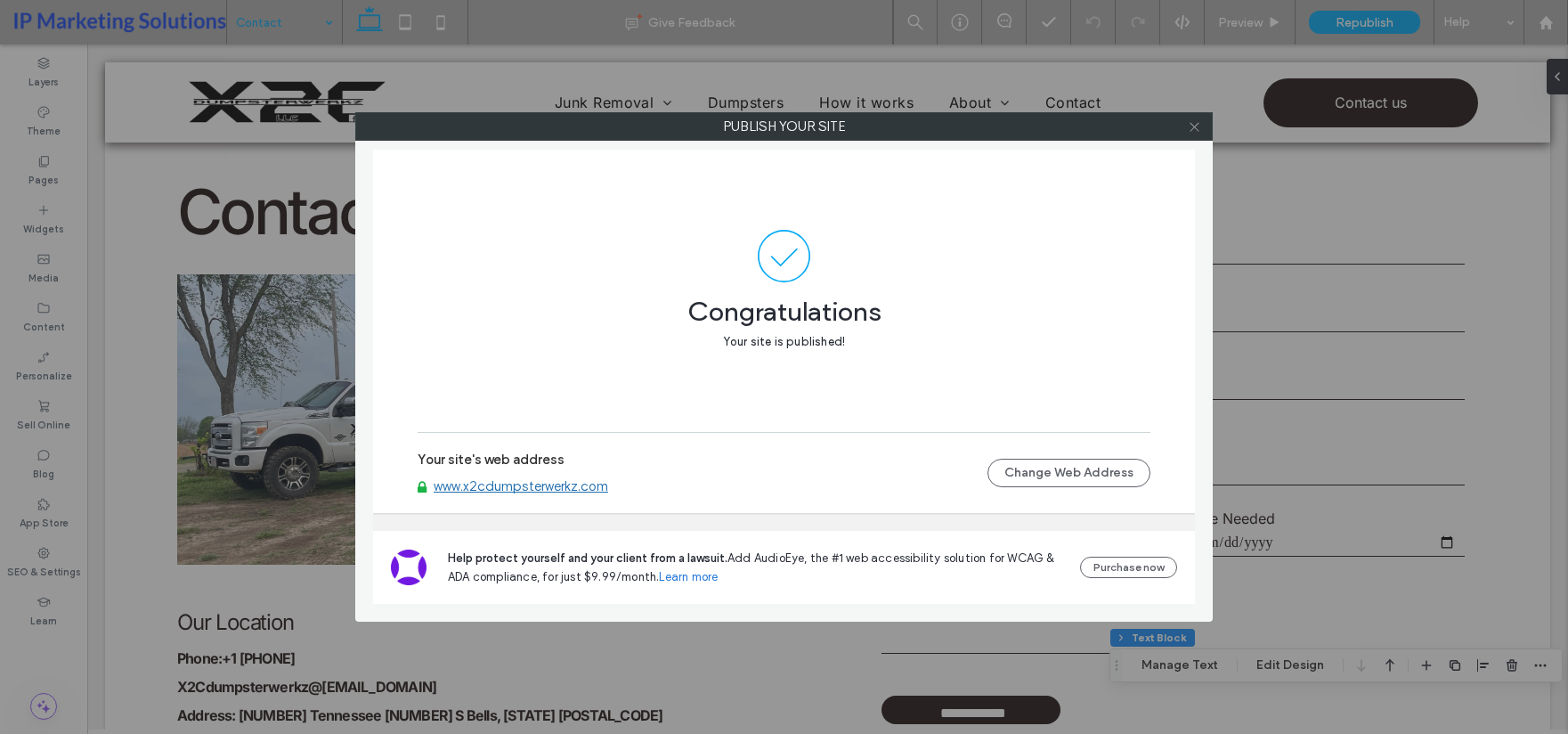 click 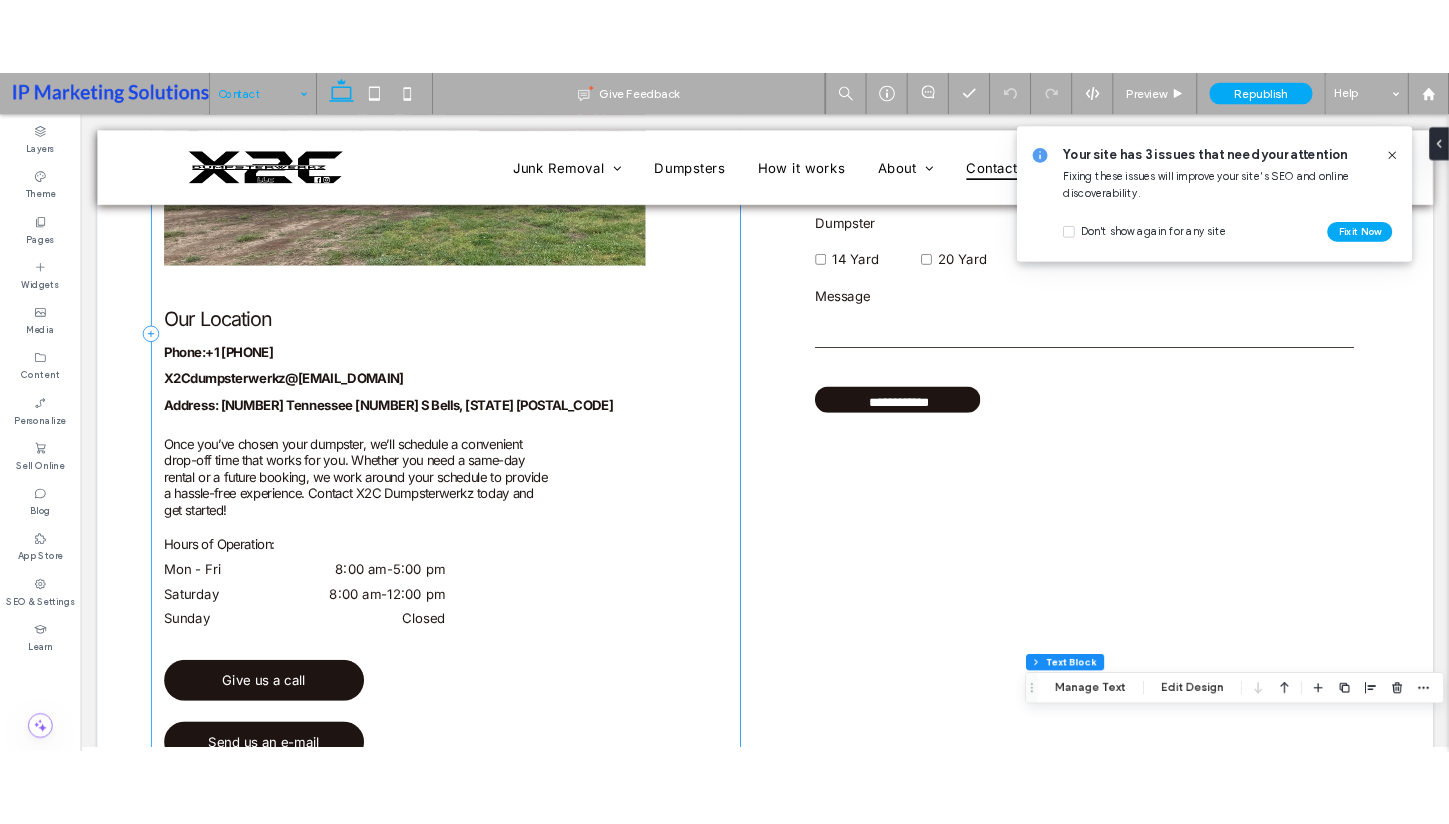 scroll, scrollTop: 0, scrollLeft: 0, axis: both 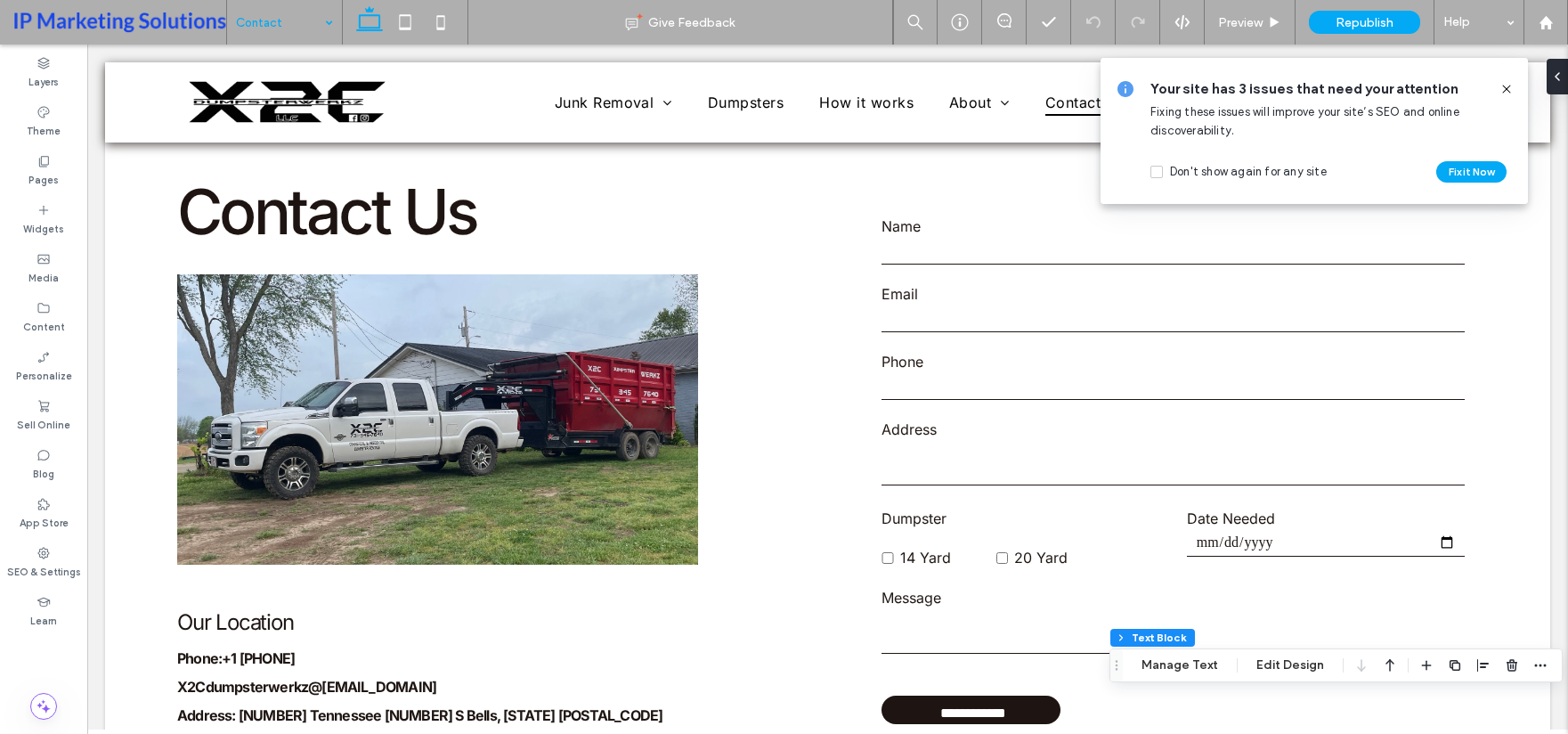 click 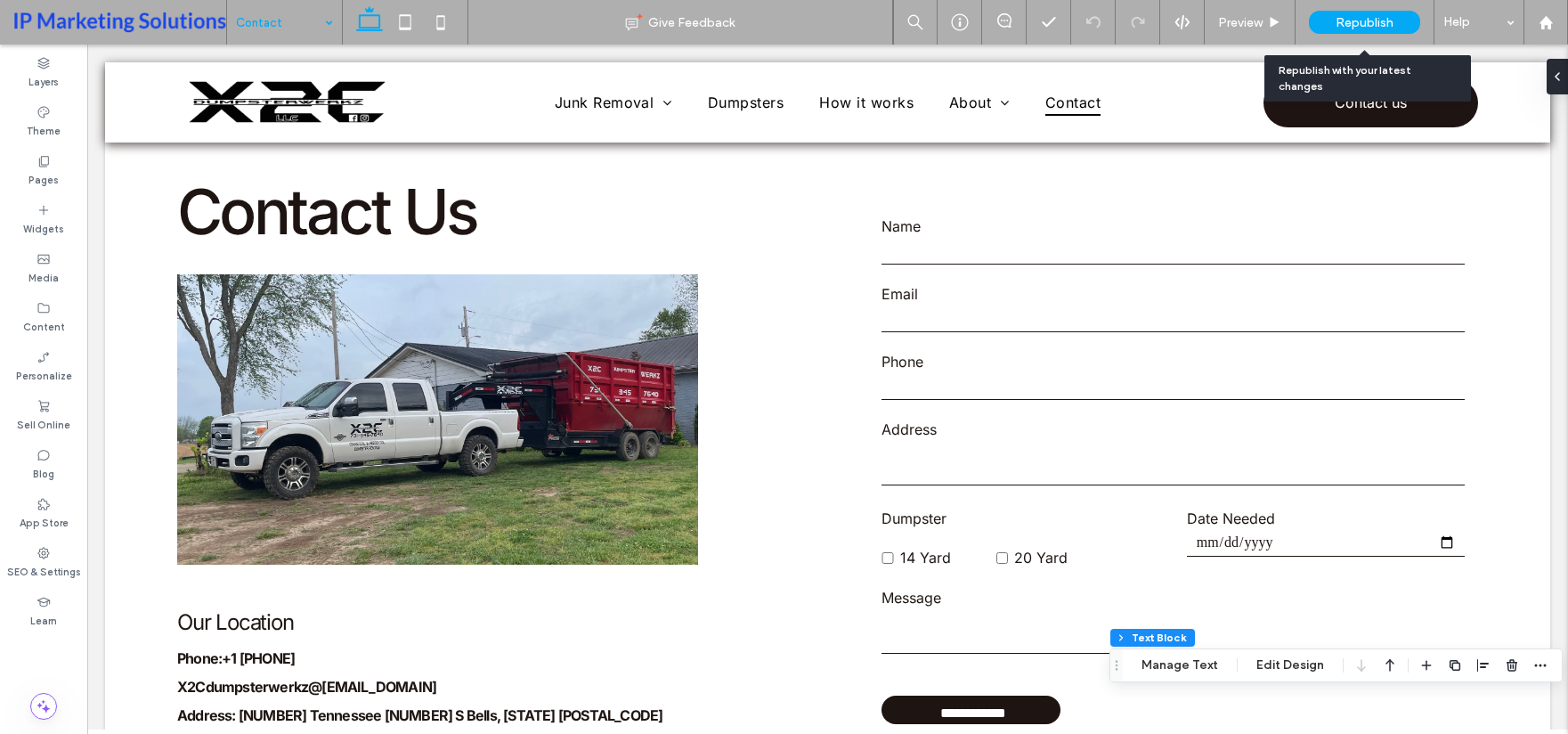 click on "Republish" at bounding box center (1364, 22) 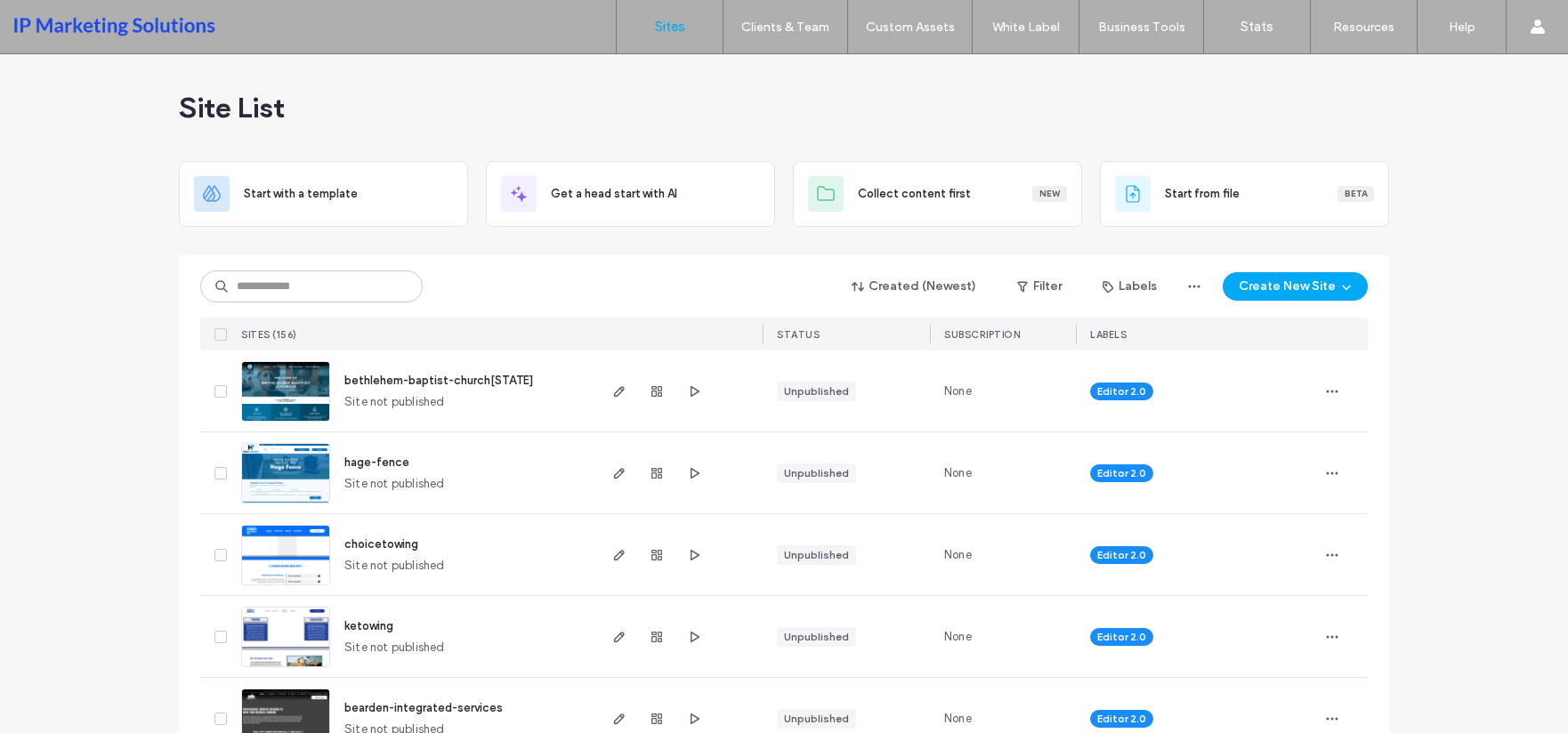 scroll, scrollTop: 0, scrollLeft: 0, axis: both 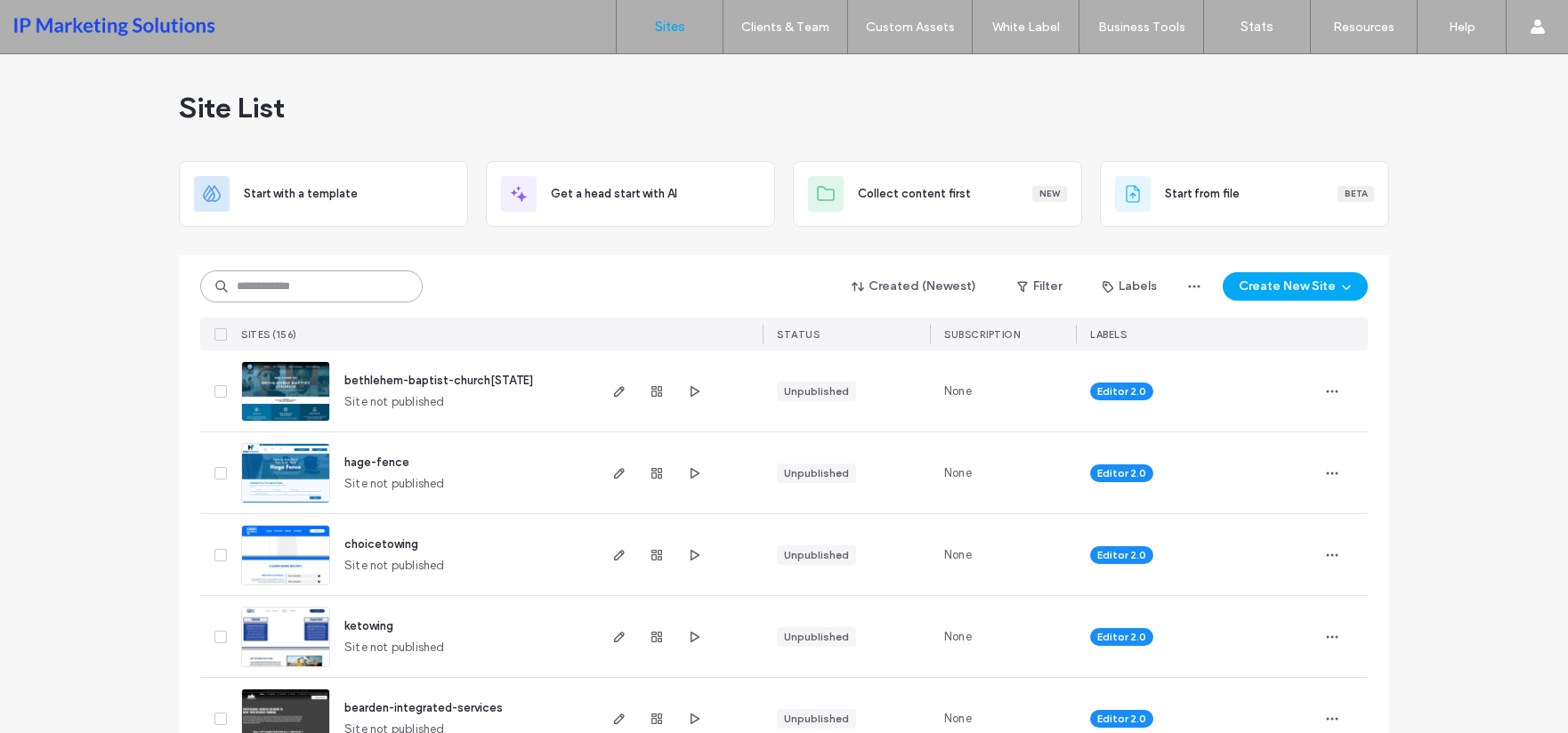click at bounding box center (311, 286) 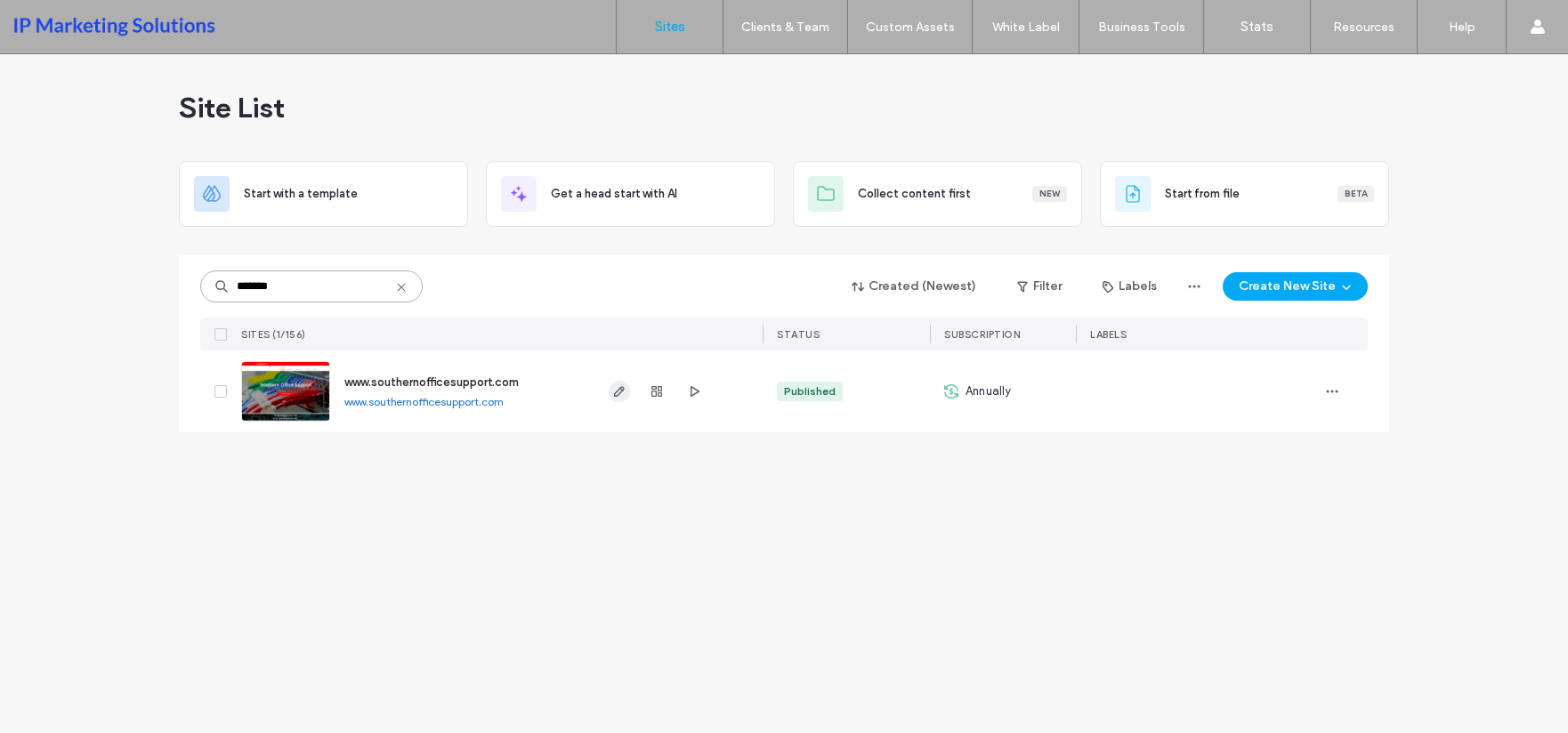 type on "*******" 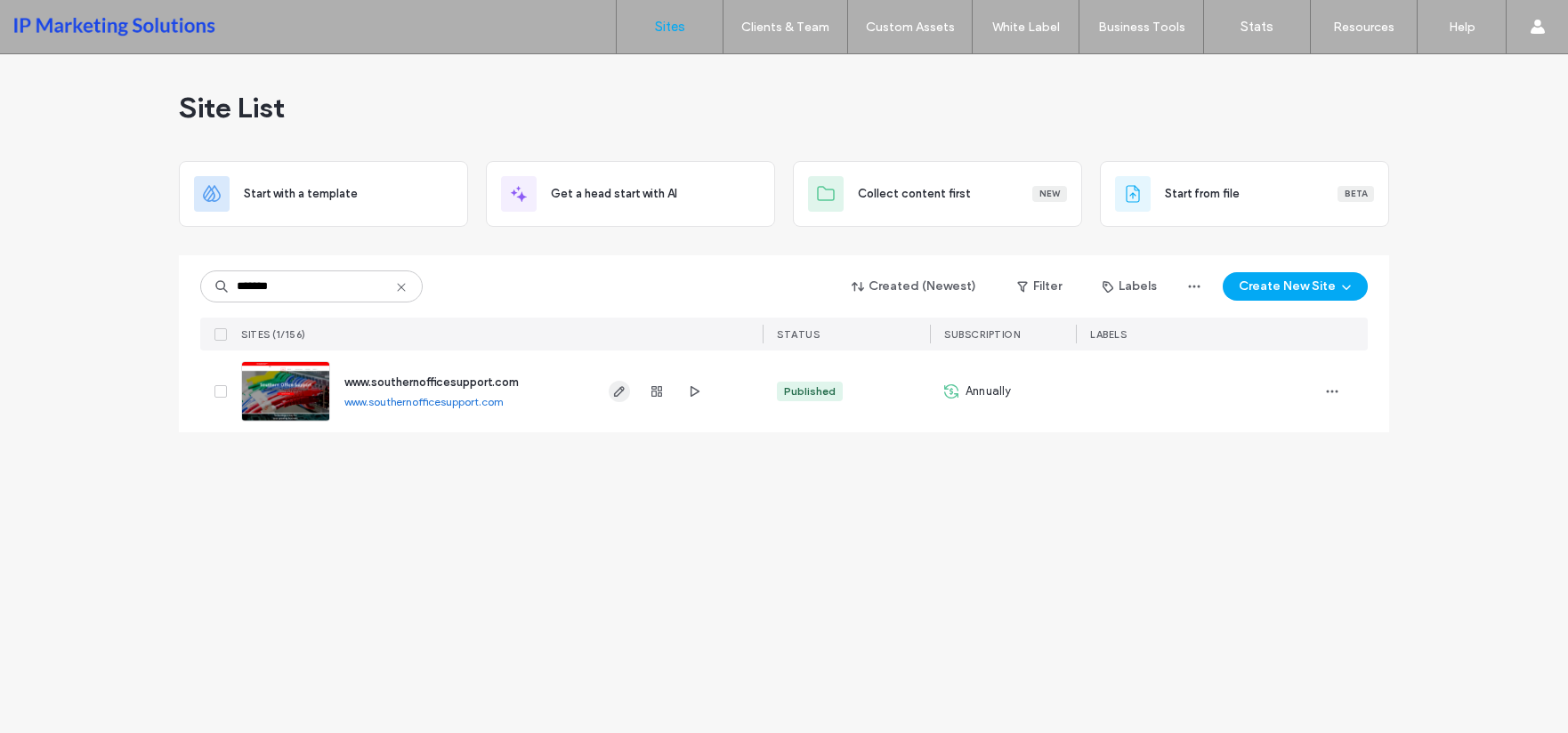 click at bounding box center (619, 391) 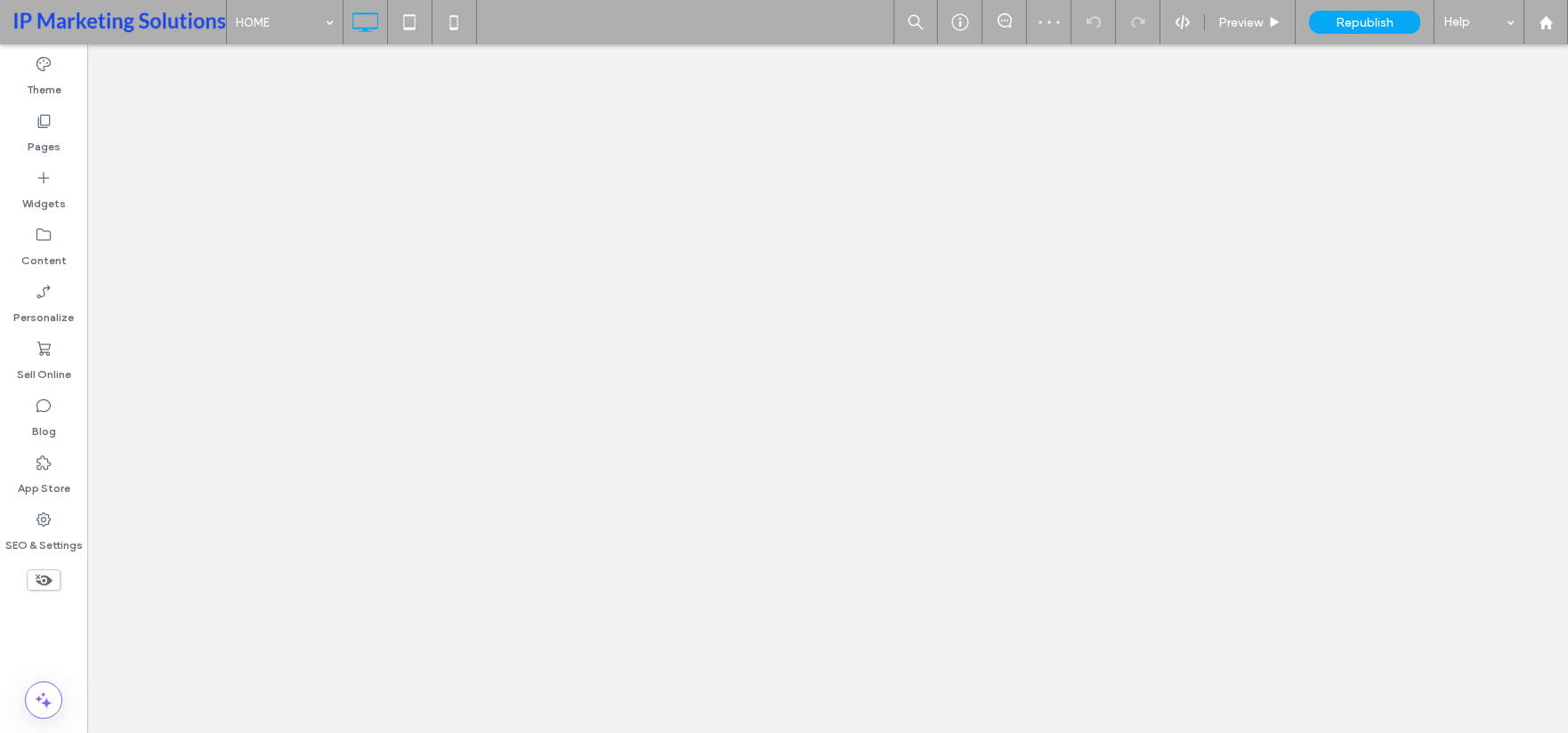 scroll, scrollTop: 0, scrollLeft: 0, axis: both 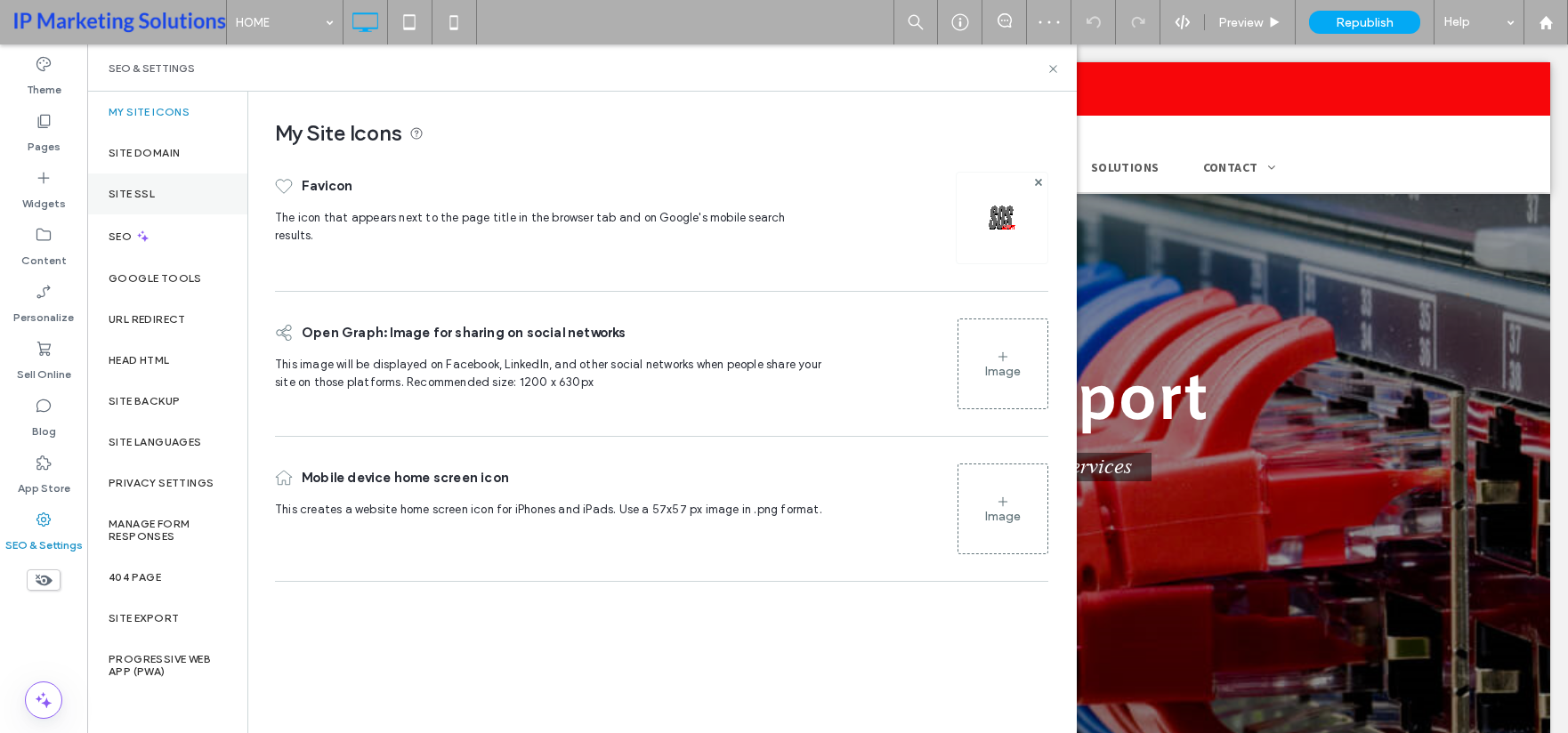 click on "Site SSL" at bounding box center [167, 194] 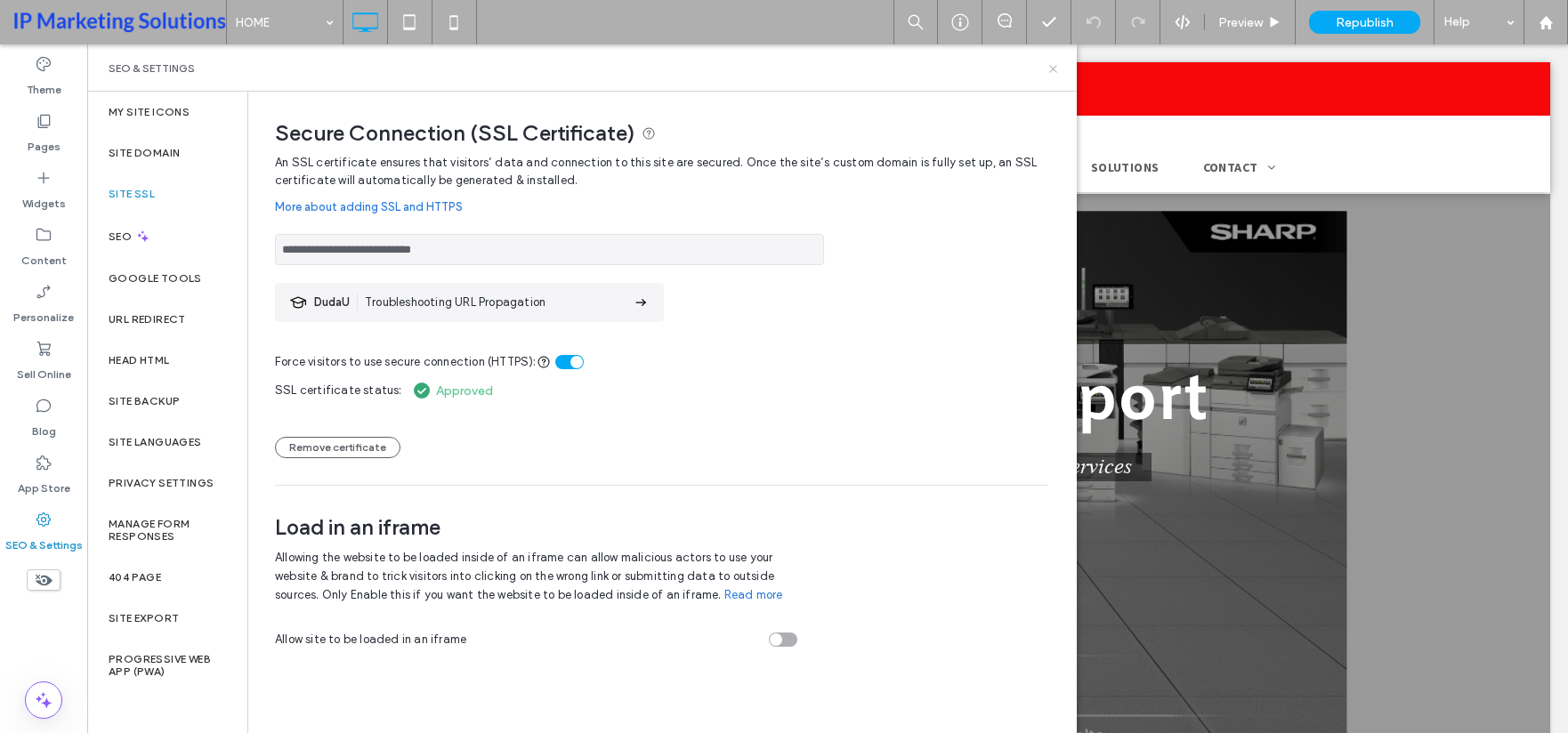 click 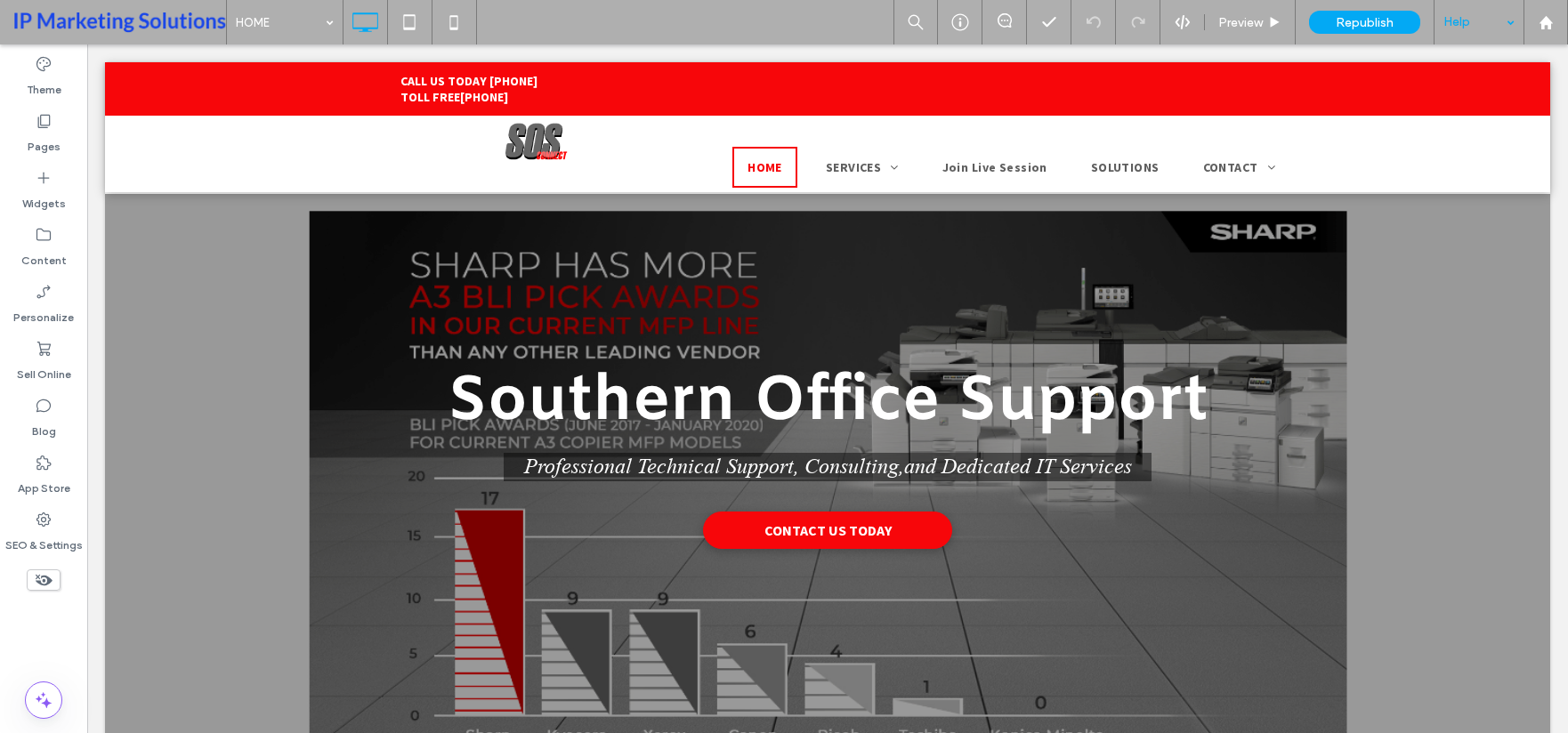 click on "Help" at bounding box center [1479, 22] 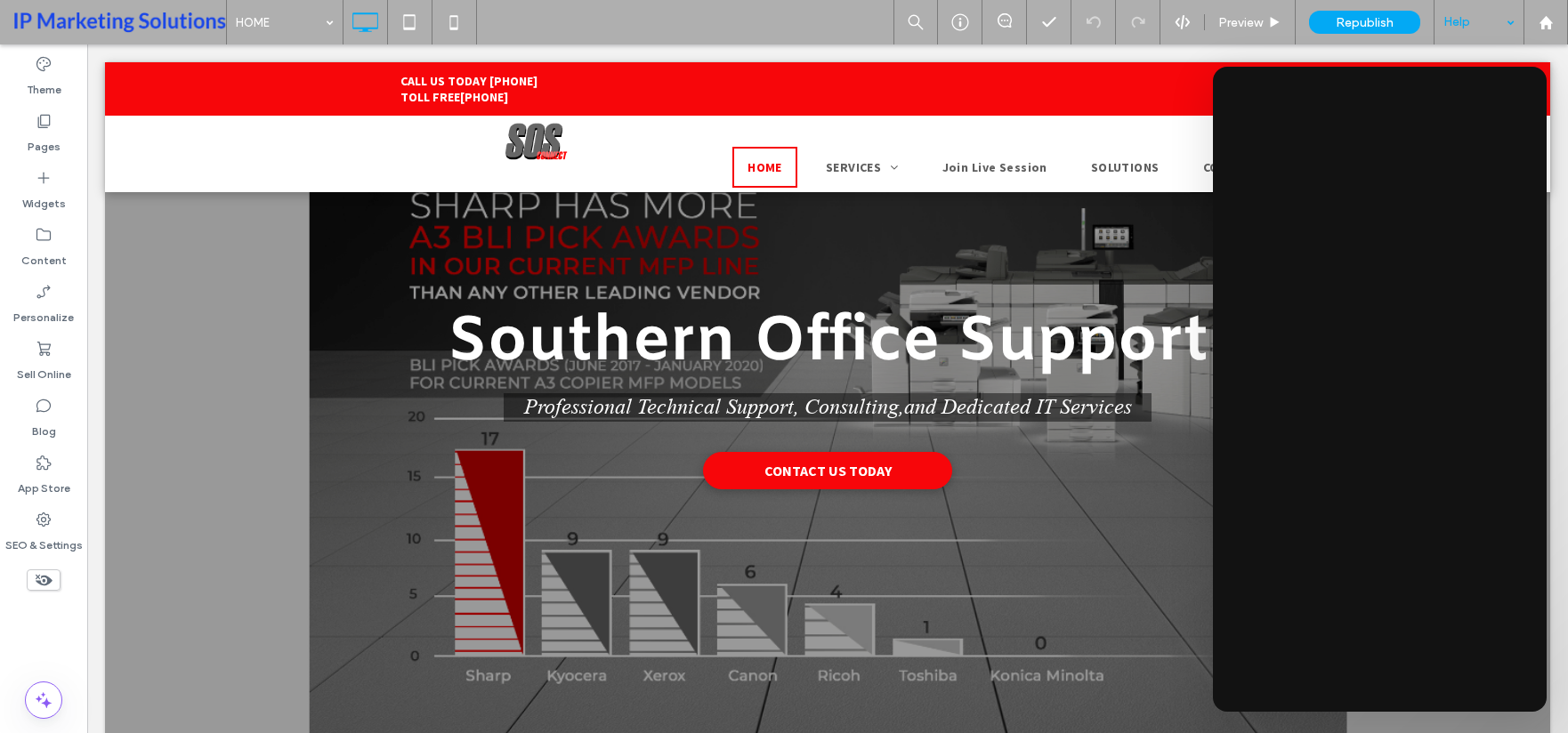 scroll, scrollTop: 89, scrollLeft: 0, axis: vertical 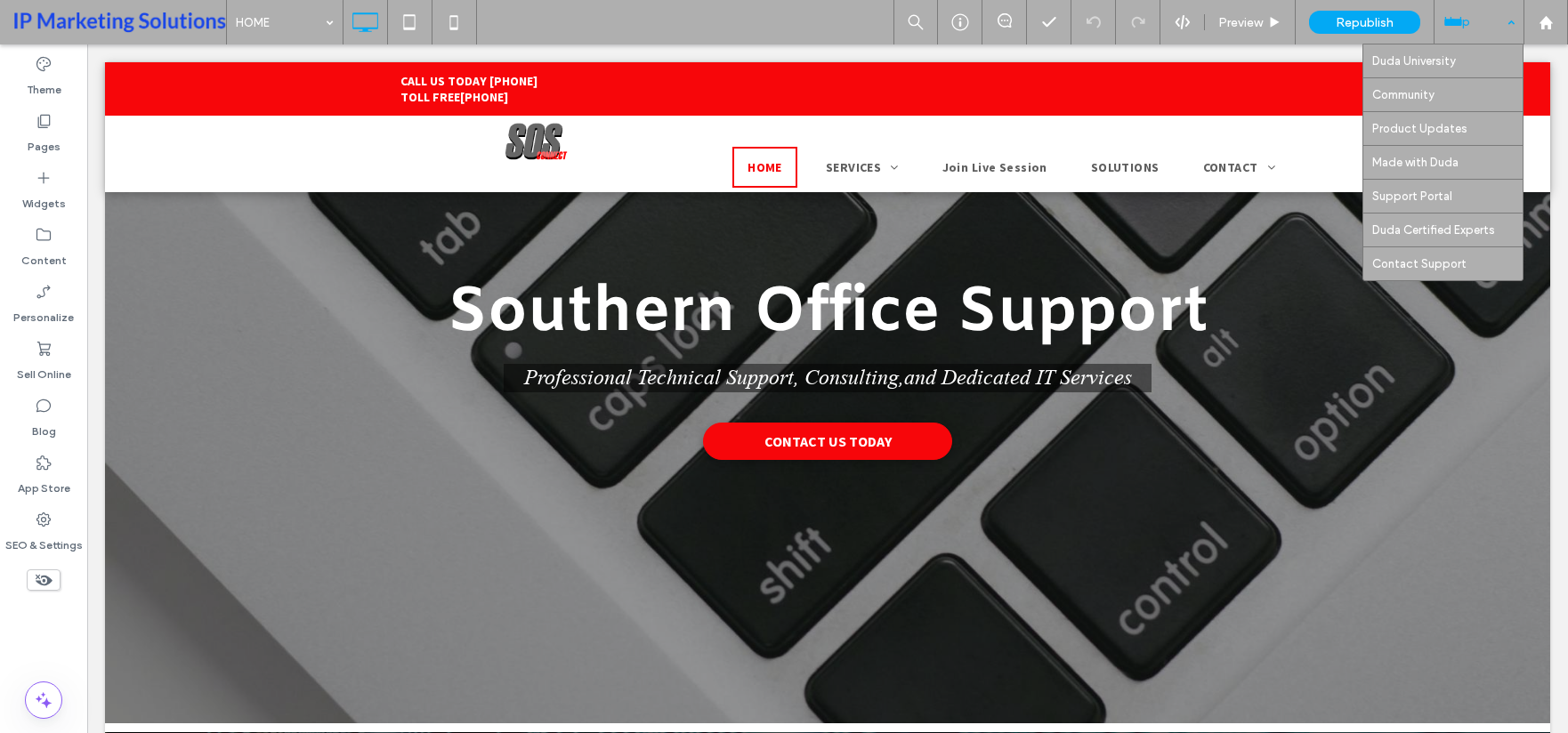 click on "Help" at bounding box center [1479, 22] 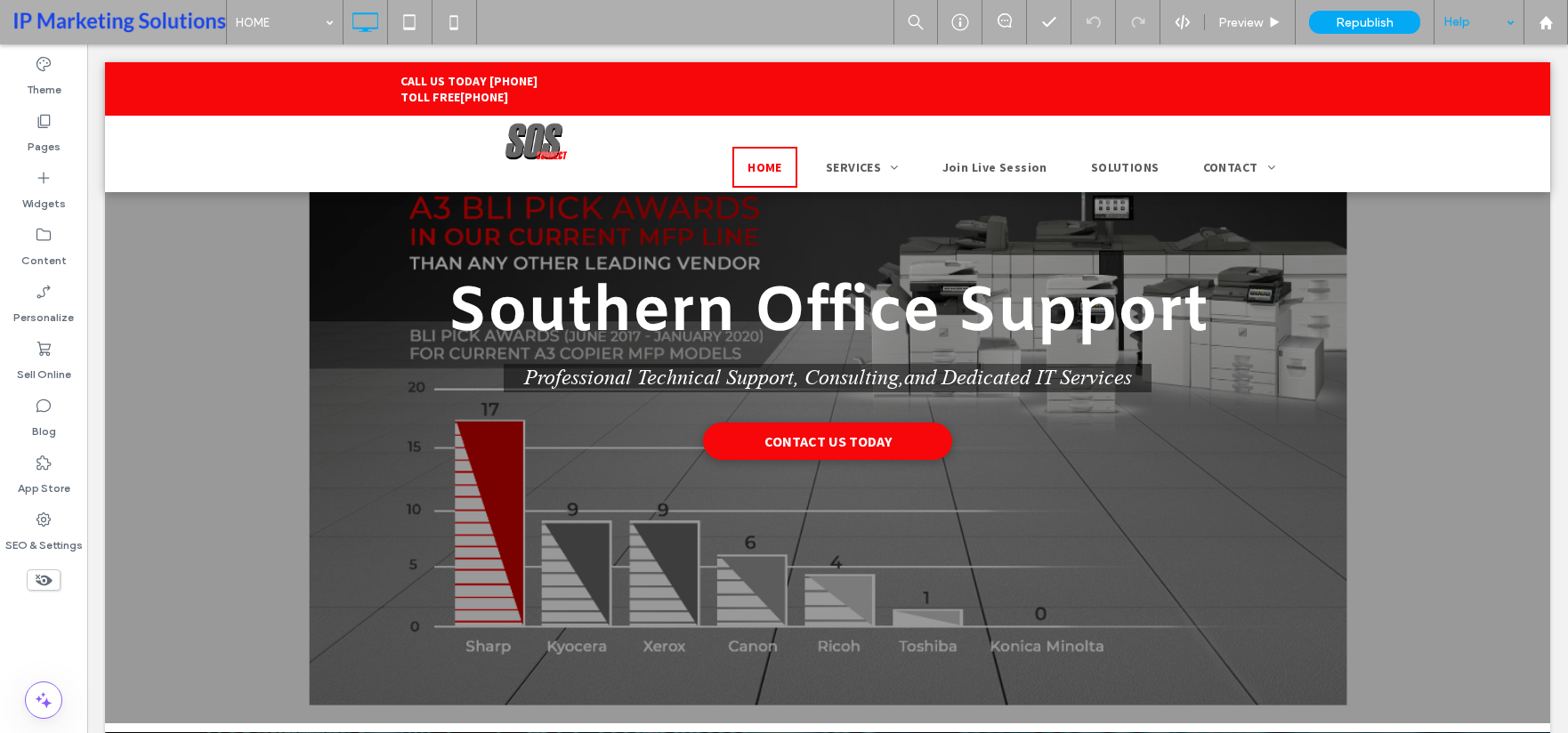 click on "Help" at bounding box center [1479, 22] 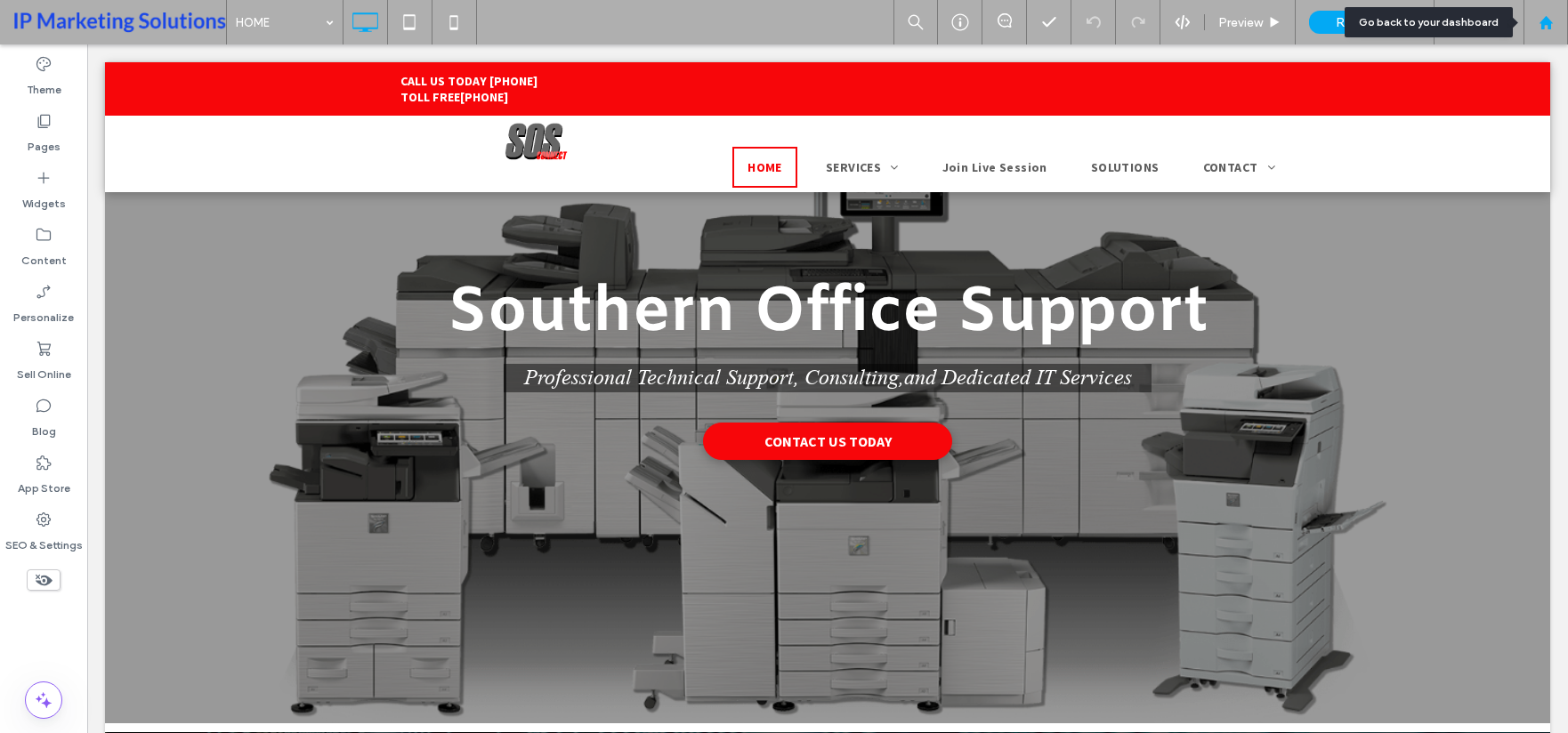 click at bounding box center (1546, 22) 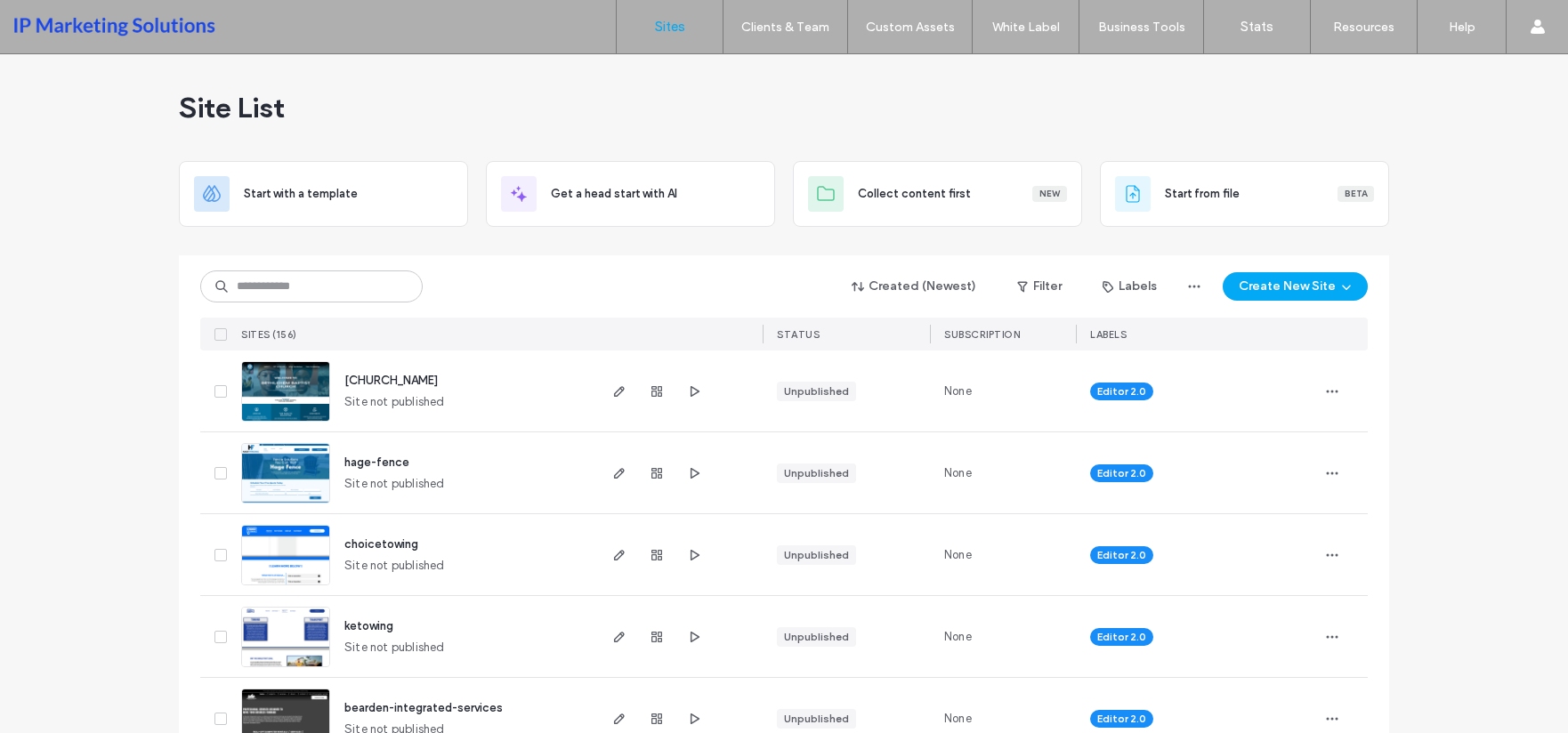 scroll, scrollTop: 0, scrollLeft: 0, axis: both 